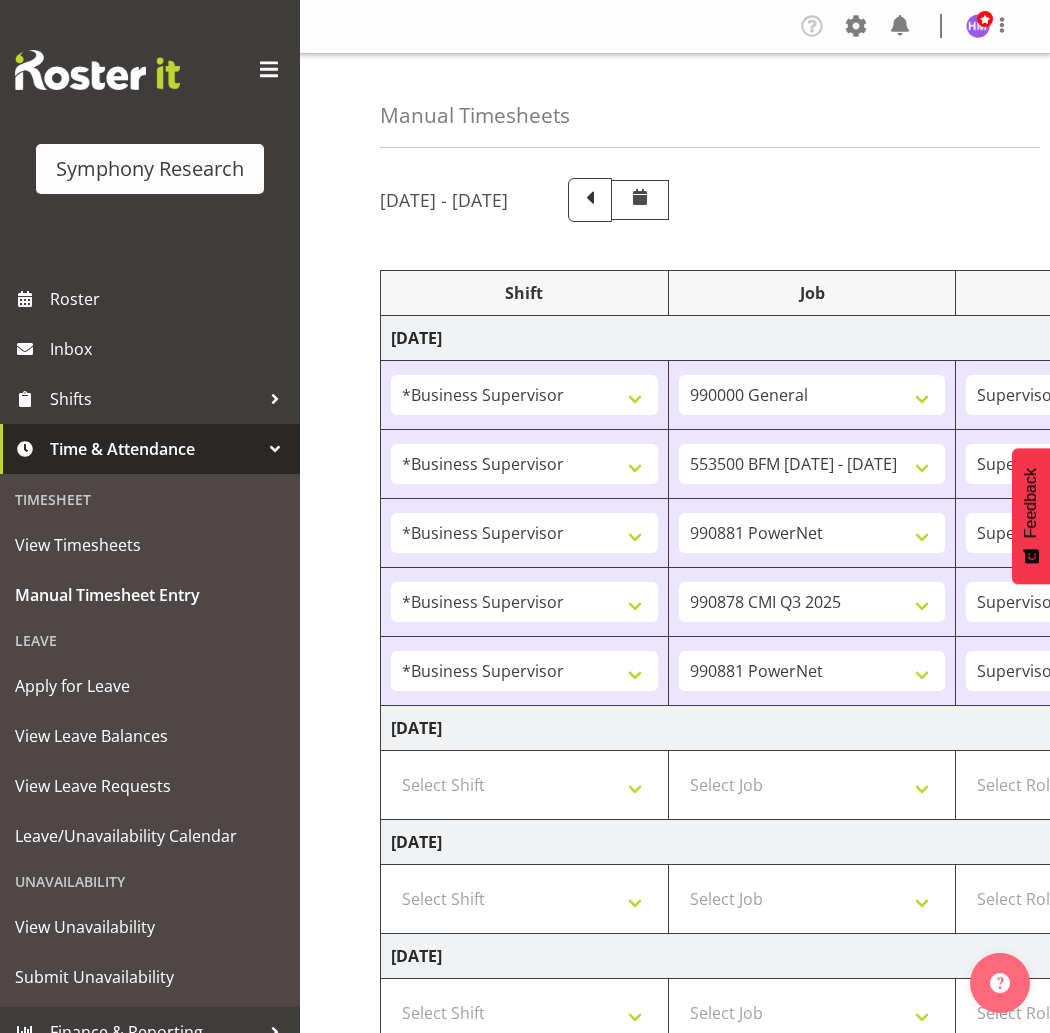 select on "1607" 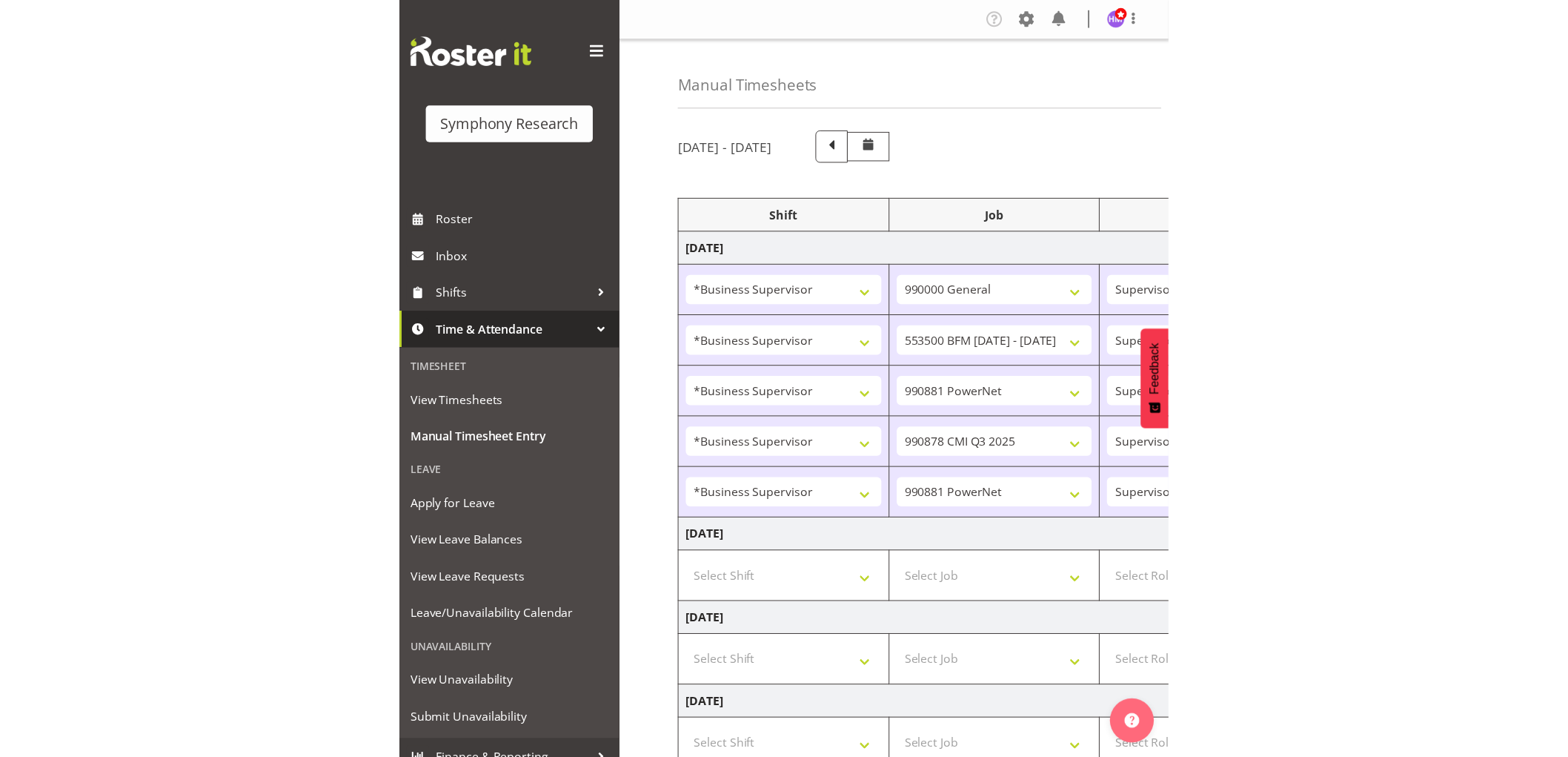 scroll, scrollTop: 41, scrollLeft: 0, axis: vertical 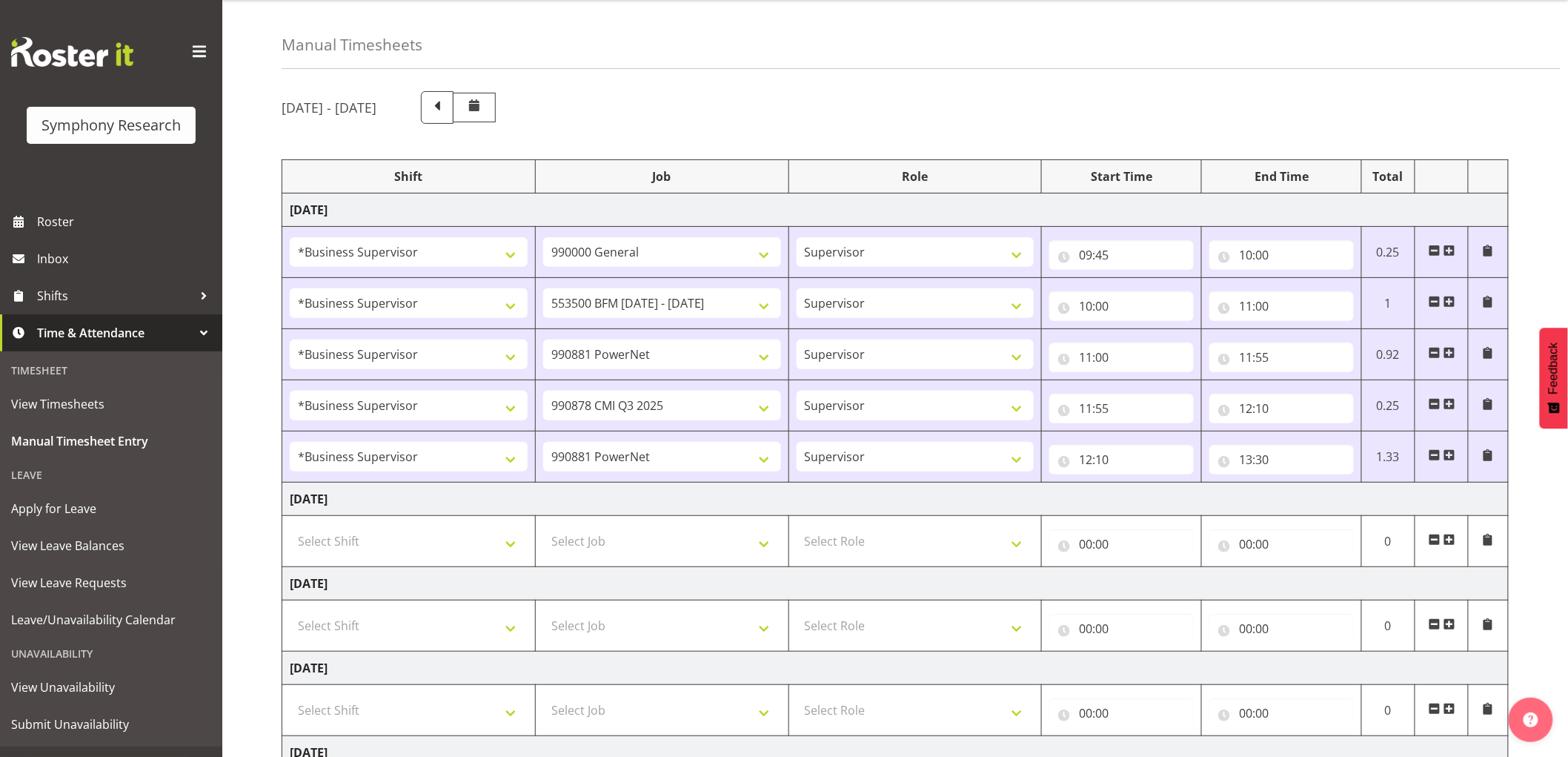click on "13:30" at bounding box center [1281, 460] 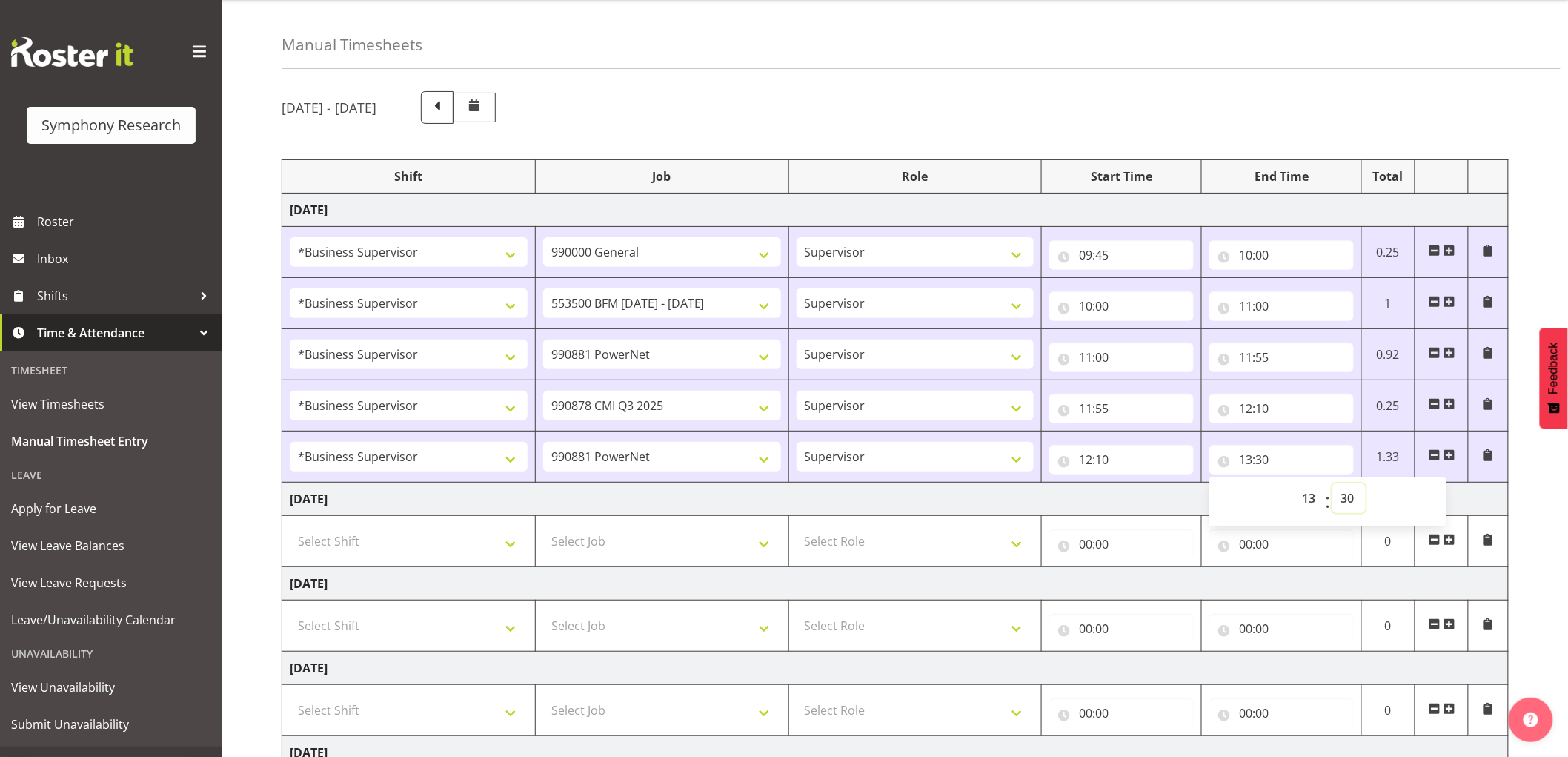 click on "00   01   02   03   04   05   06   07   08   09   10   11   12   13   14   15   16   17   18   19   20   21   22   23   24   25   26   27   28   29   30   31   32   33   34   35   36   37   38   39   40   41   42   43   44   45   46   47   48   49   50   51   52   53   54   55   56   57   58   59" at bounding box center (1349, 498) 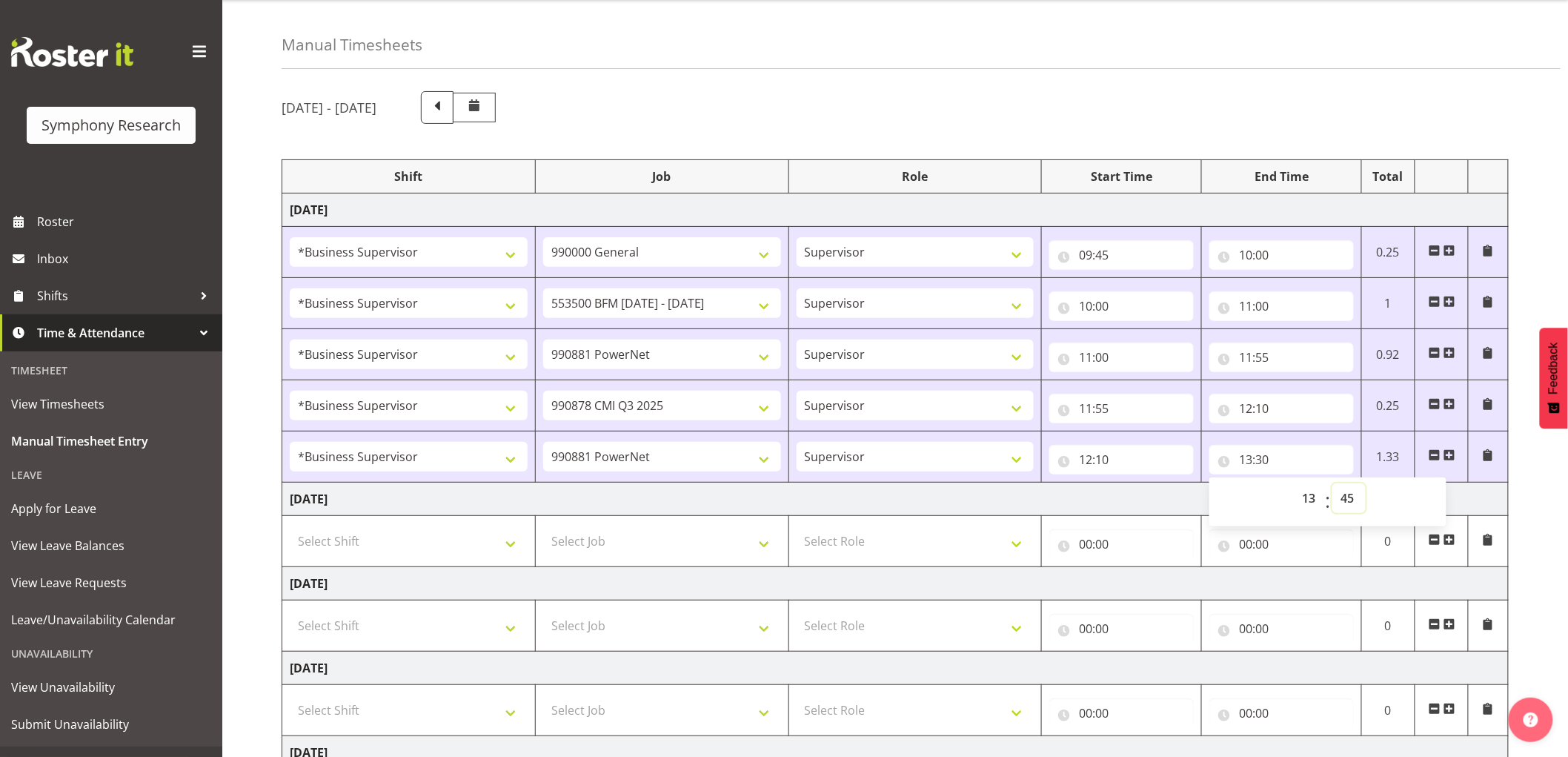 click on "00   01   02   03   04   05   06   07   08   09   10   11   12   13   14   15   16   17   18   19   20   21   22   23   24   25   26   27   28   29   30   31   32   33   34   35   36   37   38   39   40   41   42   43   44   45   46   47   48   49   50   51   52   53   54   55   56   57   58   59" at bounding box center [1349, 498] 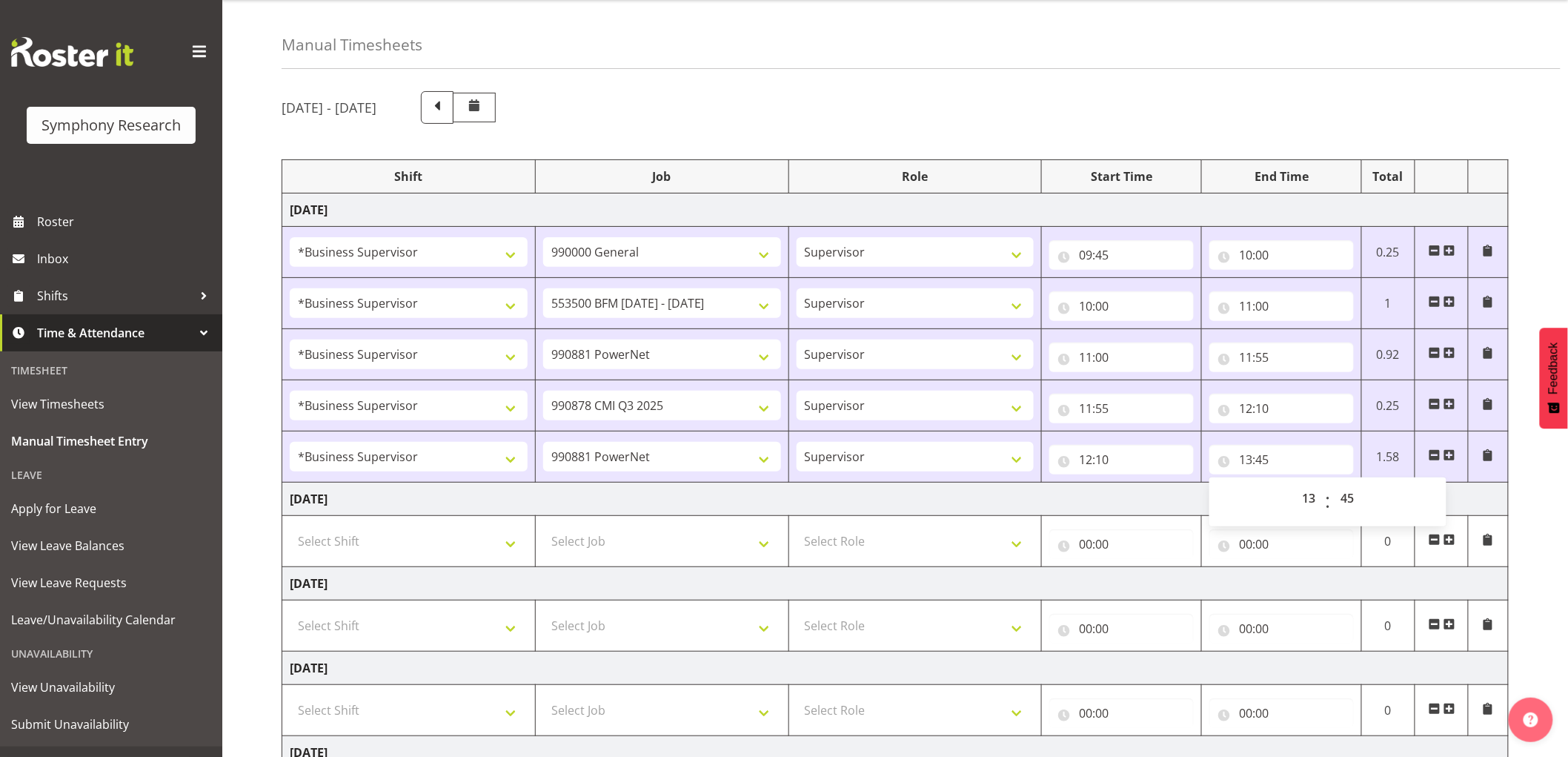 click at bounding box center (1449, 455) 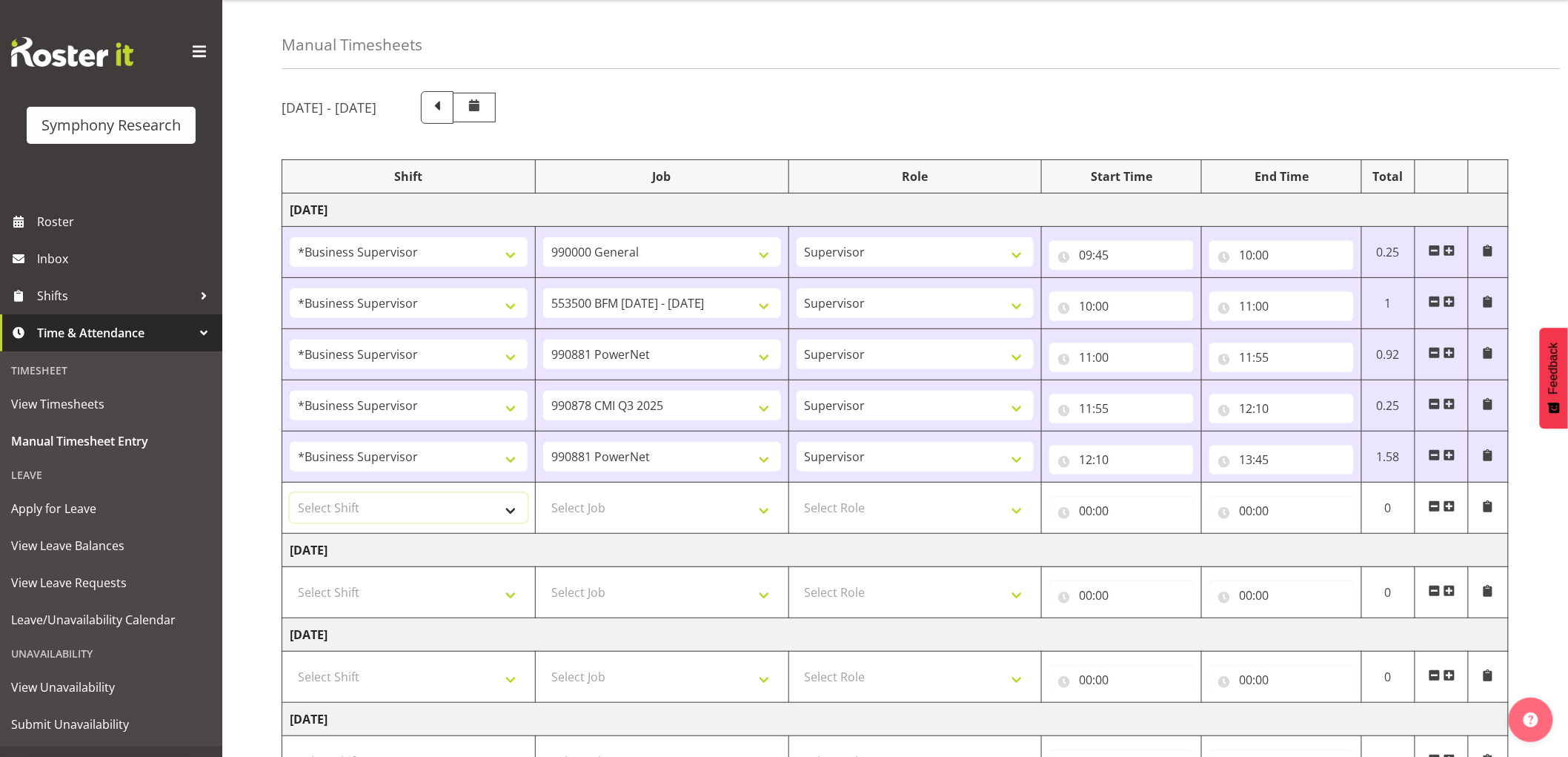 click on "Select Shift  !!Weekend Residential    (Roster IT Shift Label) *Business  9/10am ~ 4:30pm *Business Supervisor *Evening Residential Shift 5-9pm *RP Track  C *RP Track C Weekend *RP Weekly/Monthly Tracks *Supervisor Call Centre *Supervisor Evening *Supervisors & Call Centre Weekend Alarms Evenings Alarms Weekend PowerNet Evenings PowerNet Weekend Test WP Aust briefing/training World Poll Aust Late 9p~10:30p World Poll Aust Wkend World Poll NZ Pilot World Poll NZ Wave 2 Pilot World Poll Pilot Aust 9:00~10:30pm" at bounding box center [408, 508] 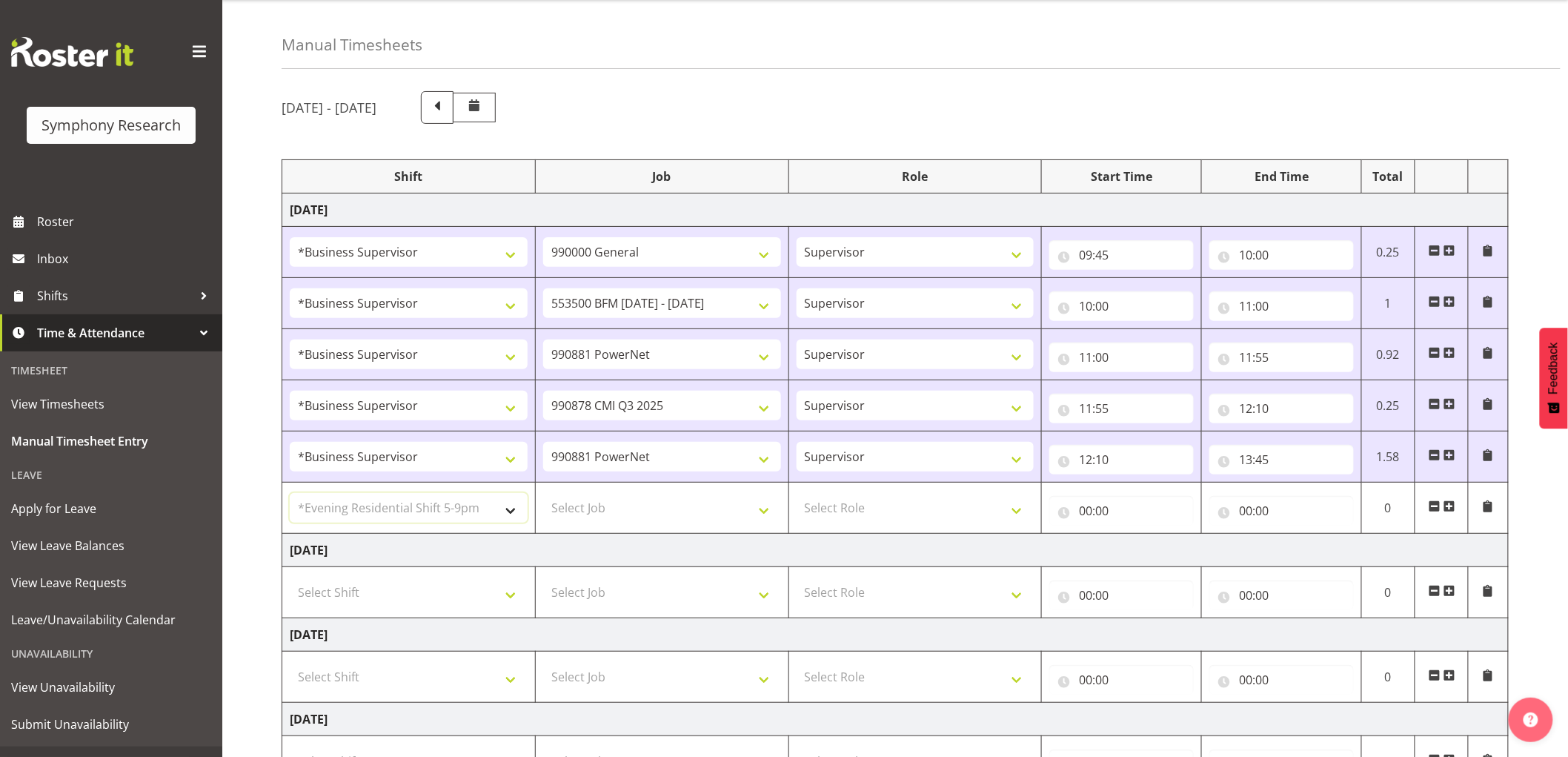 click on "Select Shift  !!Weekend Residential    (Roster IT Shift Label) *Business  9/10am ~ 4:30pm *Business Supervisor *Evening Residential Shift 5-9pm *RP Track  C *RP Track C Weekend *RP Weekly/Monthly Tracks *Supervisor Call Centre *Supervisor Evening *Supervisors & Call Centre Weekend Alarms Evenings Alarms Weekend PowerNet Evenings PowerNet Weekend Test WP Aust briefing/training World Poll Aust Late 9p~10:30p World Poll Aust Wkend World Poll NZ Pilot World Poll NZ Wave 2 Pilot World Poll Pilot Aust 9:00~10:30pm" at bounding box center [408, 508] 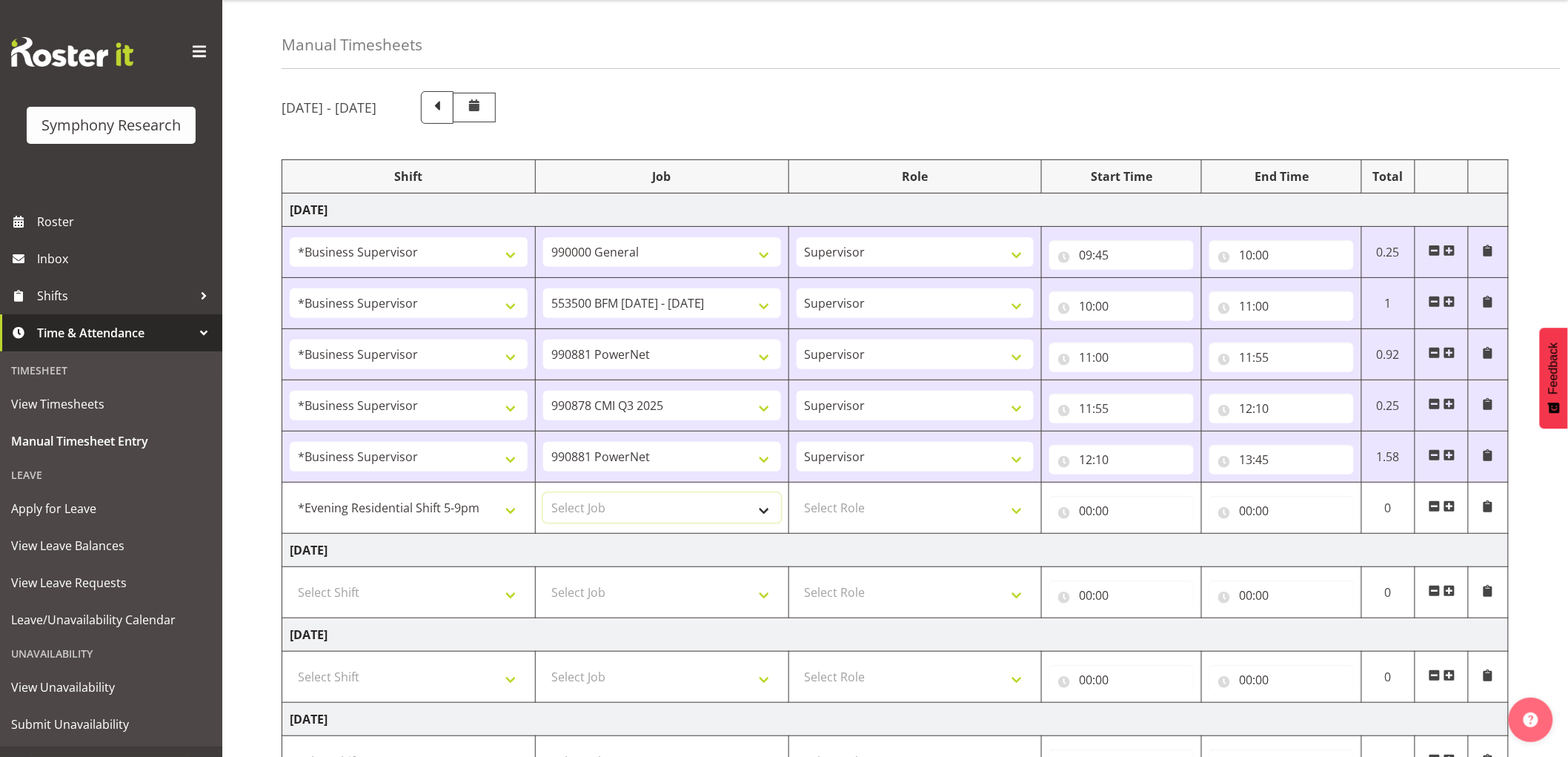 click on "Select Job  550060 IF Admin 553495 Rural Omnibus [DATE] - [DATE] 553500 BFM [DATE] - [DATE] 990000 General 990820 Mobtest 2024 990821 Goldrush 2024 990846 Toka Tu Ake 2025 990855 FENZ 990869 Richmond Home Heating 990873 Batteries 990877 PGG 2025 990878 CMI Q3 2025 990879 Selwyn DC 990881 PowerNet 999996 Training 999997 Recruitment & Training 999999 DT" at bounding box center (662, 508) 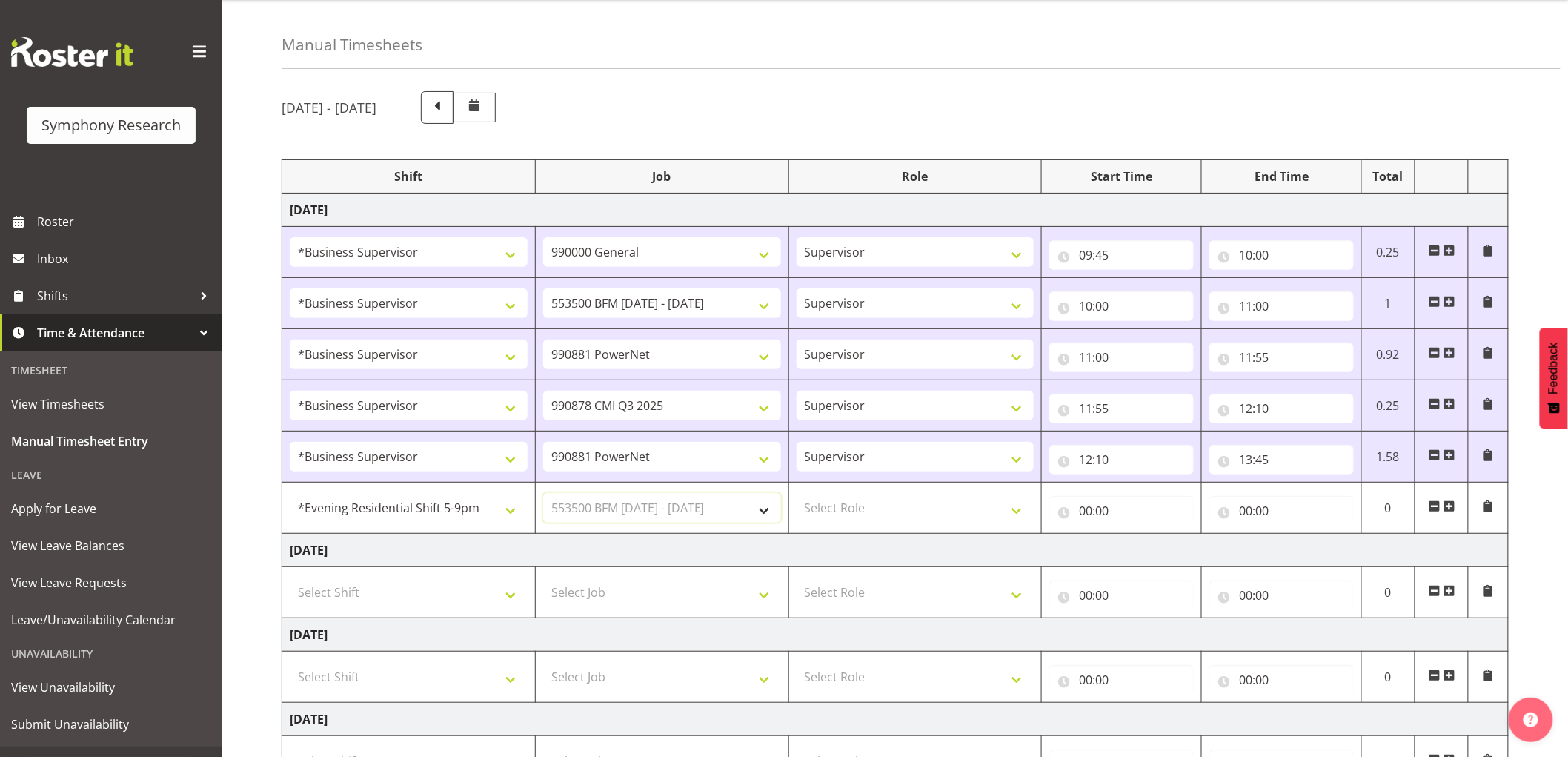 click on "Select Job  550060 IF Admin 553495 Rural Omnibus [DATE] - [DATE] 553500 BFM [DATE] - [DATE] 990000 General 990820 Mobtest 2024 990821 Goldrush 2024 990846 Toka Tu Ake 2025 990855 FENZ 990869 Richmond Home Heating 990873 Batteries 990877 PGG 2025 990878 CMI Q3 2025 990879 Selwyn DC 990881 PowerNet 999996 Training 999997 Recruitment & Training 999999 DT" at bounding box center [662, 508] 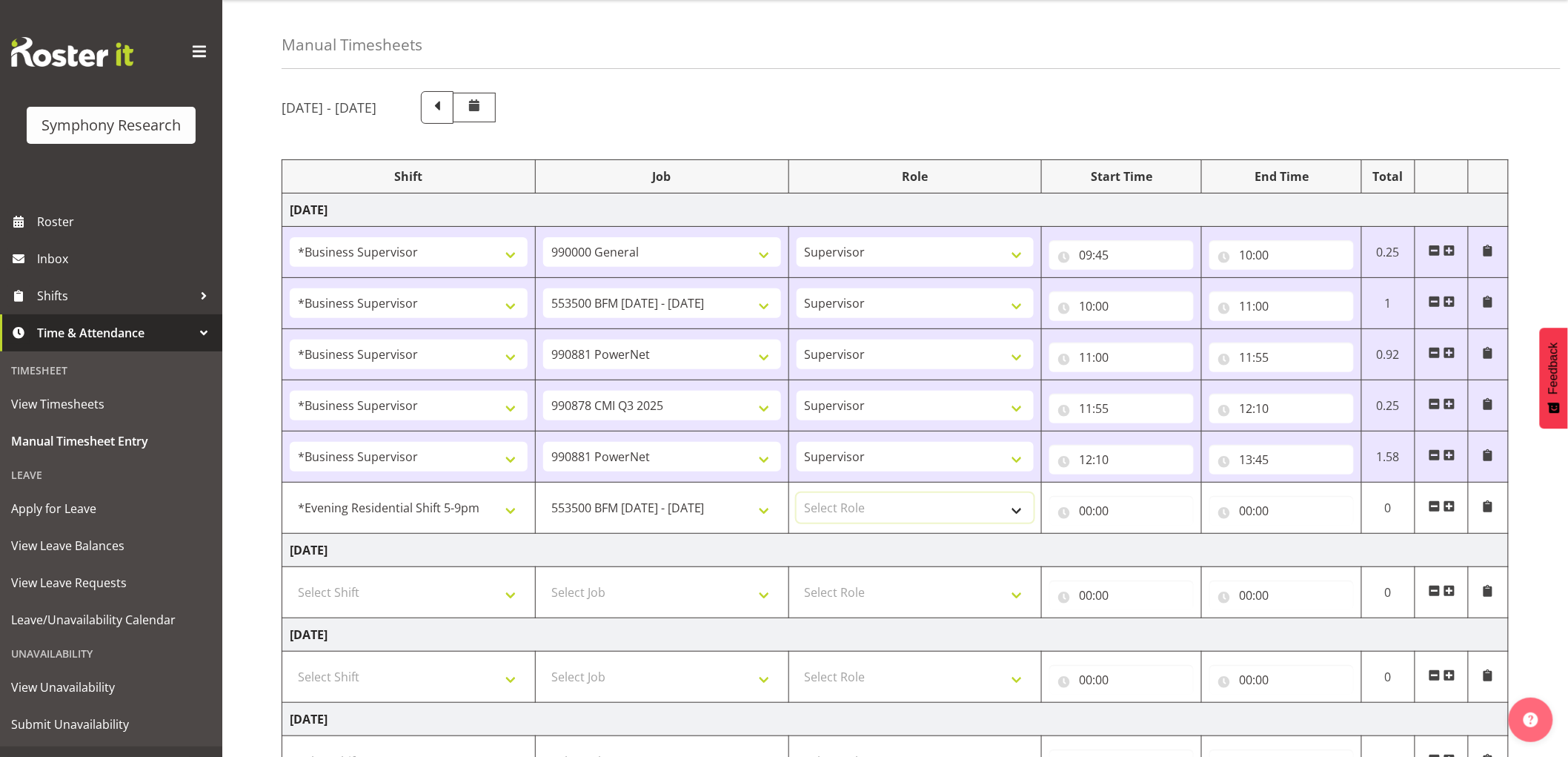 click on "Select Role  Supervisor Interviewing Briefing" at bounding box center (915, 508) 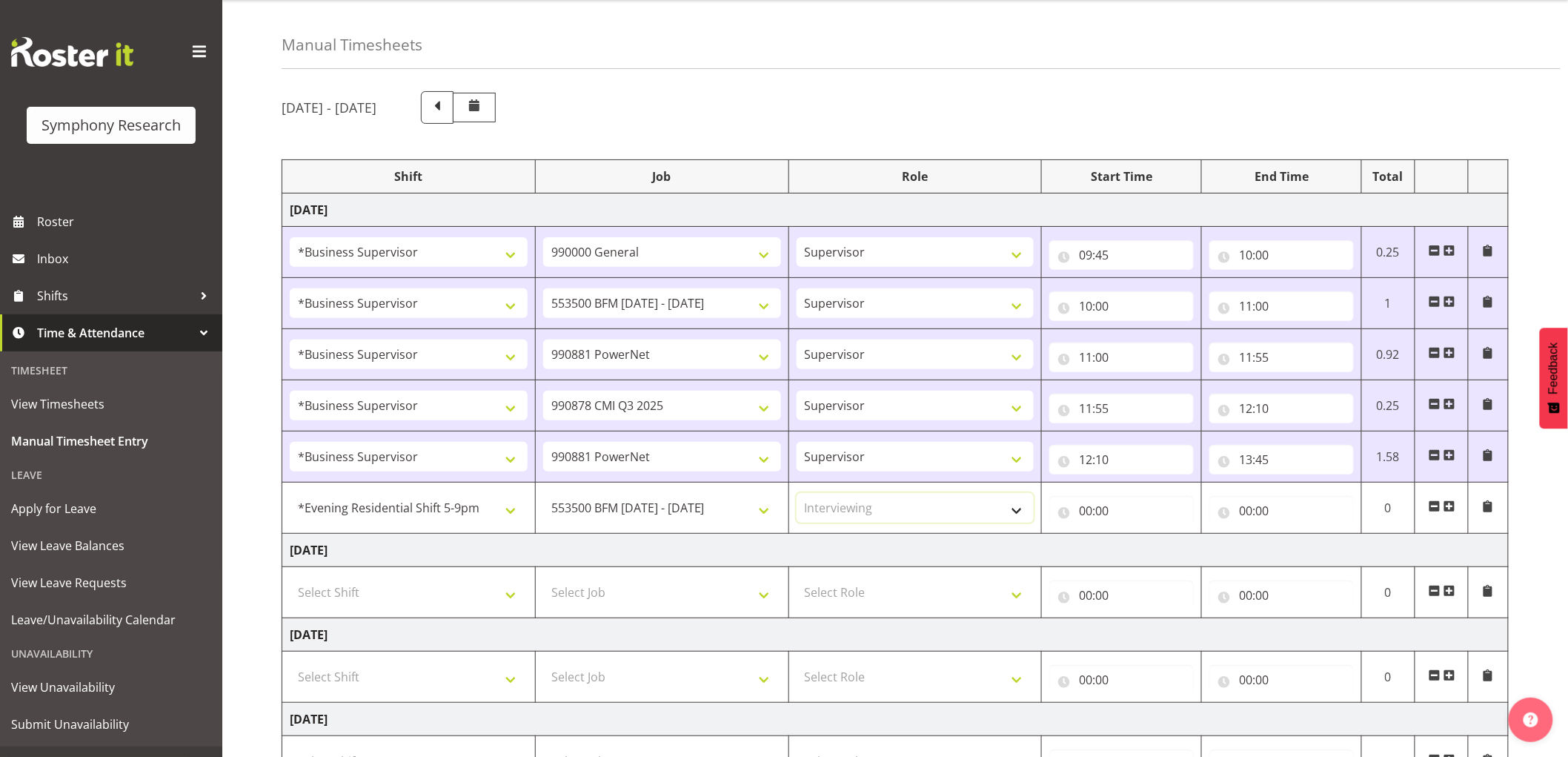 click on "Select Role  Supervisor Interviewing Briefing" at bounding box center [915, 508] 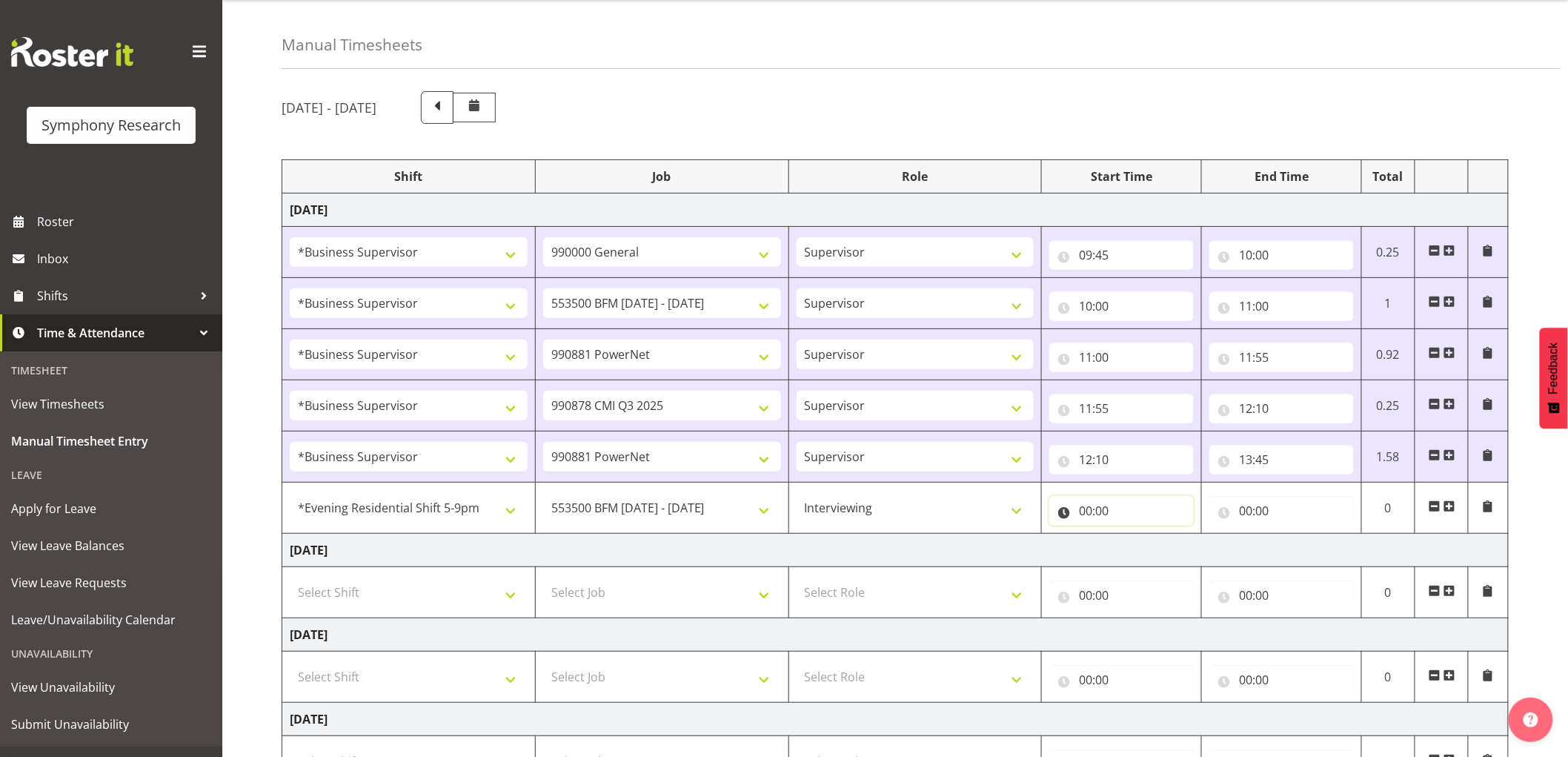 click on "00:00" at bounding box center (1121, 511) 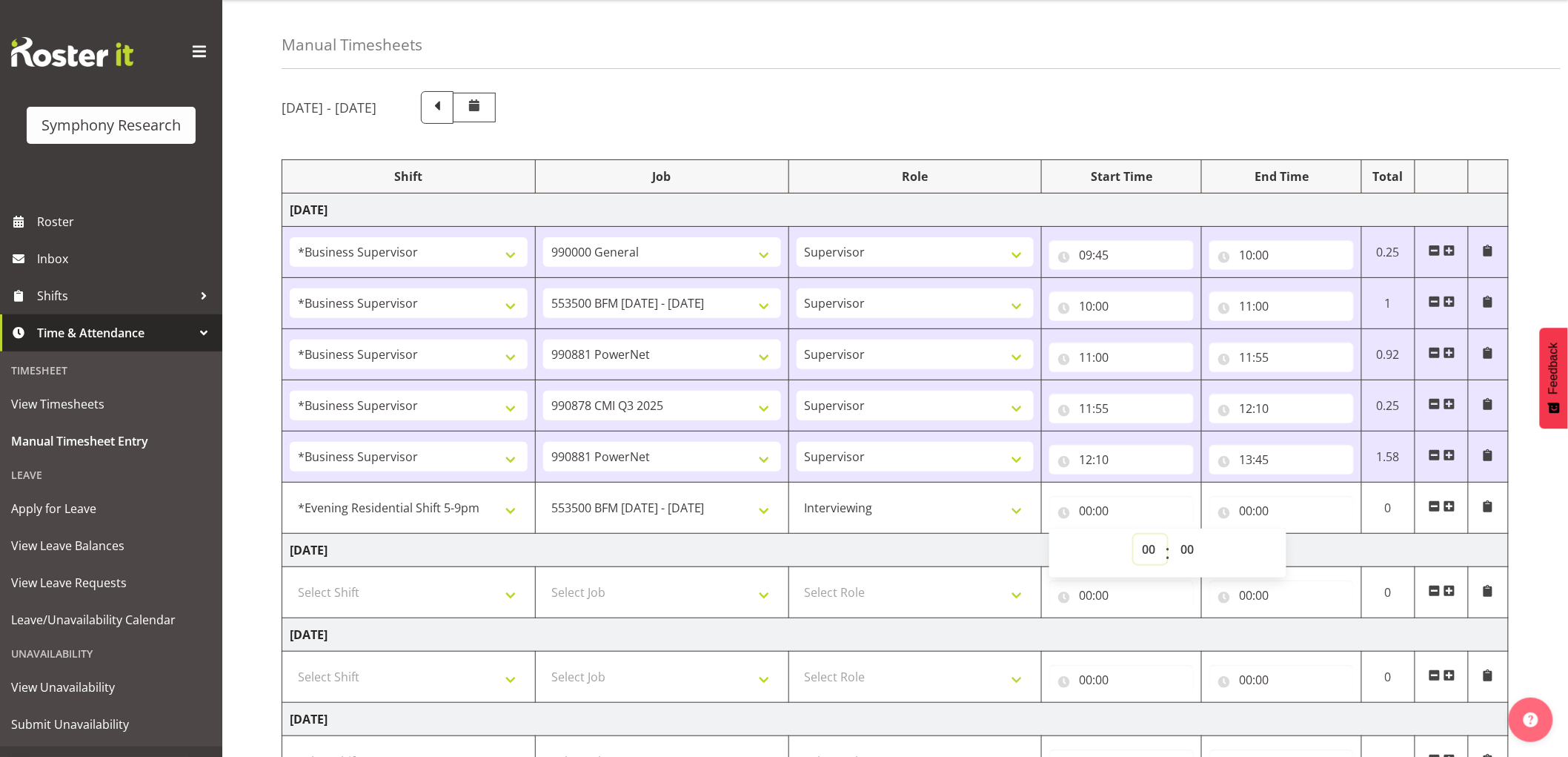 drag, startPoint x: 1153, startPoint y: 543, endPoint x: 1153, endPoint y: 552, distance: 9 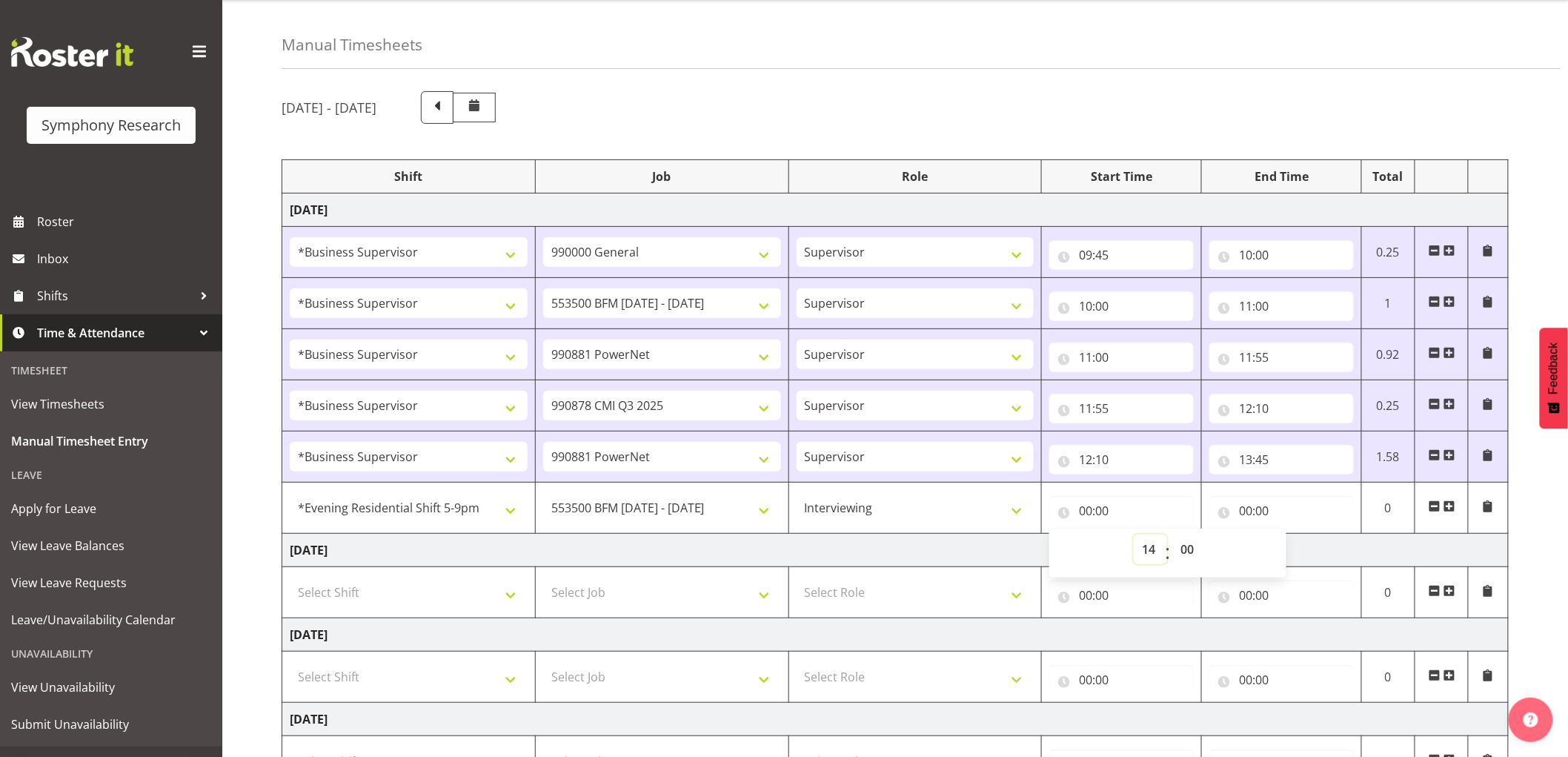 click on "00   01   02   03   04   05   06   07   08   09   10   11   12   13   14   15   16   17   18   19   20   21   22   23" at bounding box center (1150, 549) 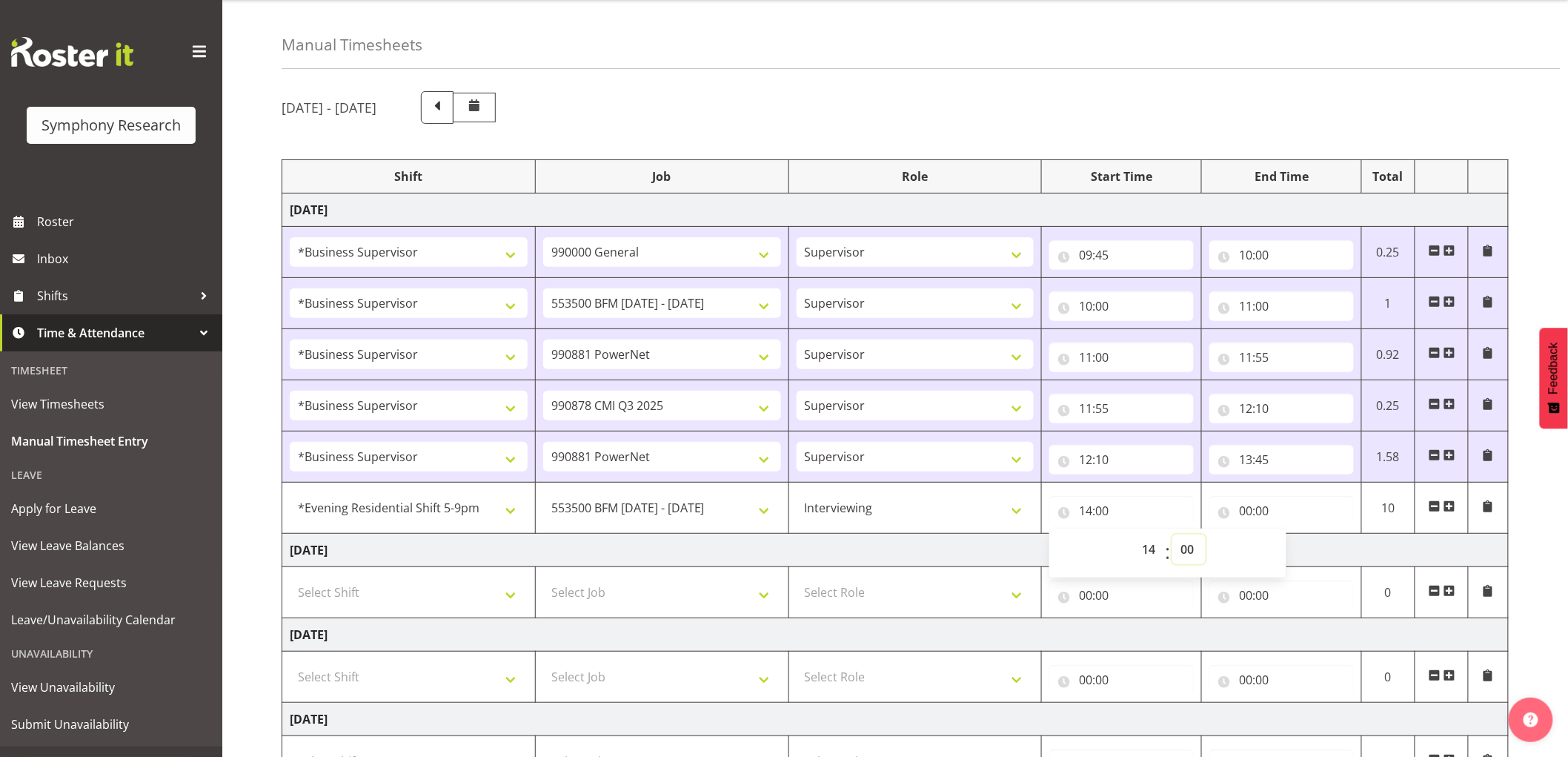 drag, startPoint x: 1186, startPoint y: 552, endPoint x: 1201, endPoint y: 564, distance: 19.20937 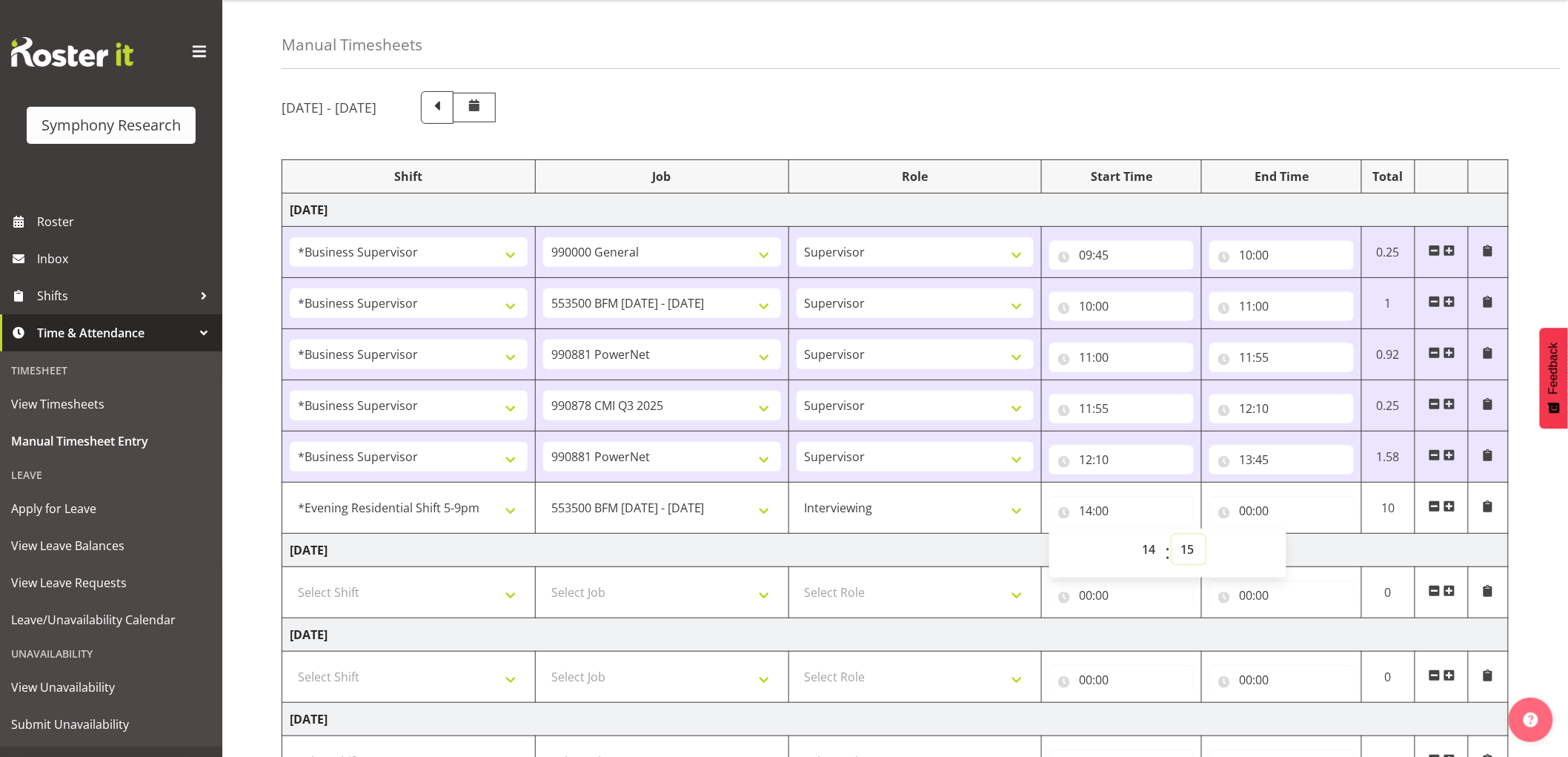 click on "00   01   02   03   04   05   06   07   08   09   10   11   12   13   14   15   16   17   18   19   20   21   22   23   24   25   26   27   28   29   30   31   32   33   34   35   36   37   38   39   40   41   42   43   44   45   46   47   48   49   50   51   52   53   54   55   56   57   58   59" at bounding box center (1189, 549) 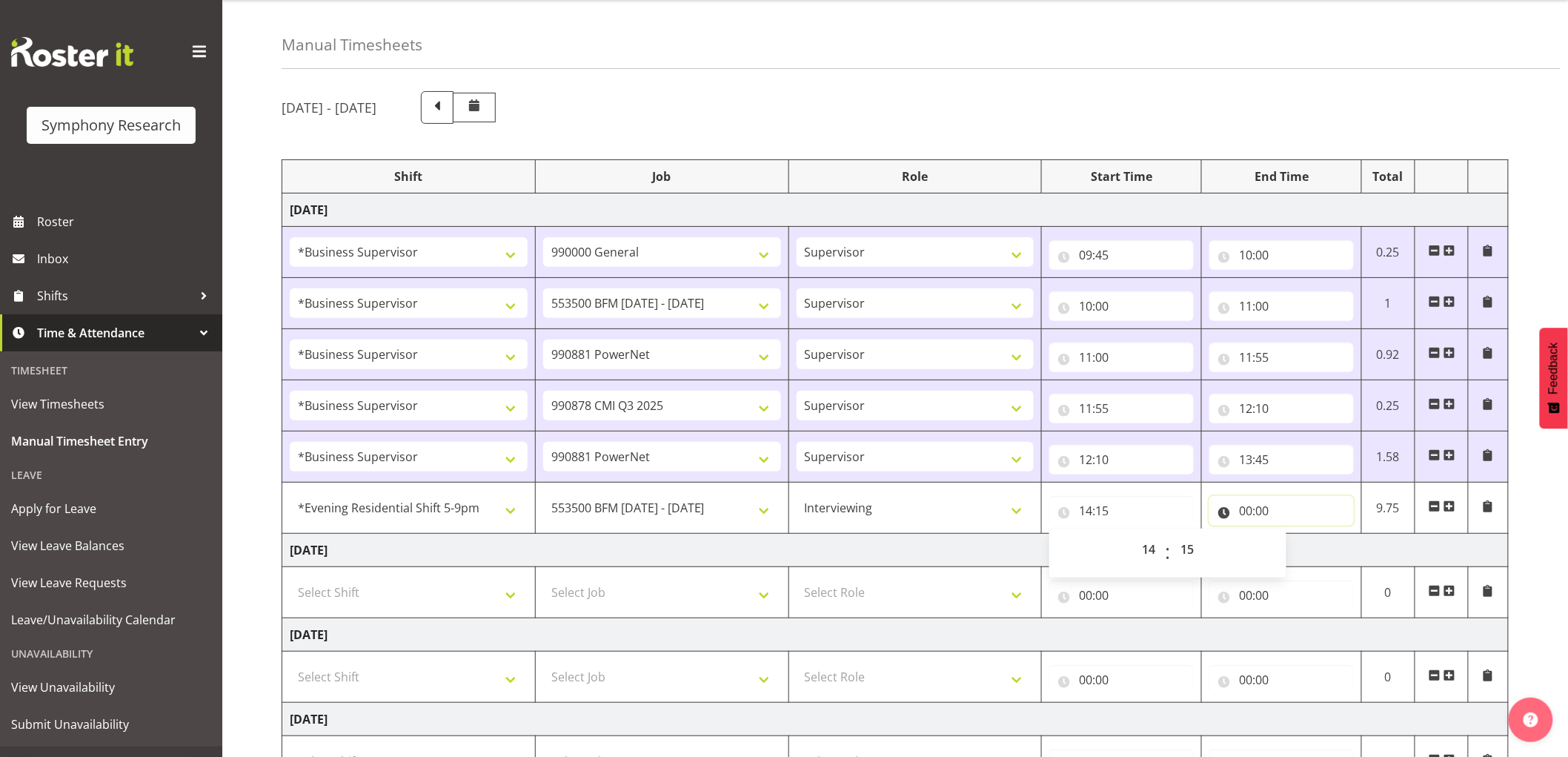 click on "00:00" at bounding box center (1281, 511) 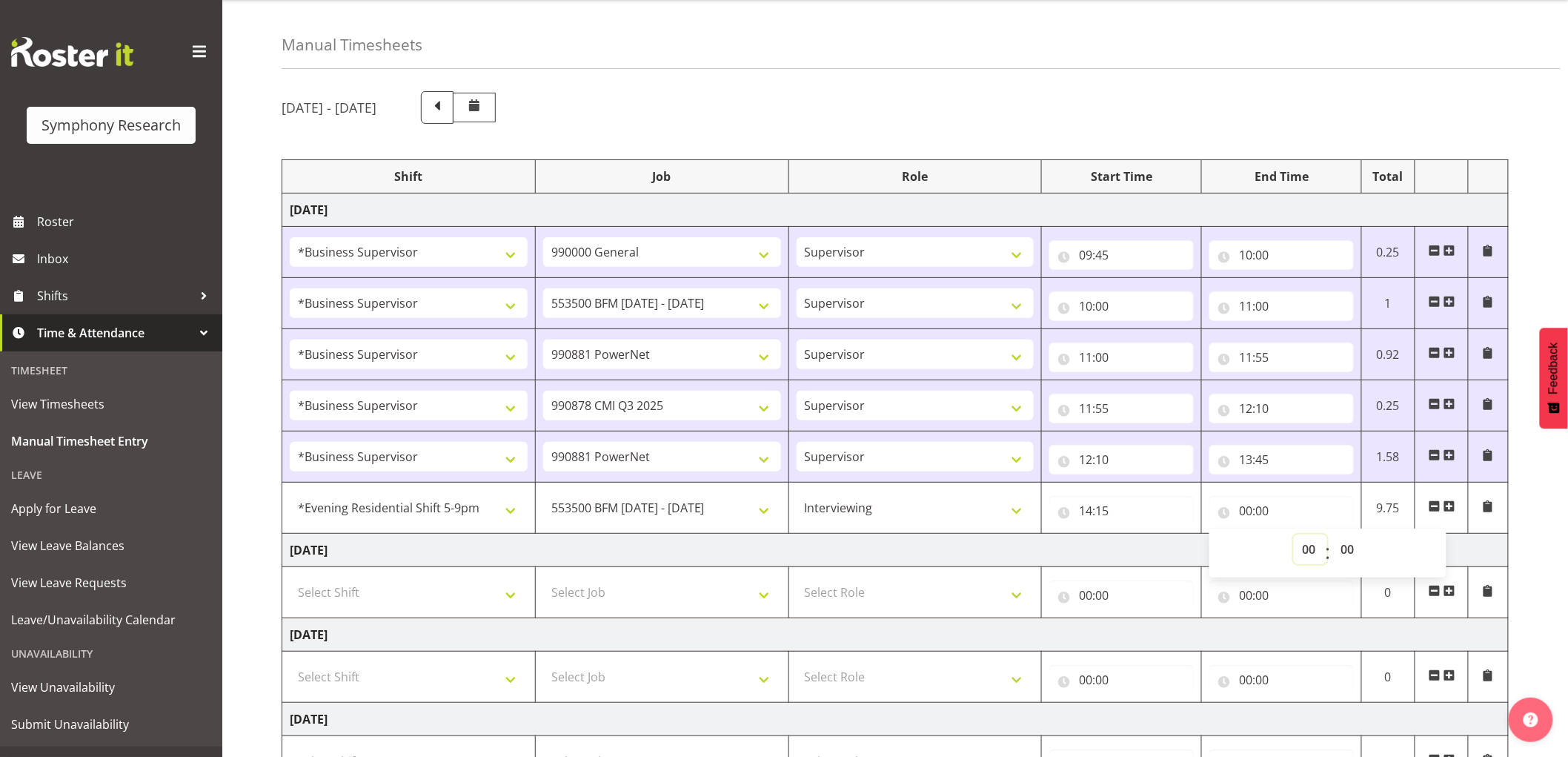 click on "00   01   02   03   04   05   06   07   08   09   10   11   12   13   14   15   16   17   18   19   20   21   22   23" at bounding box center [1310, 549] 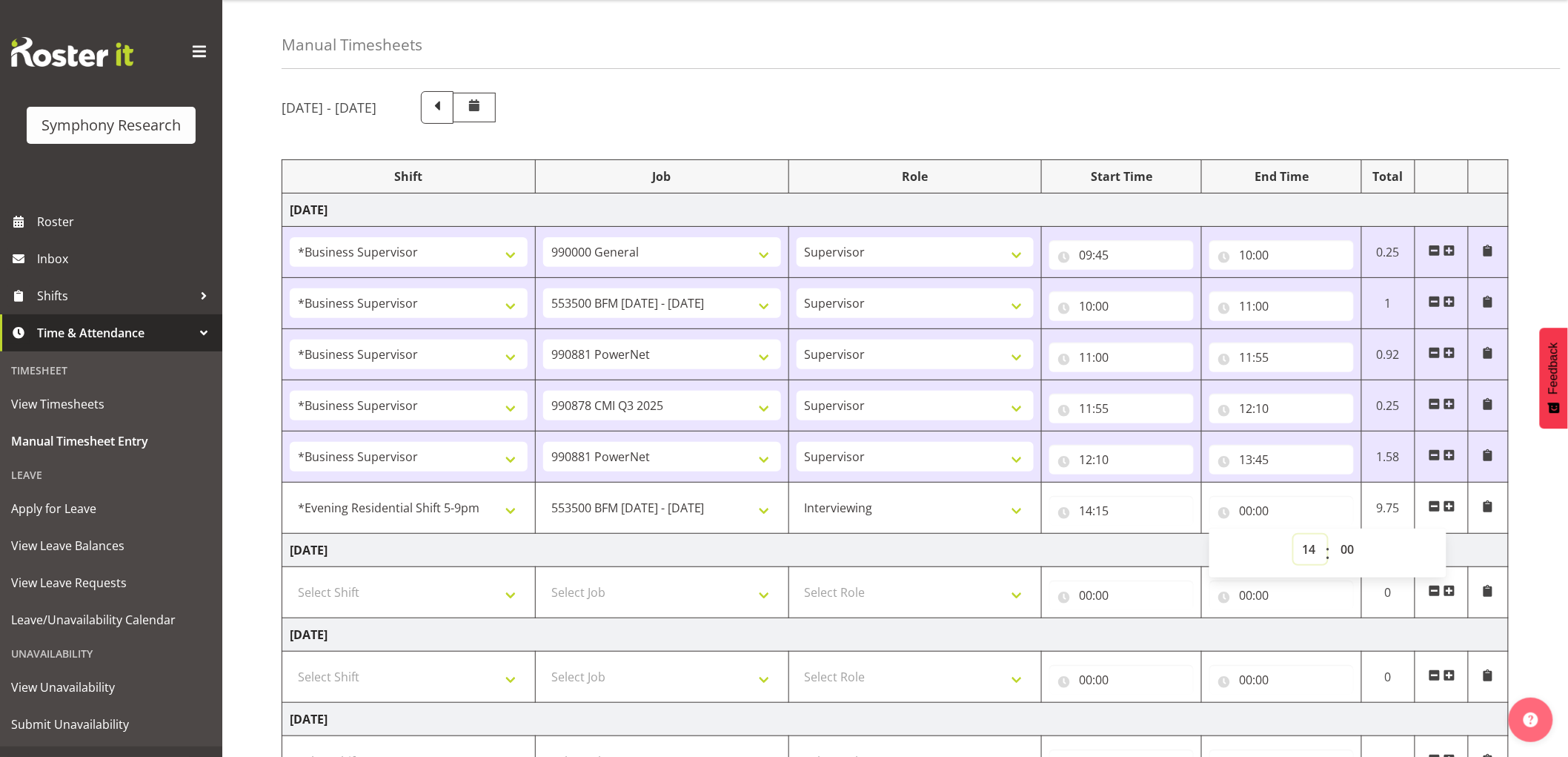 click on "00   01   02   03   04   05   06   07   08   09   10   11   12   13   14   15   16   17   18   19   20   21   22   23" at bounding box center (1310, 549) 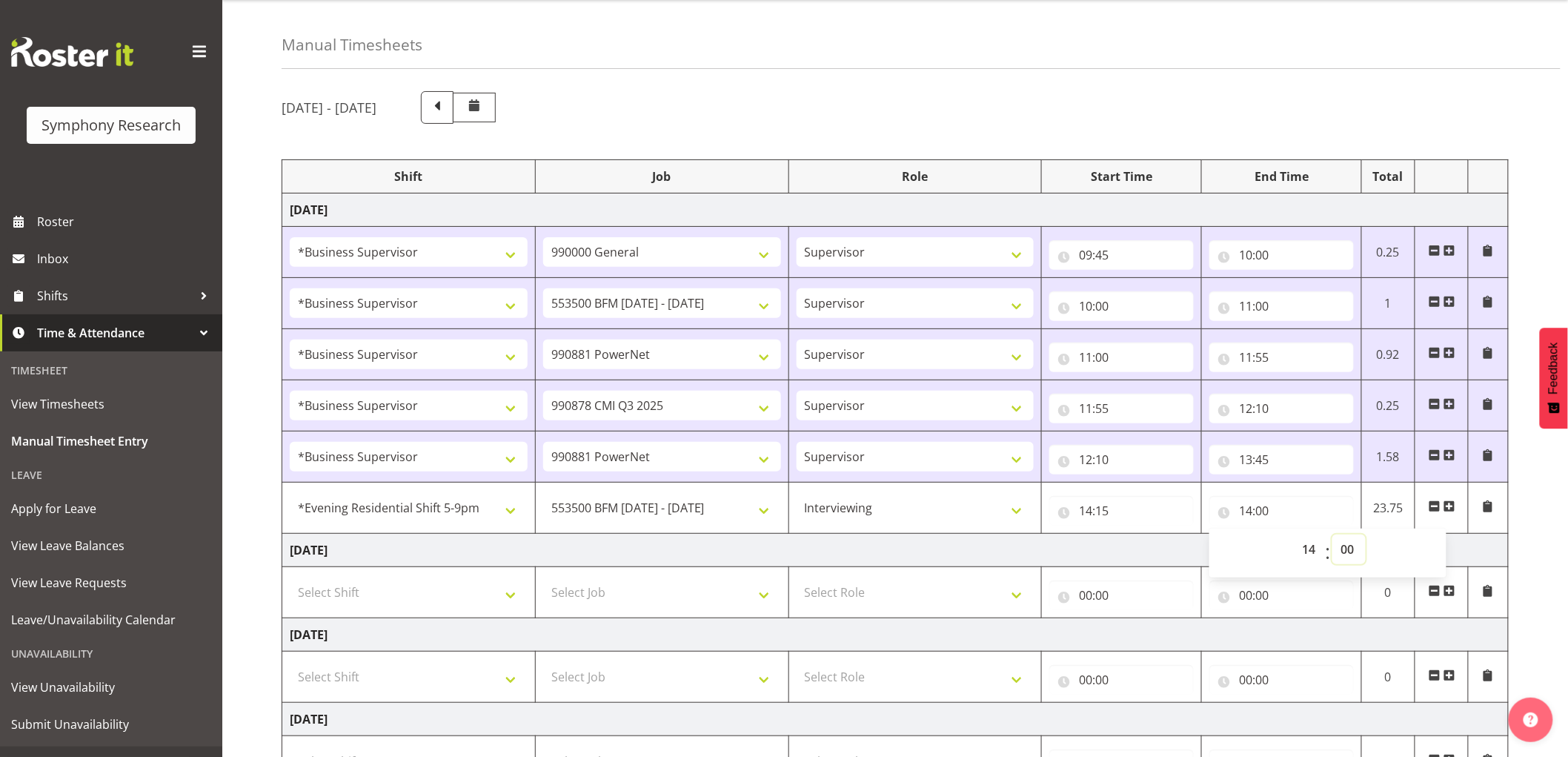 drag, startPoint x: 1346, startPoint y: 557, endPoint x: 1352, endPoint y: 566, distance: 11 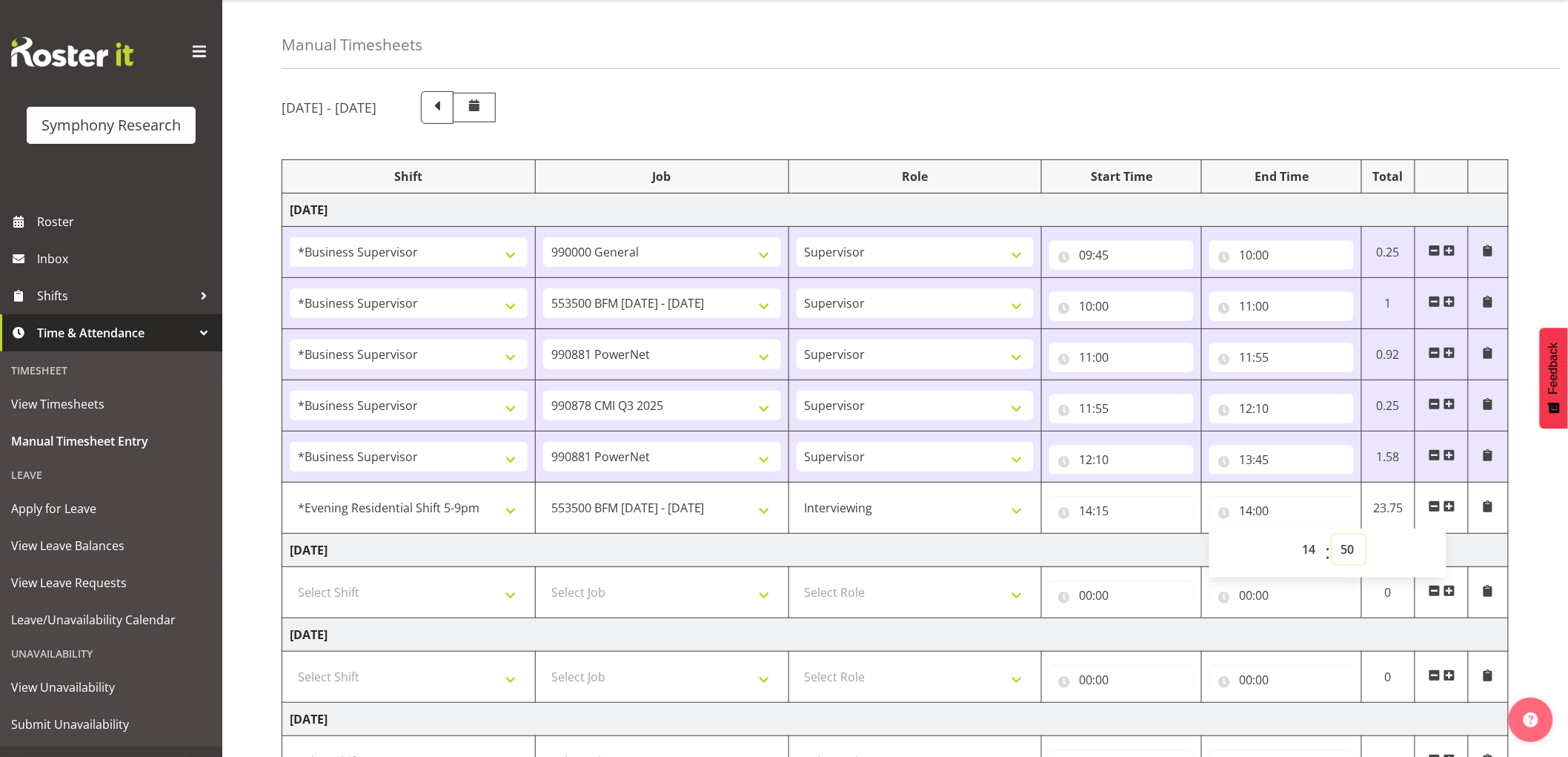click on "00   01   02   03   04   05   06   07   08   09   10   11   12   13   14   15   16   17   18   19   20   21   22   23   24   25   26   27   28   29   30   31   32   33   34   35   36   37   38   39   40   41   42   43   44   45   46   47   48   49   50   51   52   53   54   55   56   57   58   59" at bounding box center [1349, 549] 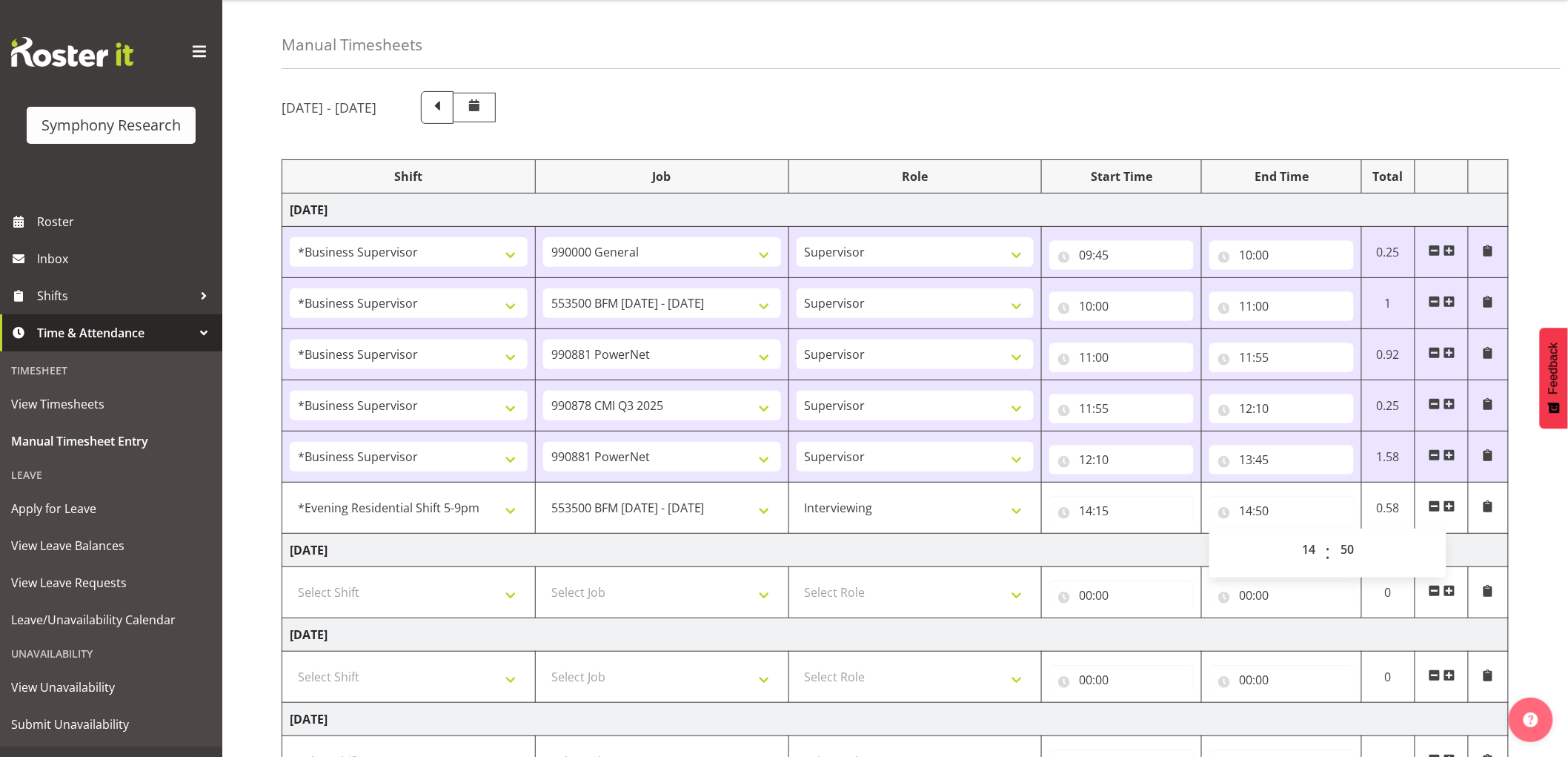 click on "Manual Timesheets" at bounding box center [921, 34] 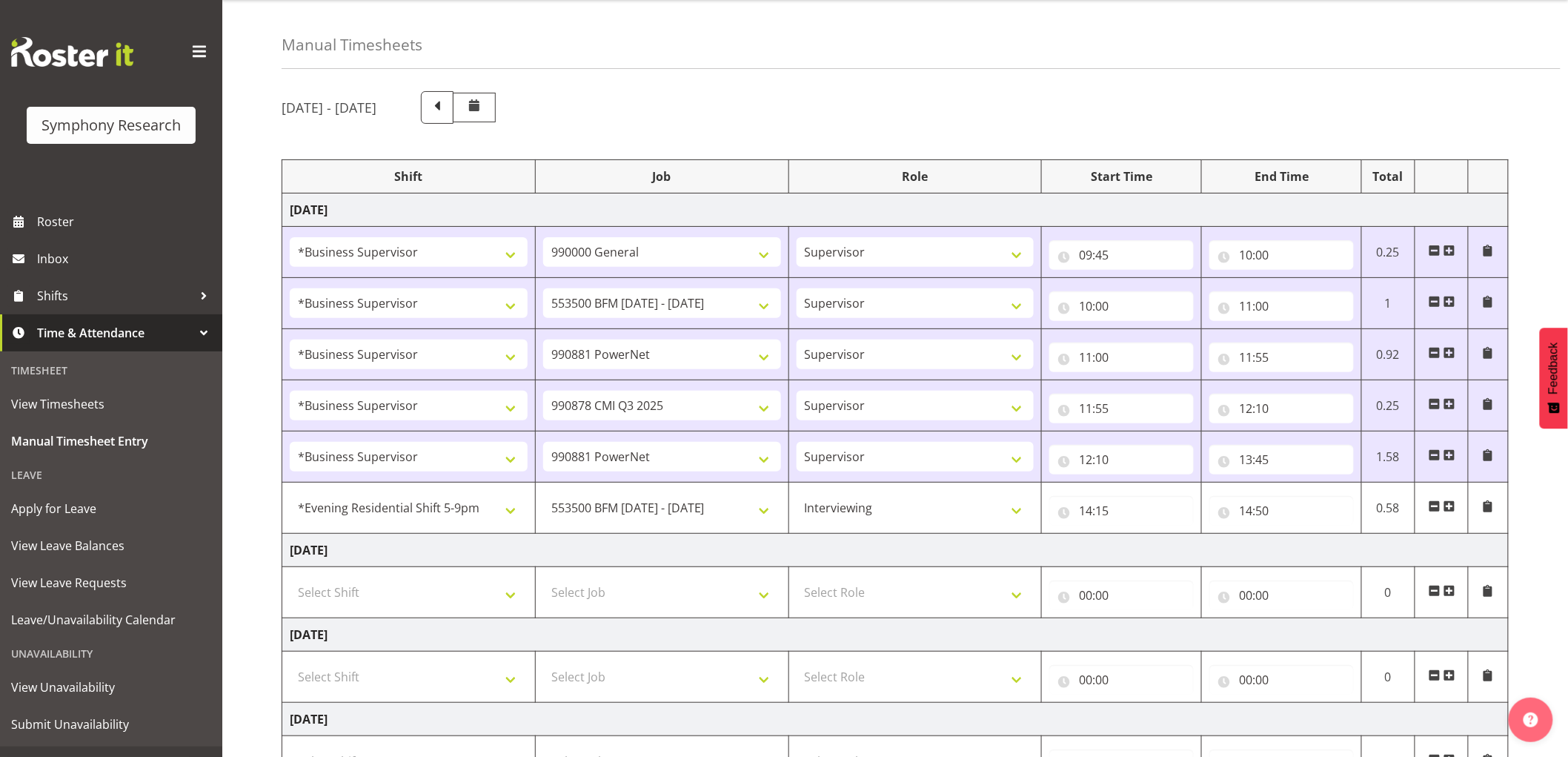 scroll, scrollTop: 421, scrollLeft: 0, axis: vertical 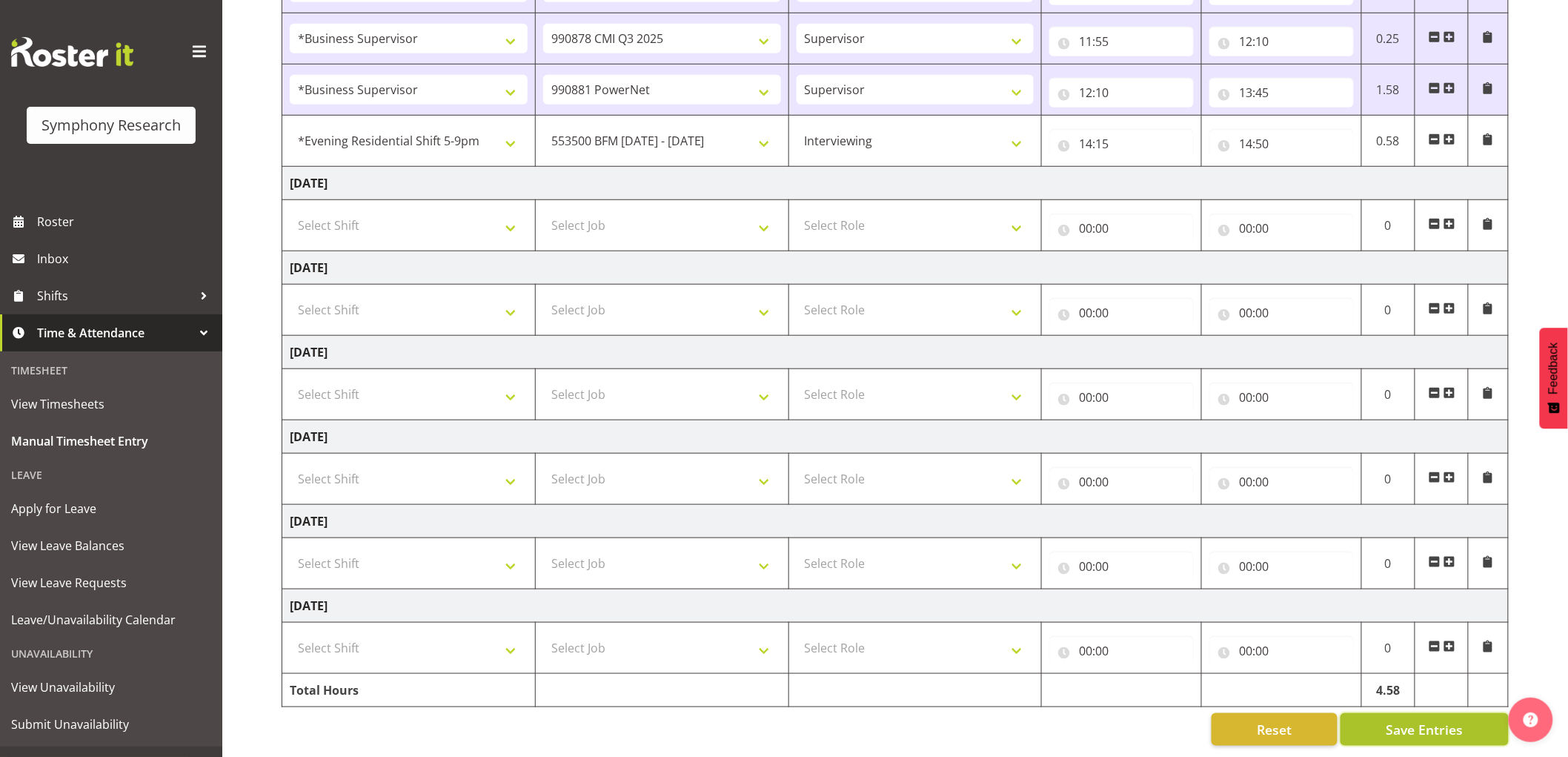 drag, startPoint x: 1406, startPoint y: 719, endPoint x: 1325, endPoint y: 634, distance: 117.4138 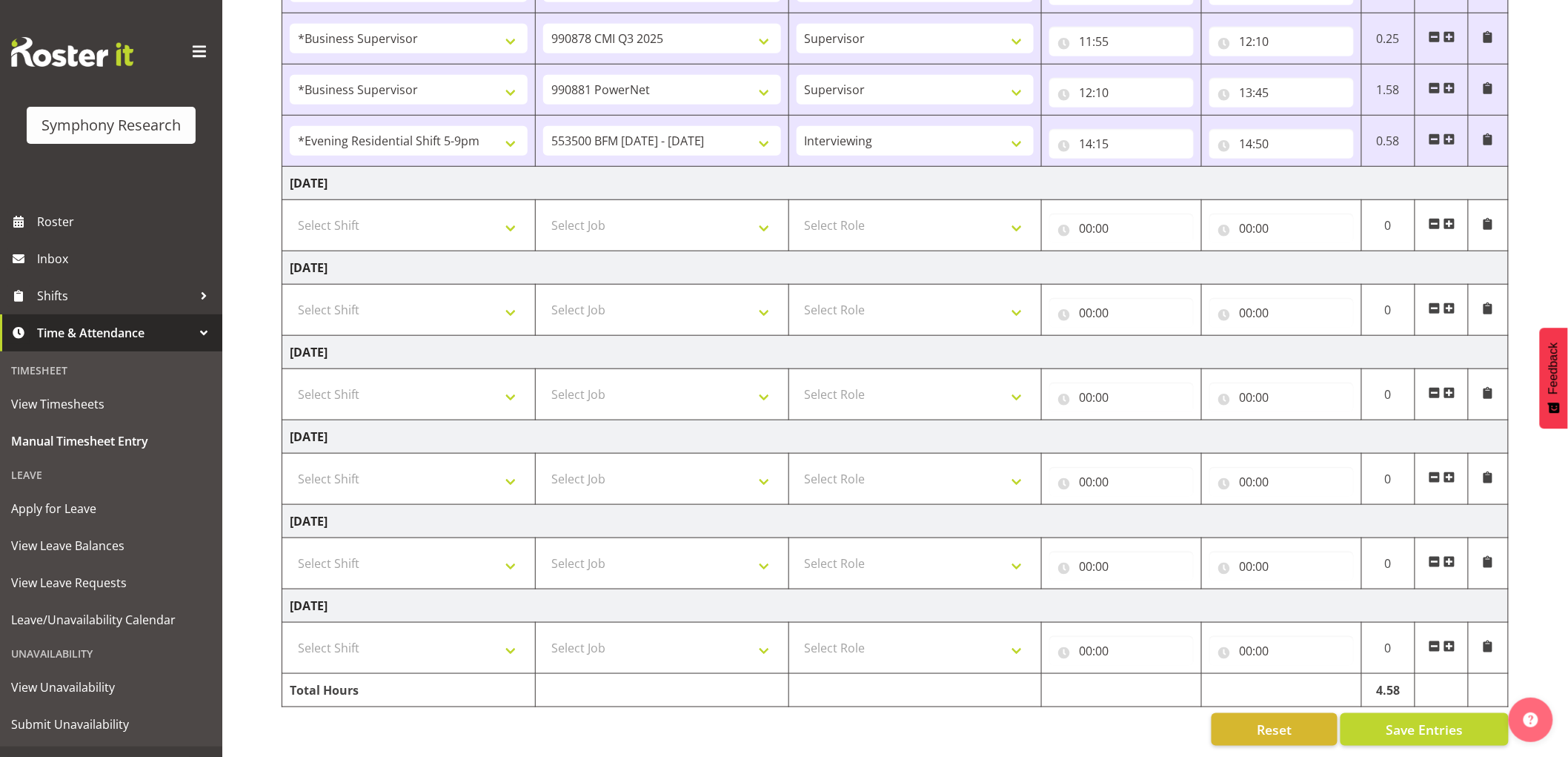 click at bounding box center [1449, 139] 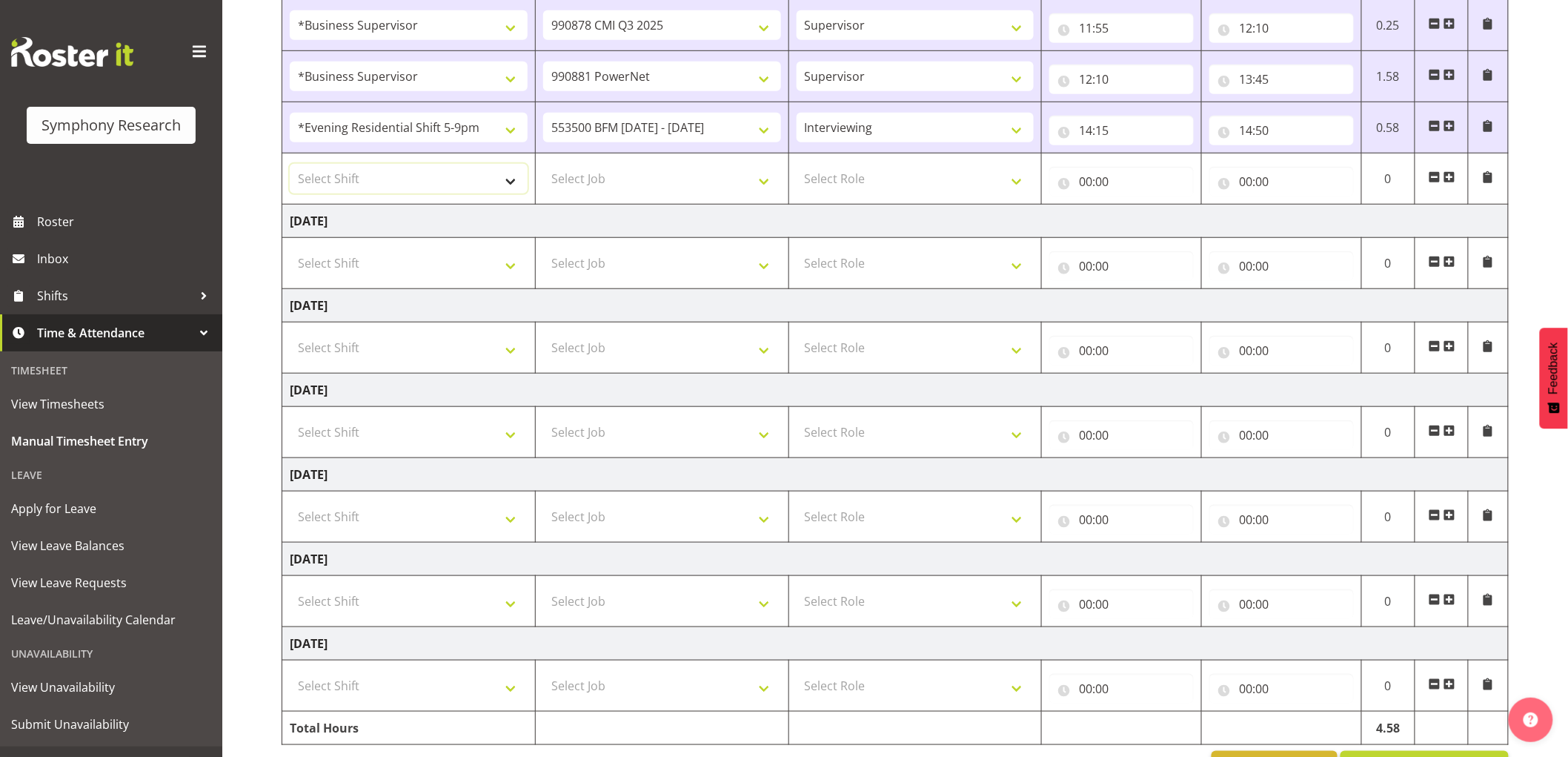 click on "Select Shift  !!Weekend Residential    (Roster IT Shift Label) *Business  9/10am ~ 4:30pm *Business Supervisor *Evening Residential Shift 5-9pm *RP Track  C *RP Track C Weekend *RP Weekly/Monthly Tracks *Supervisor Call Centre *Supervisor Evening *Supervisors & Call Centre Weekend Alarms Evenings Alarms Weekend PowerNet Evenings PowerNet Weekend Test WP Aust briefing/training World Poll Aust Late 9p~10:30p World Poll Aust Wkend World Poll NZ Pilot World Poll NZ Wave 2 Pilot World Poll Pilot Aust 9:00~10:30pm" at bounding box center [408, 179] 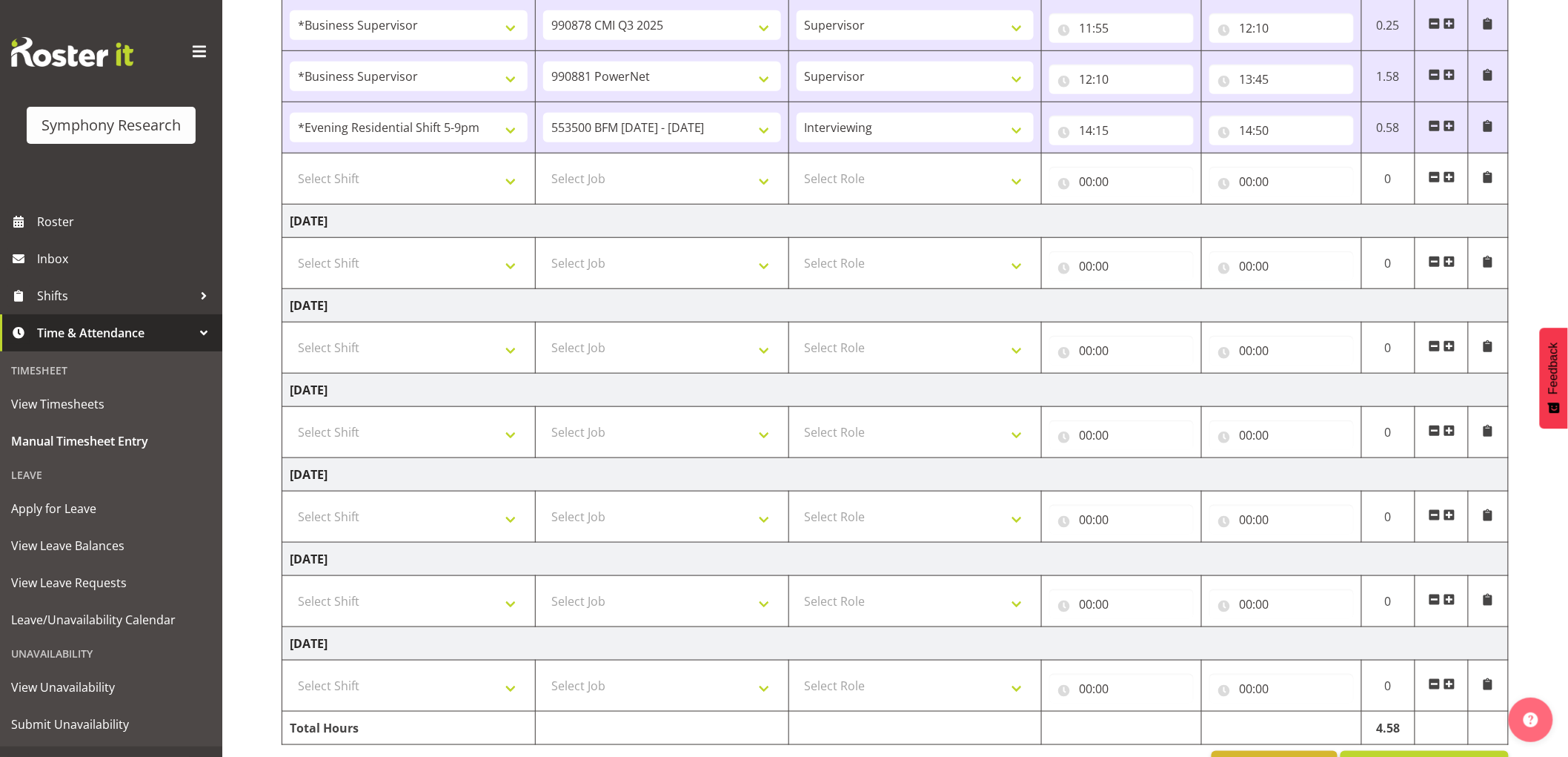 click on "!!Weekend Residential    (Roster IT Shift Label) *Business  9/10am ~ 4:30pm *Business Supervisor *Evening Residential Shift 5-9pm *RP Track  C *RP Track C Weekend *RP Weekly/Monthly Tracks *Supervisor Call Centre *Supervisor Evening *Supervisors & Call Centre Weekend Alarms Evenings Alarms Weekend PowerNet Evenings PowerNet Weekend Test WP Aust briefing/training World Poll Aust Late 9p~10:30p World Poll Aust Wkend World Poll NZ Pilot World Poll NZ Wave 2 Pilot World Poll Pilot Aust 9:00~10:30pm" at bounding box center (409, 128) 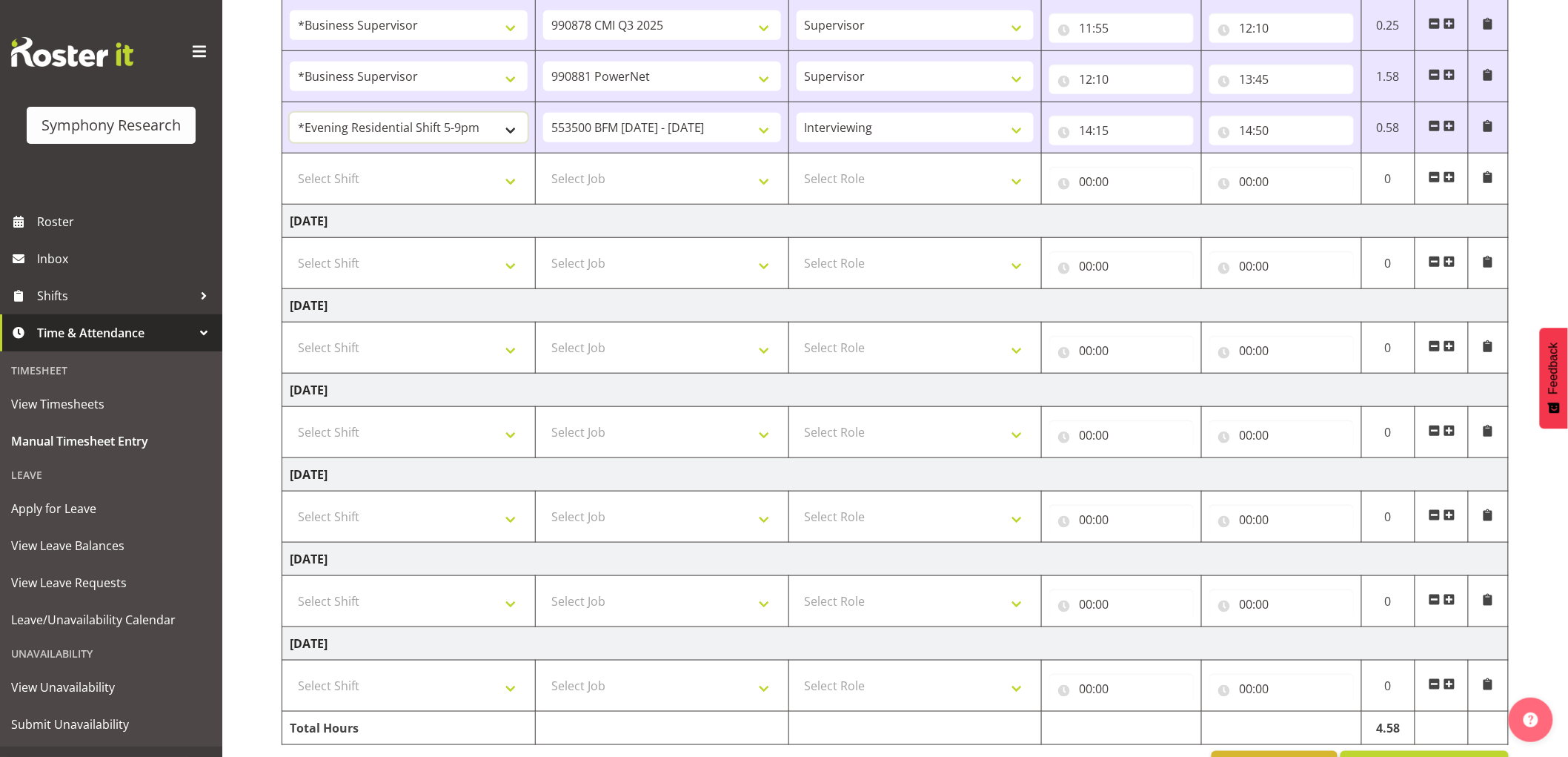 click on "!!Weekend Residential    (Roster IT Shift Label) *Business  9/10am ~ 4:30pm *Business Supervisor *Evening Residential Shift 5-9pm *RP Track  C *RP Track C Weekend *RP Weekly/Monthly Tracks *Supervisor Call Centre *Supervisor Evening *Supervisors & Call Centre Weekend Alarms Evenings Alarms Weekend PowerNet Evenings PowerNet Weekend Test WP Aust briefing/training World Poll Aust Late 9p~10:30p World Poll Aust Wkend World Poll NZ Pilot World Poll NZ Wave 2 Pilot World Poll Pilot Aust 9:00~10:30pm" at bounding box center (408, 128) 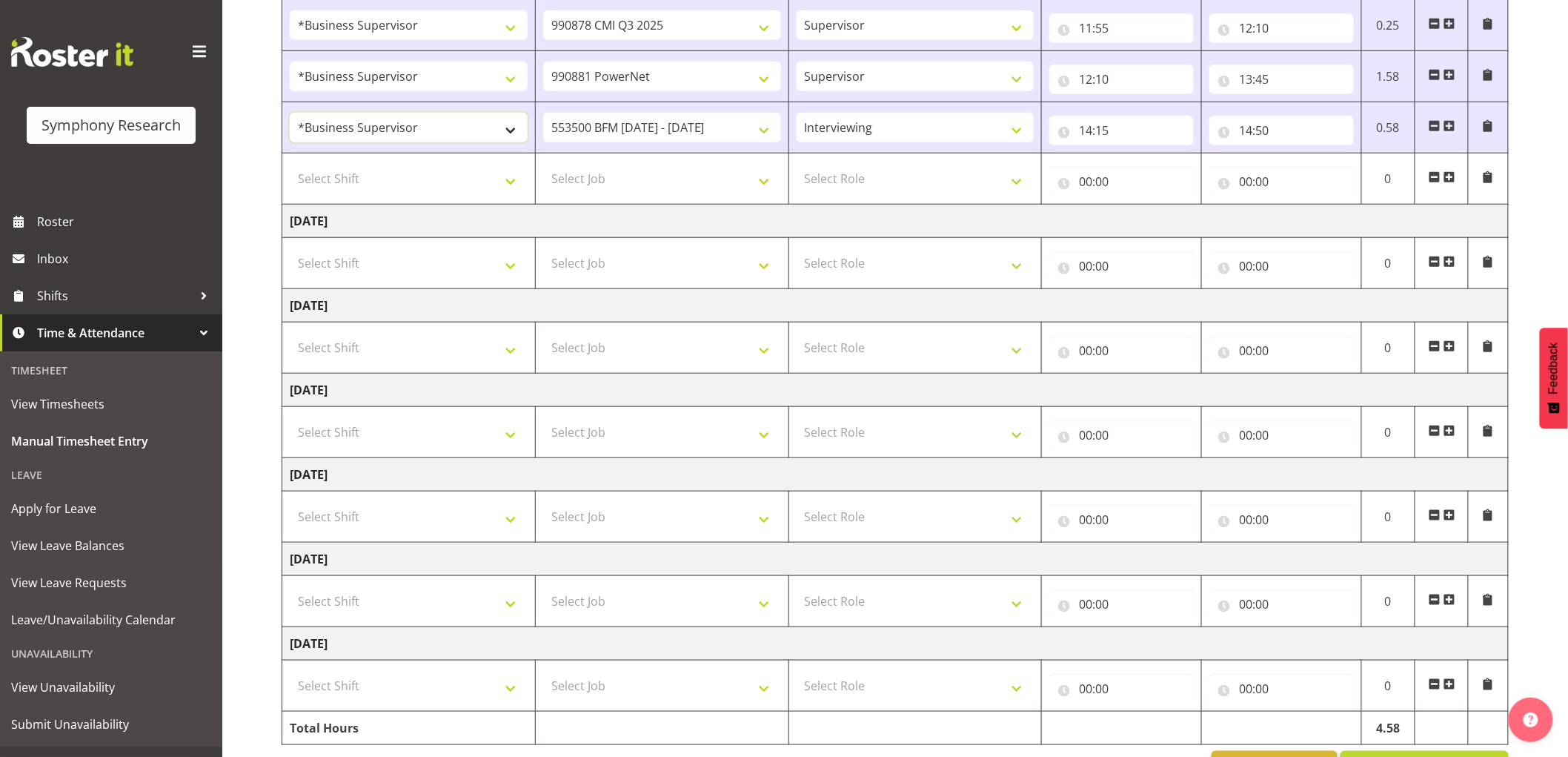 click on "!!Weekend Residential    (Roster IT Shift Label) *Business  9/10am ~ 4:30pm *Business Supervisor *Evening Residential Shift 5-9pm *RP Track  C *RP Track C Weekend *RP Weekly/Monthly Tracks *Supervisor Call Centre *Supervisor Evening *Supervisors & Call Centre Weekend Alarms Evenings Alarms Weekend PowerNet Evenings PowerNet Weekend Test WP Aust briefing/training World Poll Aust Late 9p~10:30p World Poll Aust Wkend World Poll NZ Pilot World Poll NZ Wave 2 Pilot World Poll Pilot Aust 9:00~10:30pm" at bounding box center (408, 128) 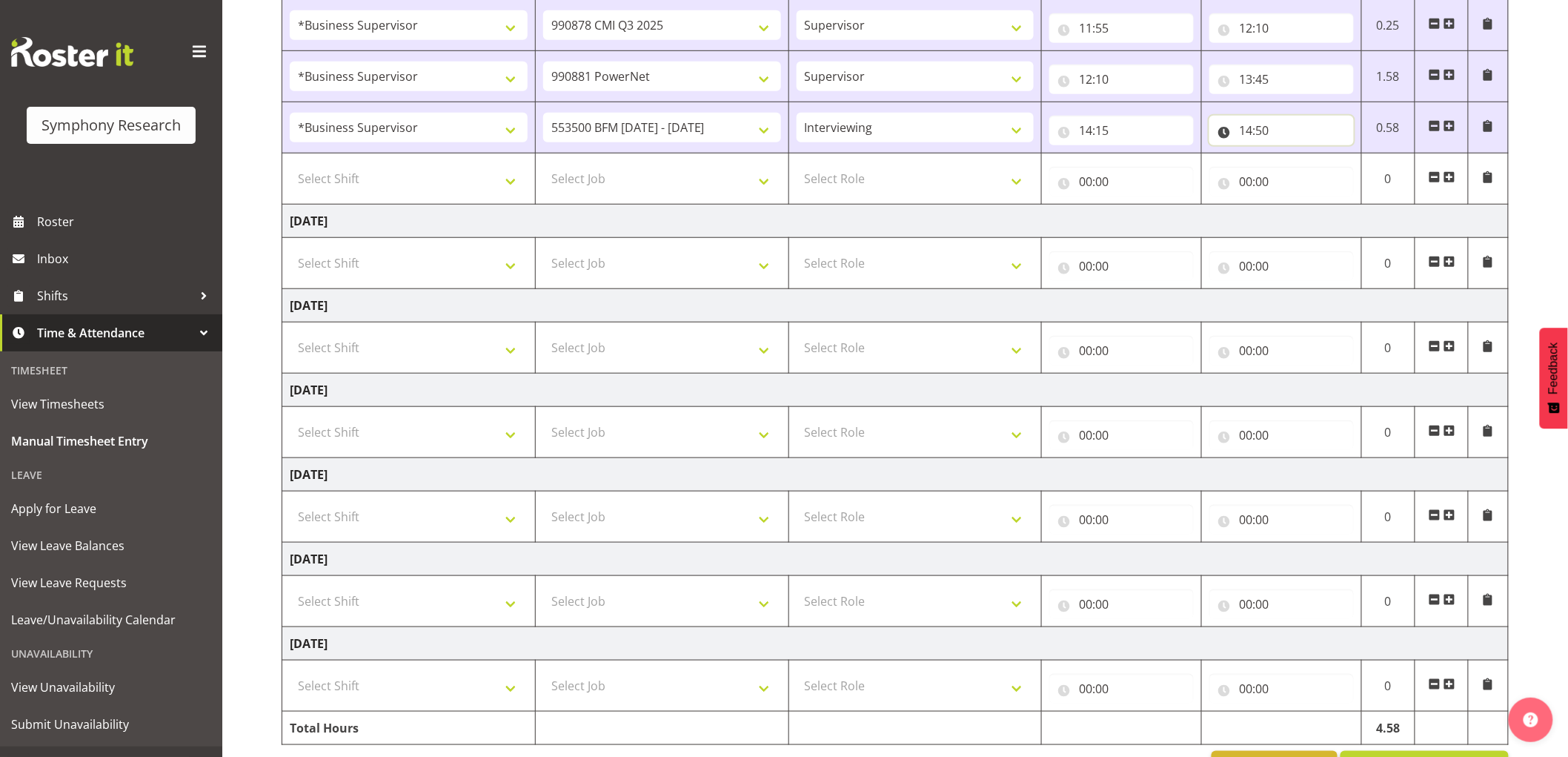 click on "14:50" at bounding box center [1281, 130] 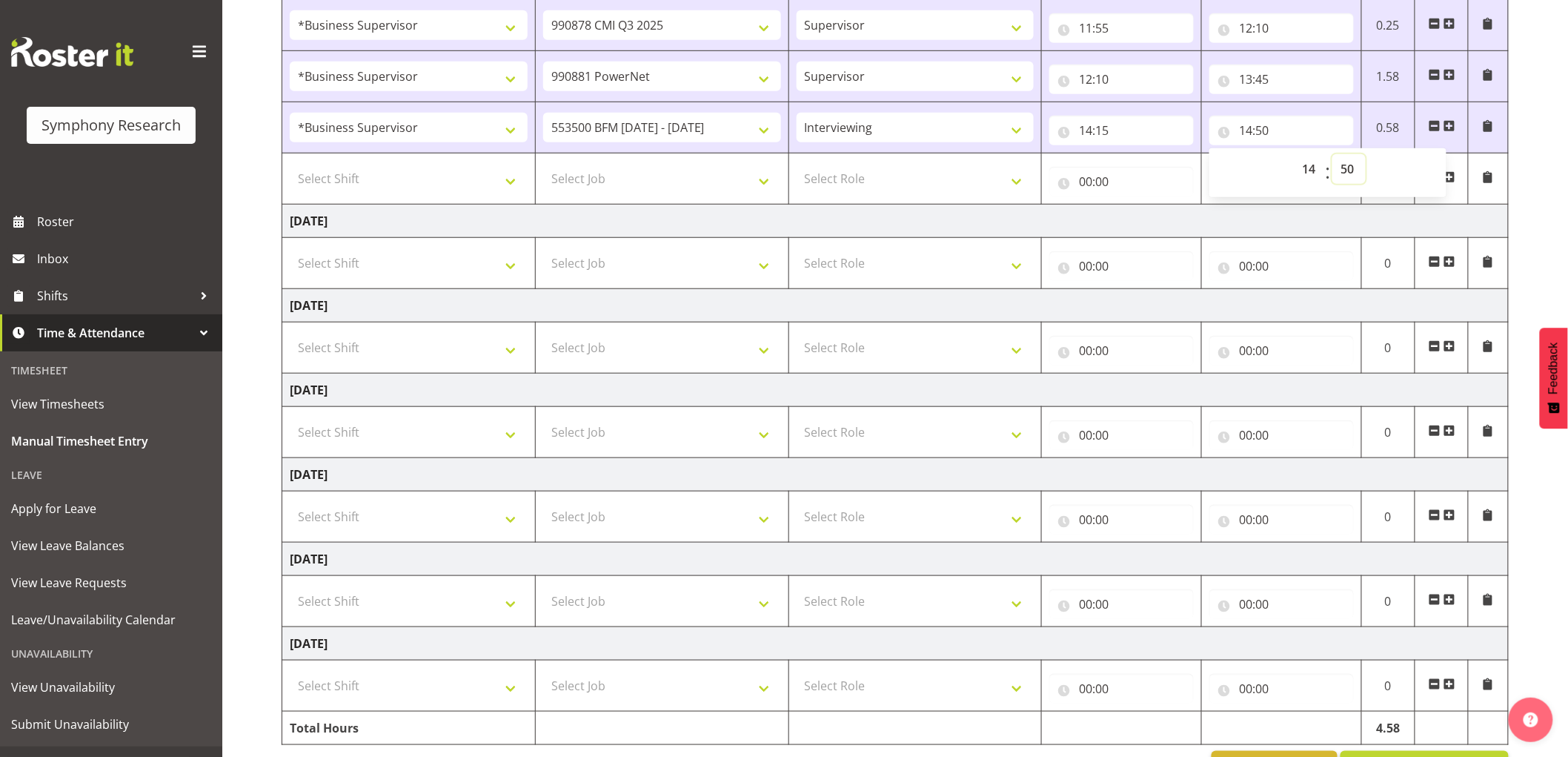 drag, startPoint x: 1335, startPoint y: 169, endPoint x: 1376, endPoint y: 205, distance: 54.561891 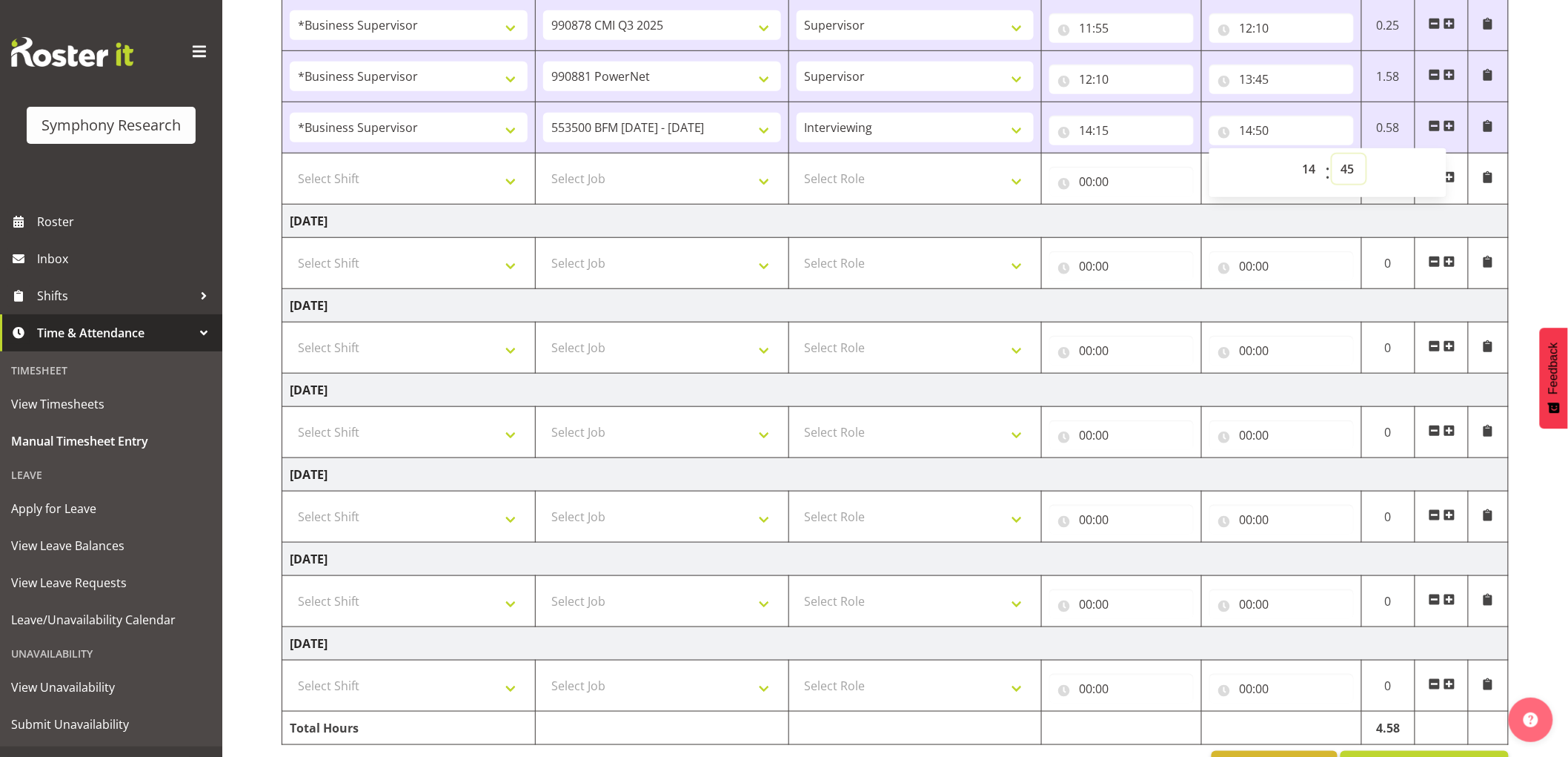 click on "00   01   02   03   04   05   06   07   08   09   10   11   12   13   14   15   16   17   18   19   20   21   22   23   24   25   26   27   28   29   30   31   32   33   34   35   36   37   38   39   40   41   42   43   44   45   46   47   48   49   50   51   52   53   54   55   56   57   58   59" at bounding box center (1349, 169) 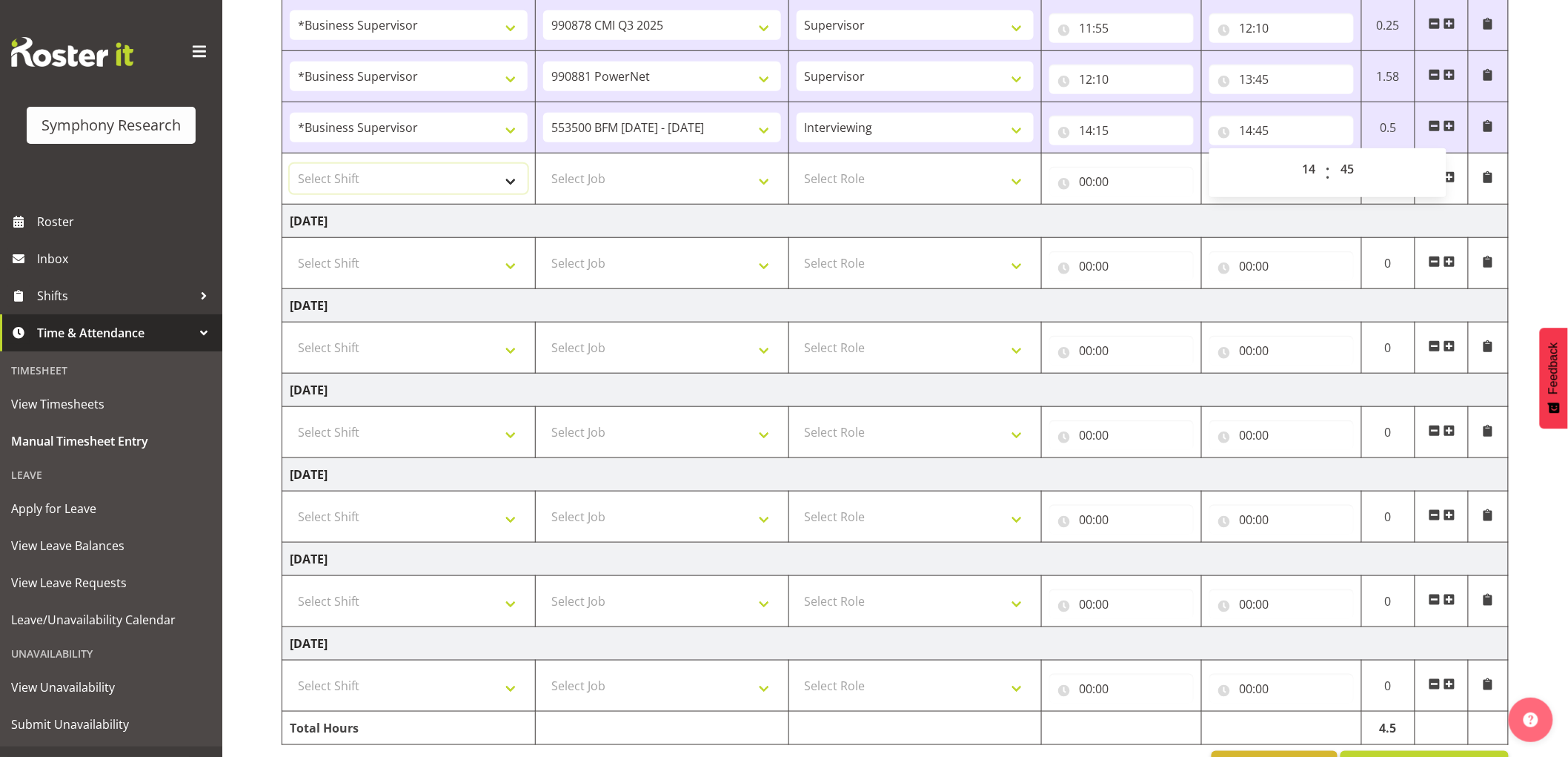 click on "Select Shift  !!Weekend Residential    (Roster IT Shift Label) *Business  9/10am ~ 4:30pm *Business Supervisor *Evening Residential Shift 5-9pm *RP Track  C *RP Track C Weekend *RP Weekly/Monthly Tracks *Supervisor Call Centre *Supervisor Evening *Supervisors & Call Centre Weekend Alarms Evenings Alarms Weekend PowerNet Evenings PowerNet Weekend Test WP Aust briefing/training World Poll Aust Late 9p~10:30p World Poll Aust Wkend World Poll NZ Pilot World Poll NZ Wave 2 Pilot World Poll Pilot Aust 9:00~10:30pm" at bounding box center [408, 179] 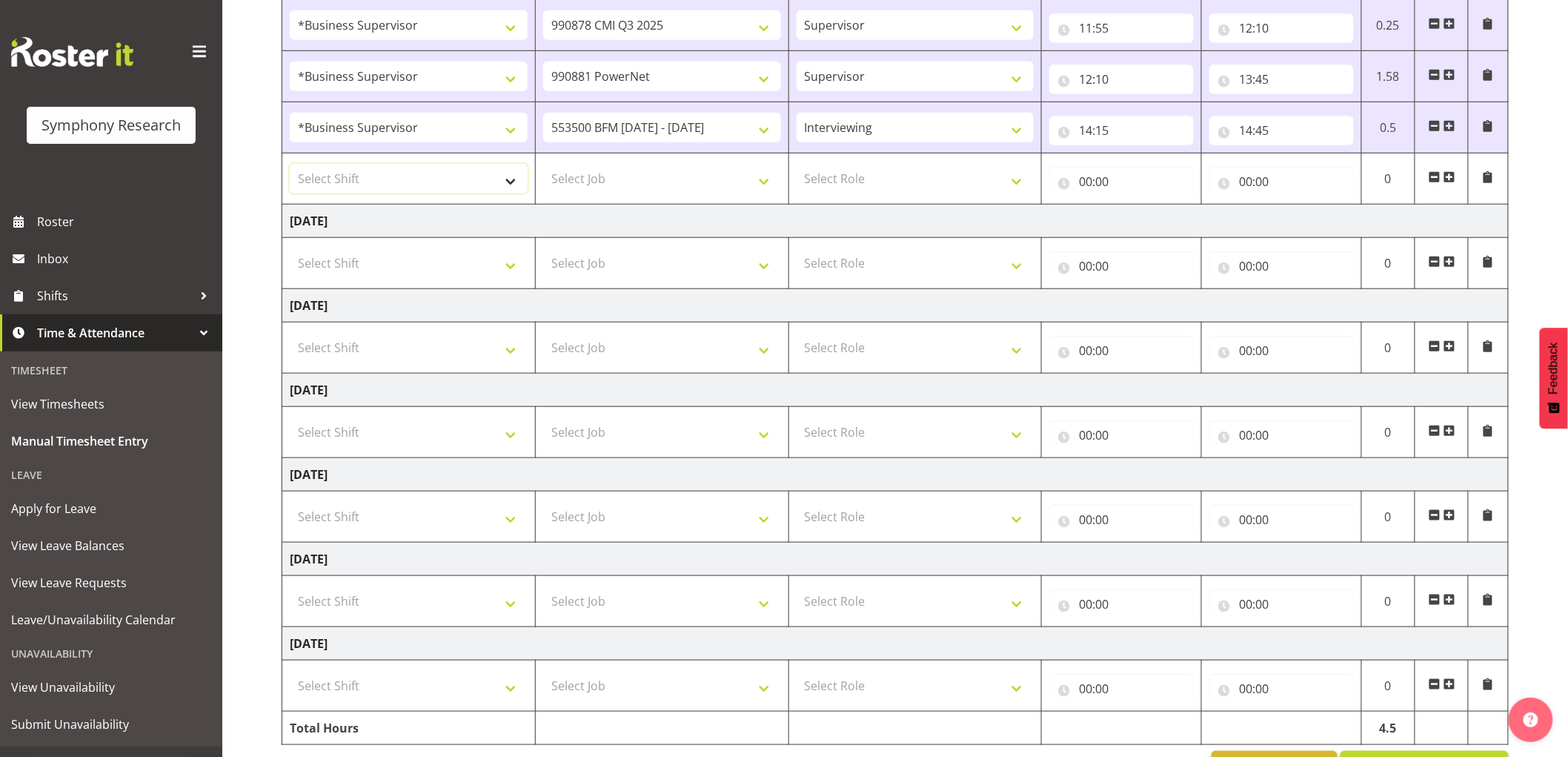 select on "1607" 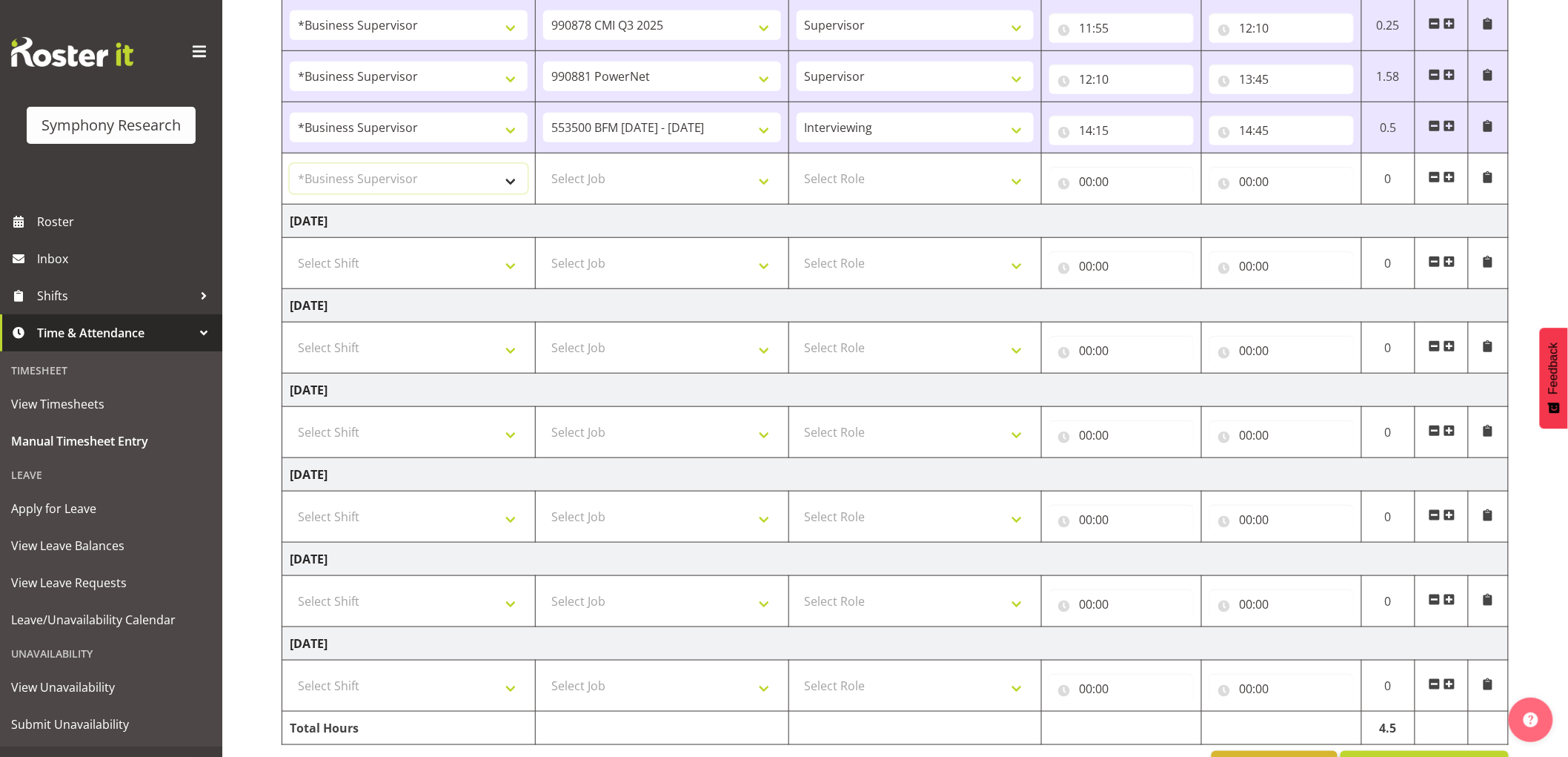 click on "Select Shift  !!Weekend Residential    (Roster IT Shift Label) *Business  9/10am ~ 4:30pm *Business Supervisor *Evening Residential Shift 5-9pm *RP Track  C *RP Track C Weekend *RP Weekly/Monthly Tracks *Supervisor Call Centre *Supervisor Evening *Supervisors & Call Centre Weekend Alarms Evenings Alarms Weekend PowerNet Evenings PowerNet Weekend Test WP Aust briefing/training World Poll Aust Late 9p~10:30p World Poll Aust Wkend World Poll NZ Pilot World Poll NZ Wave 2 Pilot World Poll Pilot Aust 9:00~10:30pm" at bounding box center [408, 179] 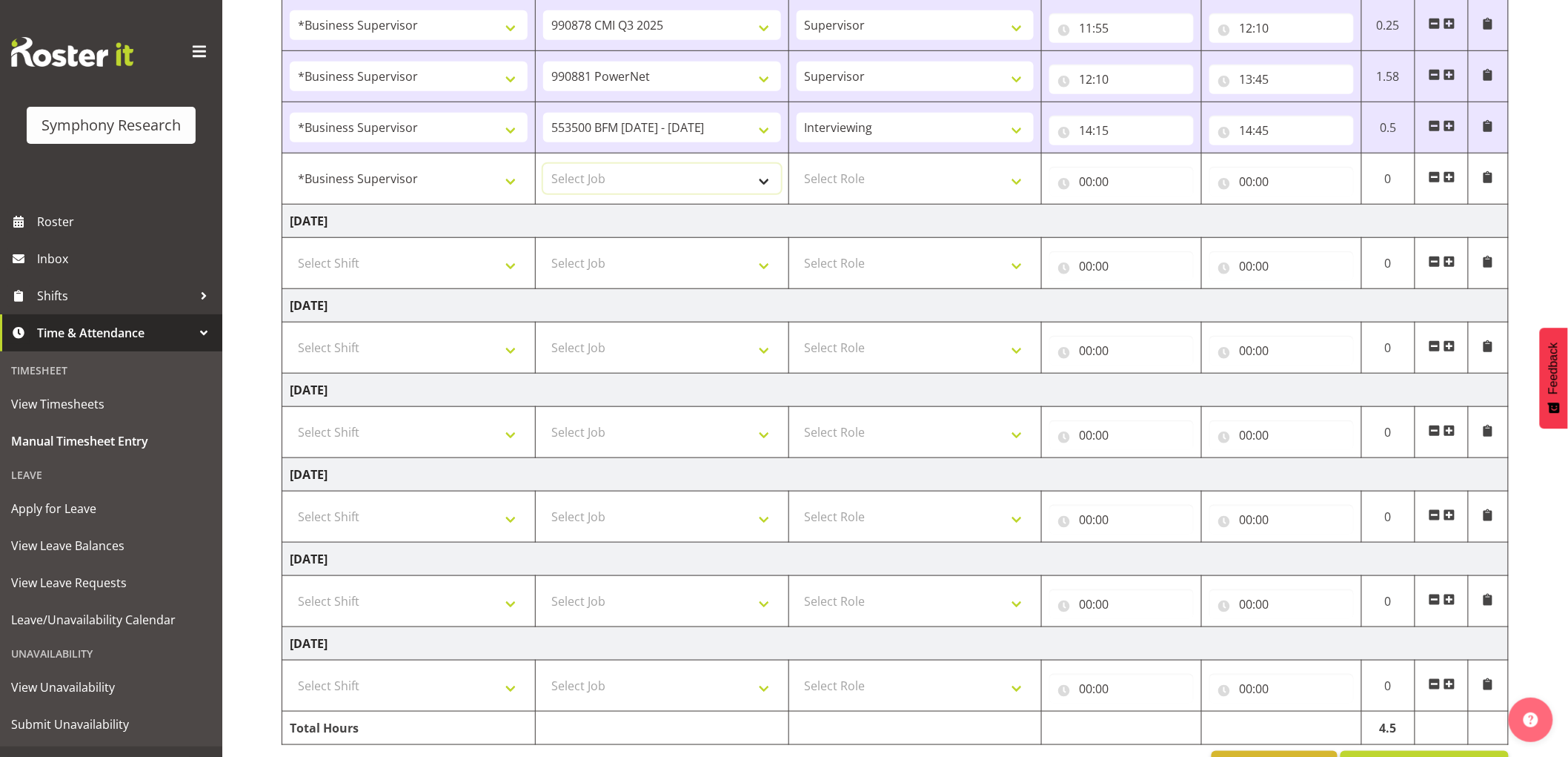 click on "Select Job  550060 IF Admin 553495 Rural Omnibus [DATE] - [DATE] 553500 BFM [DATE] - [DATE] 990000 General 990820 Mobtest 2024 990821 Goldrush 2024 990846 Toka Tu Ake 2025 990855 FENZ 990869 Richmond Home Heating 990873 Batteries 990877 PGG 2025 990878 CMI Q3 2025 990879 Selwyn DC 990881 PowerNet 999996 Training 999997 Recruitment & Training 999999 DT" at bounding box center (662, 179) 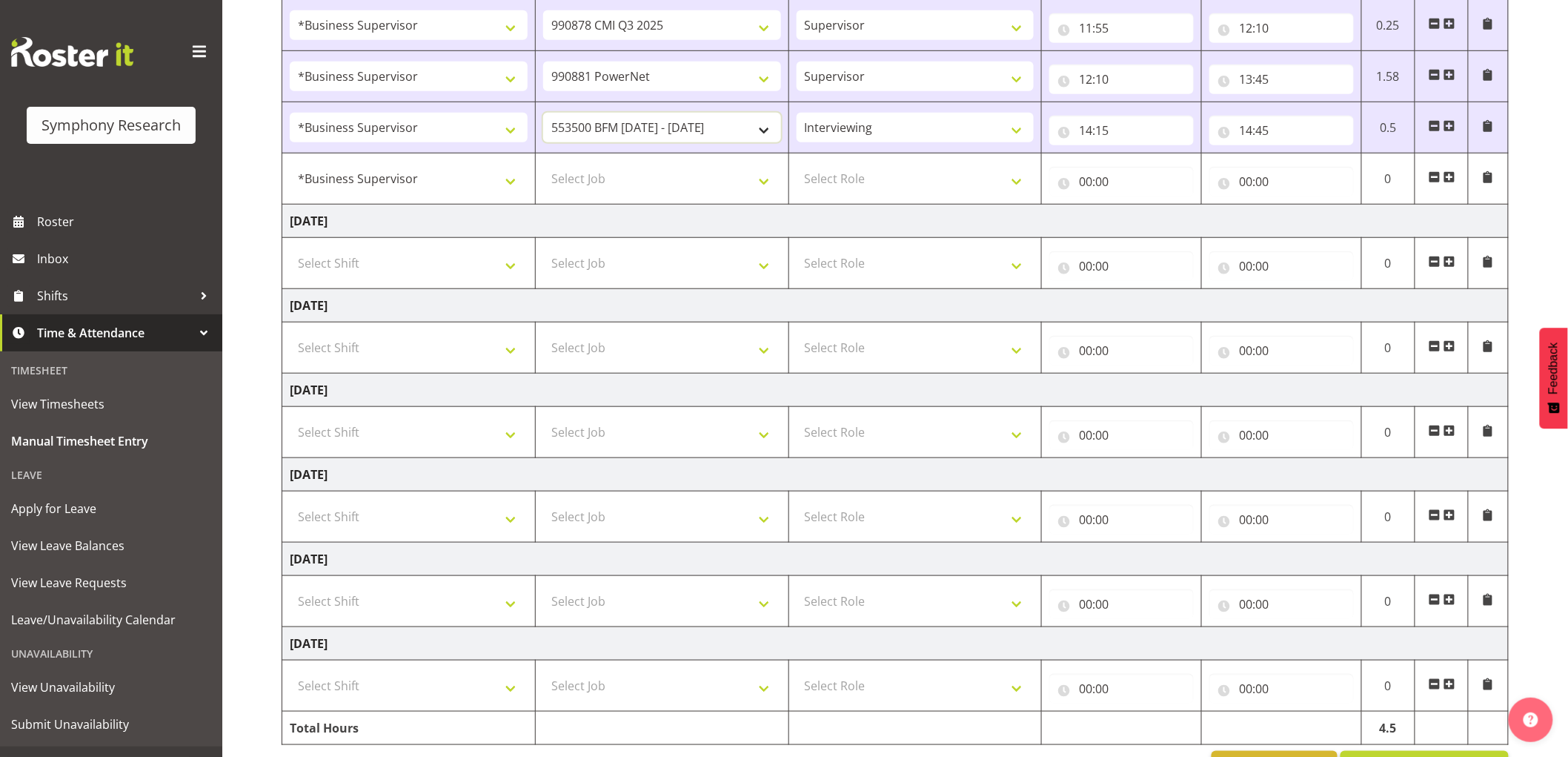 drag, startPoint x: 679, startPoint y: 132, endPoint x: 685, endPoint y: 126, distance: 8.485281 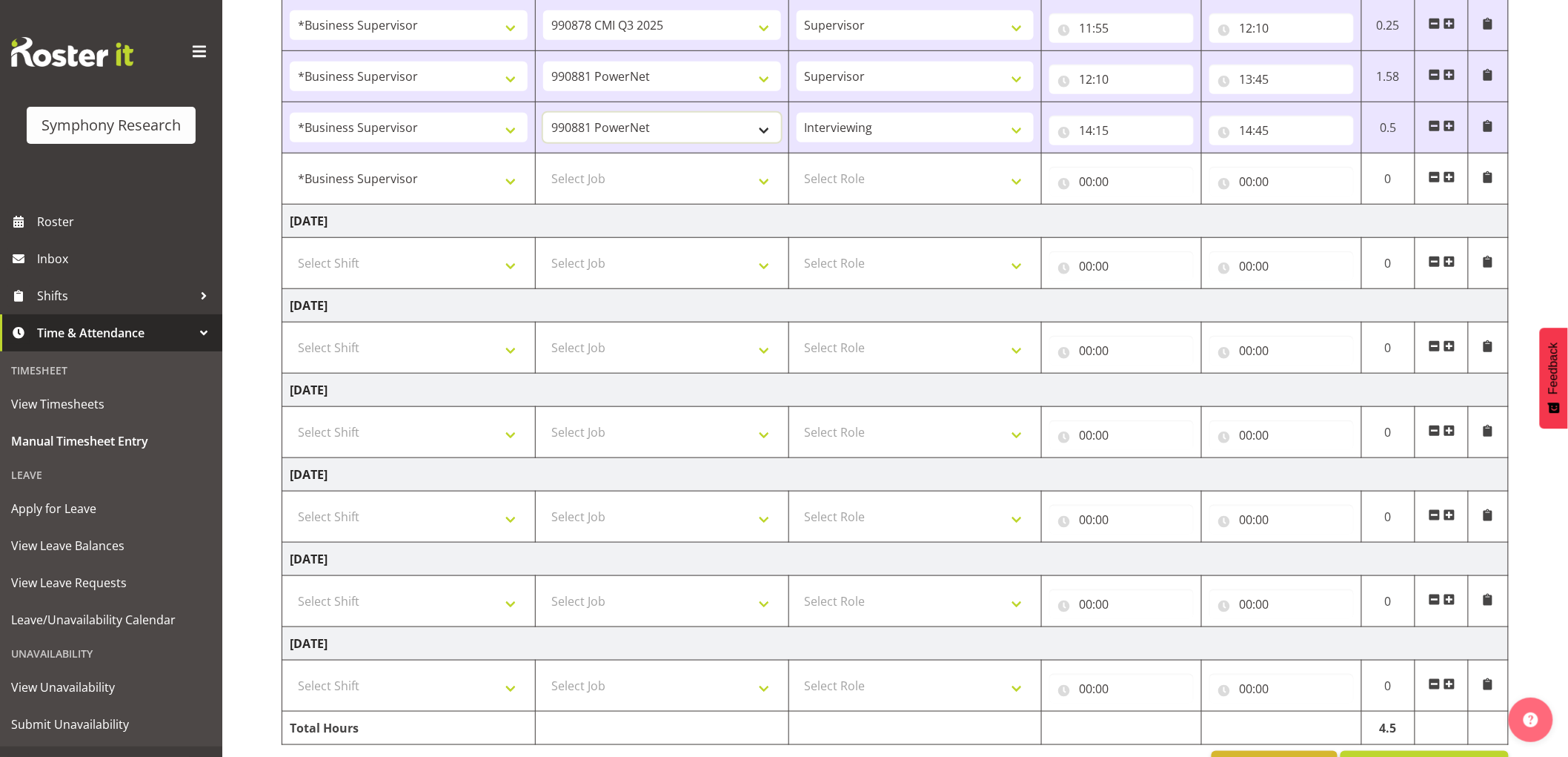 click on "550060 IF Admin 553495 Rural Omnibus [DATE] - [DATE] 553500 BFM [DATE] - [DATE] 990000 General 990820 Mobtest 2024 990821 Goldrush 2024 990846 Toka Tu Ake 2025 990855 FENZ 990869 Richmond Home Heating 990873 Batteries 990877 PGG 2025 990878 CMI Q3 2025 990879 Selwyn DC 990881 PowerNet 999996 Training 999997 Recruitment & Training 999999 DT" at bounding box center (662, 128) 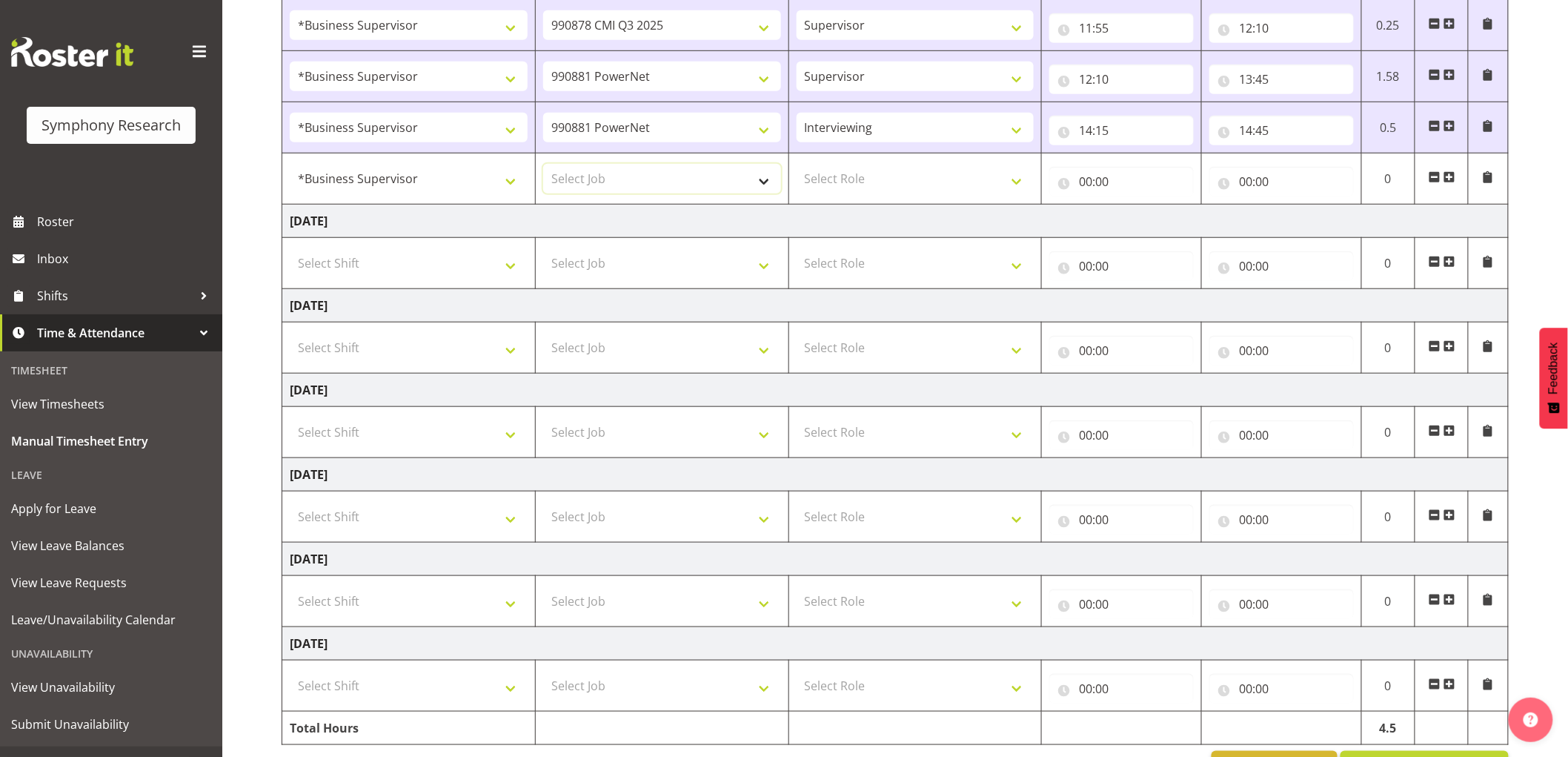 click on "Select Job  550060 IF Admin 553495 Rural Omnibus [DATE] - [DATE] 553500 BFM [DATE] - [DATE] 990000 General 990820 Mobtest 2024 990821 Goldrush 2024 990846 Toka Tu Ake 2025 990855 FENZ 990869 Richmond Home Heating 990873 Batteries 990877 PGG 2025 990878 CMI Q3 2025 990879 Selwyn DC 990881 PowerNet 999996 Training 999997 Recruitment & Training 999999 DT" at bounding box center [662, 179] 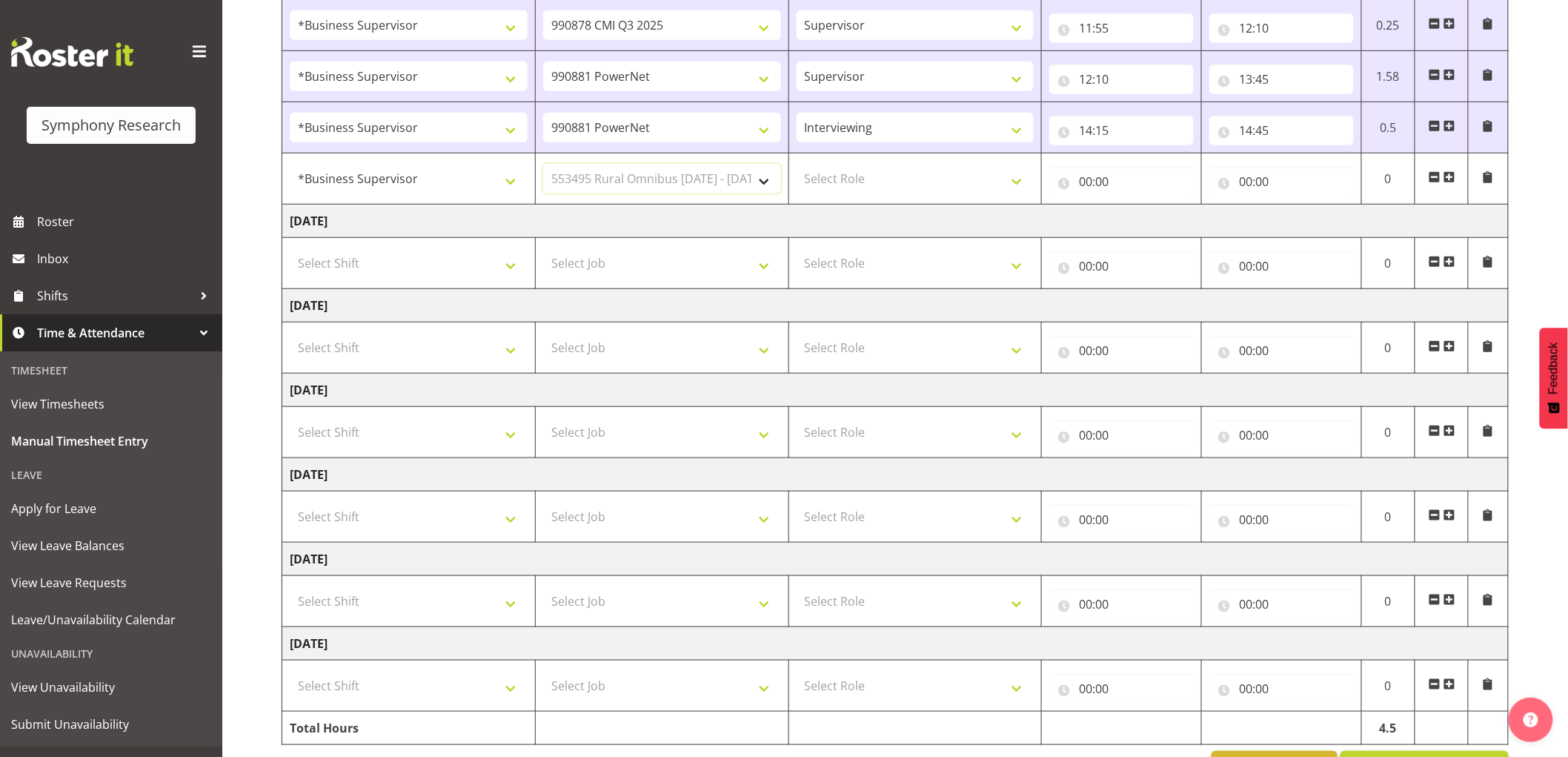 click on "Select Job  550060 IF Admin 553495 Rural Omnibus [DATE] - [DATE] 553500 BFM [DATE] - [DATE] 990000 General 990820 Mobtest 2024 990821 Goldrush 2024 990846 Toka Tu Ake 2025 990855 FENZ 990869 Richmond Home Heating 990873 Batteries 990877 PGG 2025 990878 CMI Q3 2025 990879 Selwyn DC 990881 PowerNet 999996 Training 999997 Recruitment & Training 999999 DT" at bounding box center [662, 179] 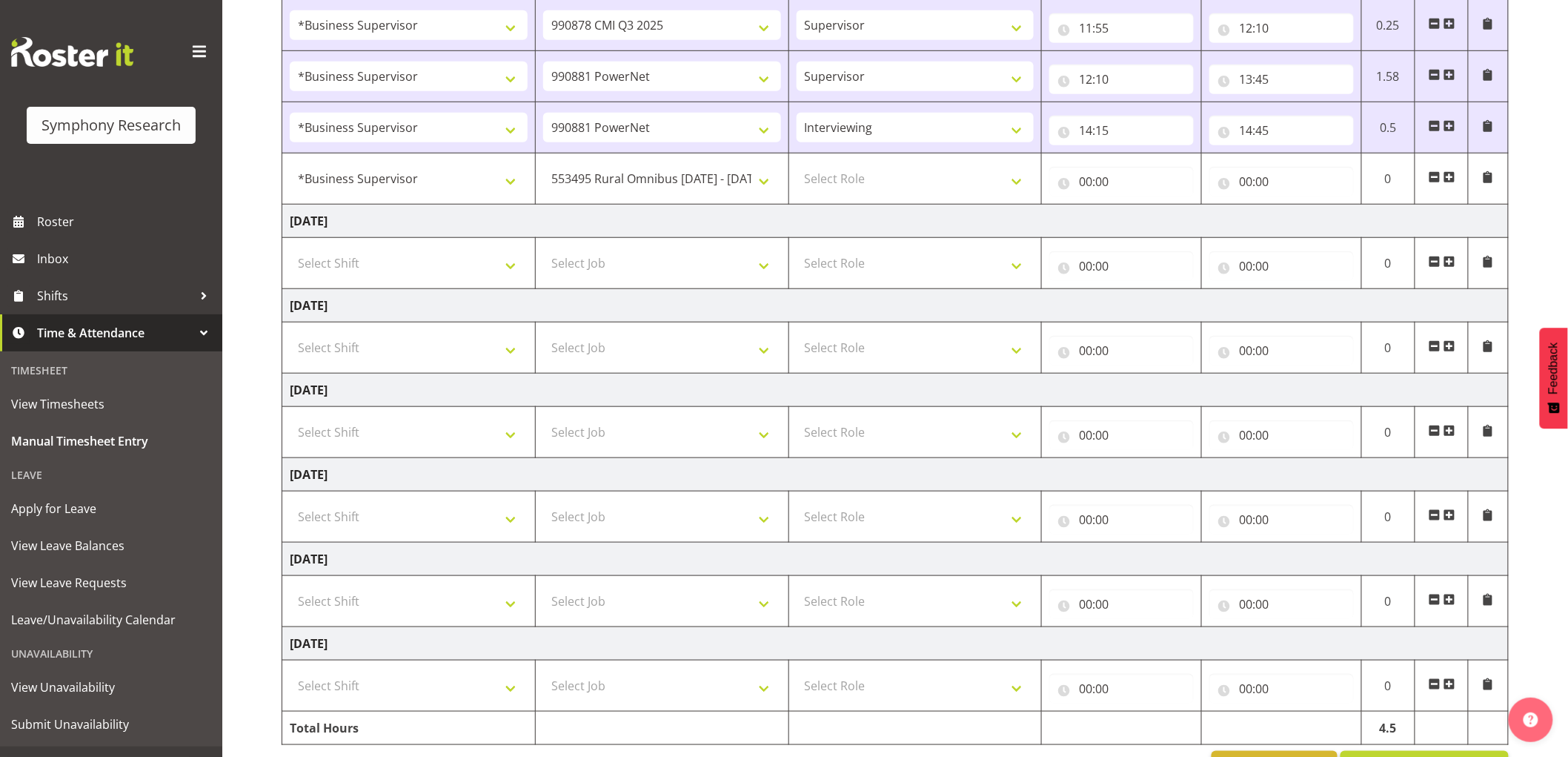 click on "Select Role  Supervisor Interviewing Briefing" at bounding box center [915, 179] 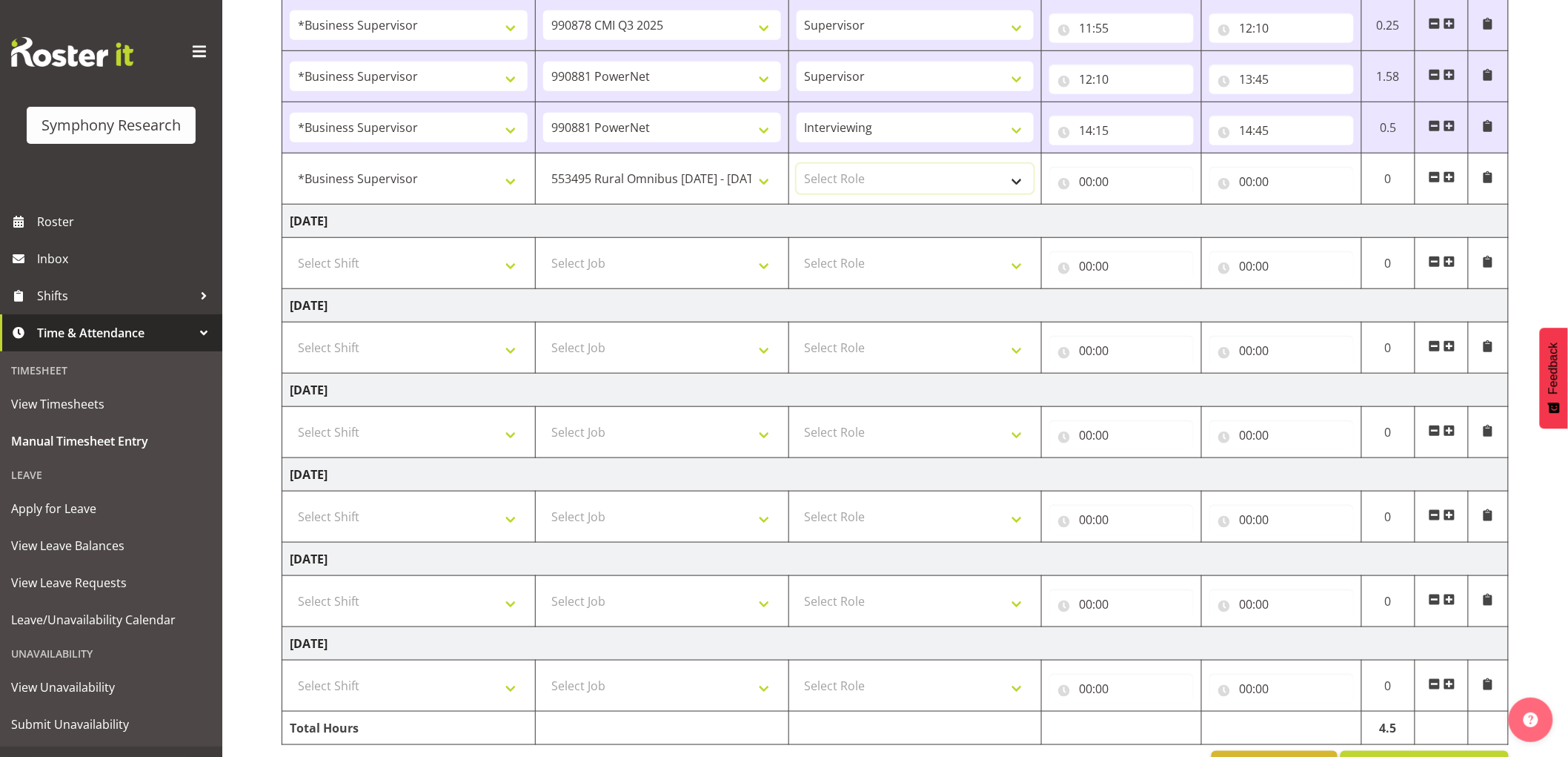 click on "Select Role  Supervisor Interviewing Briefing" at bounding box center (915, 179) 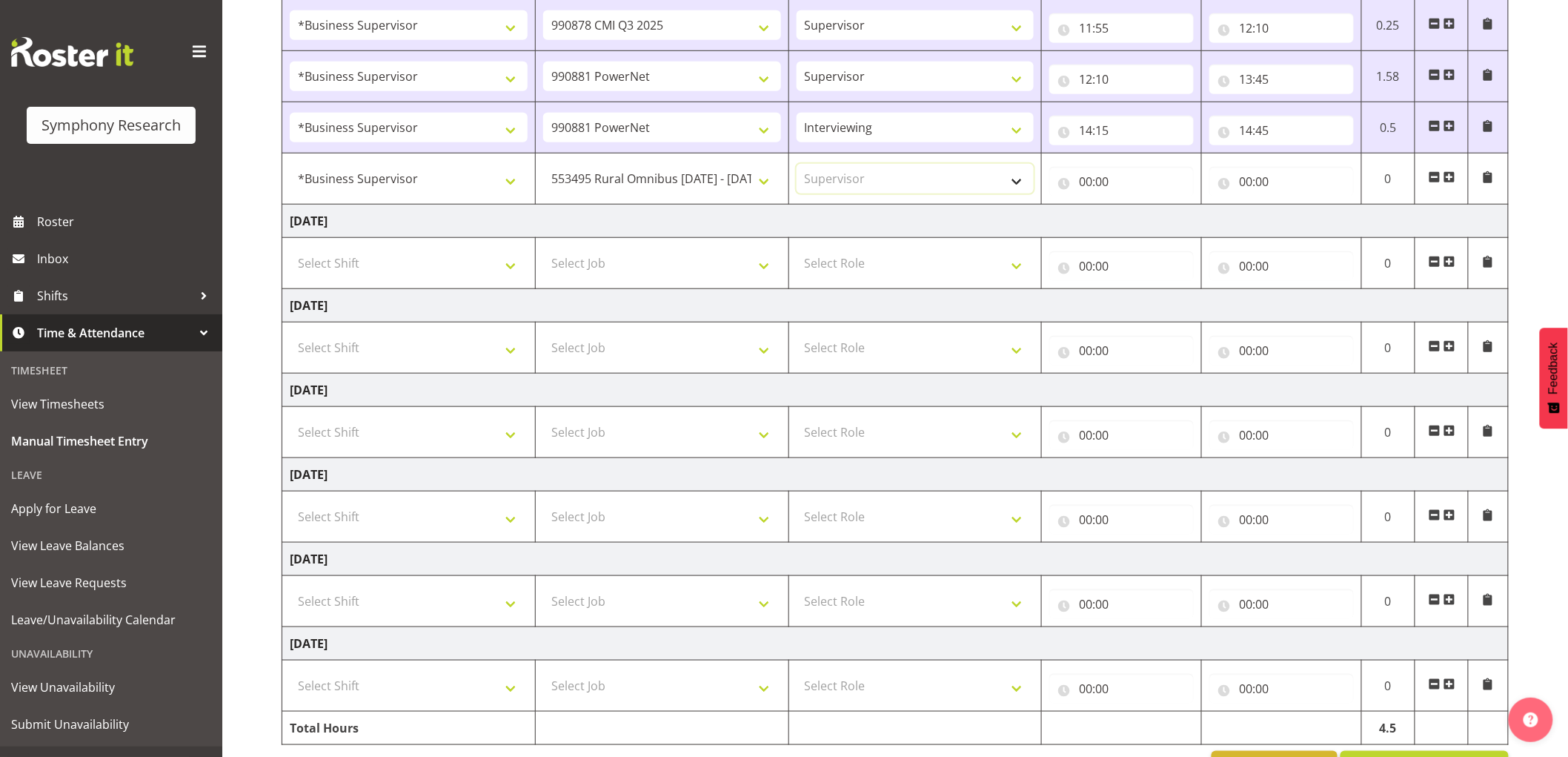 click on "Select Role  Supervisor Interviewing Briefing" at bounding box center [915, 179] 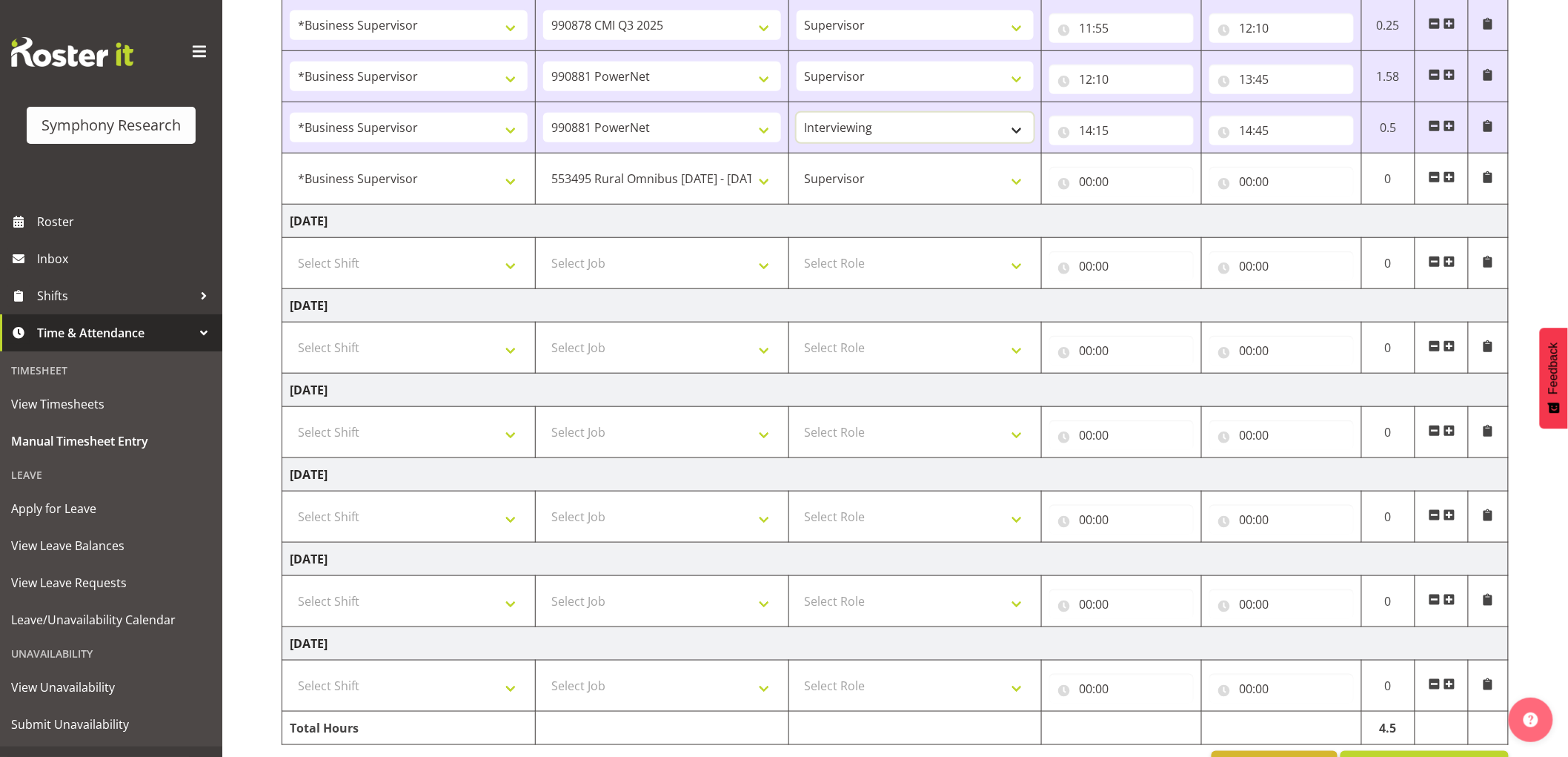 drag, startPoint x: 843, startPoint y: 130, endPoint x: 843, endPoint y: 138, distance: 8 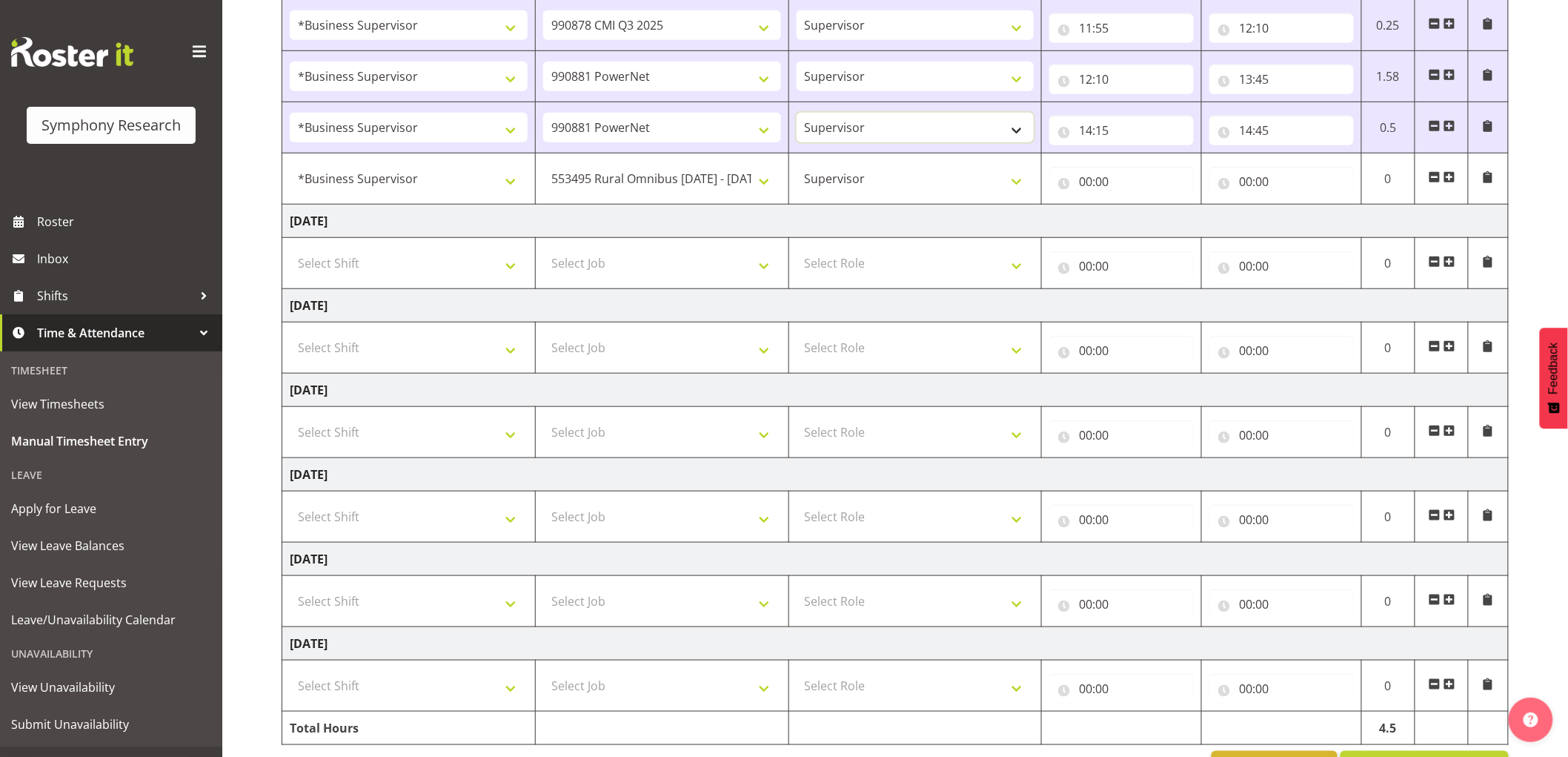 click on "Supervisor Interviewing Briefing" at bounding box center (915, 128) 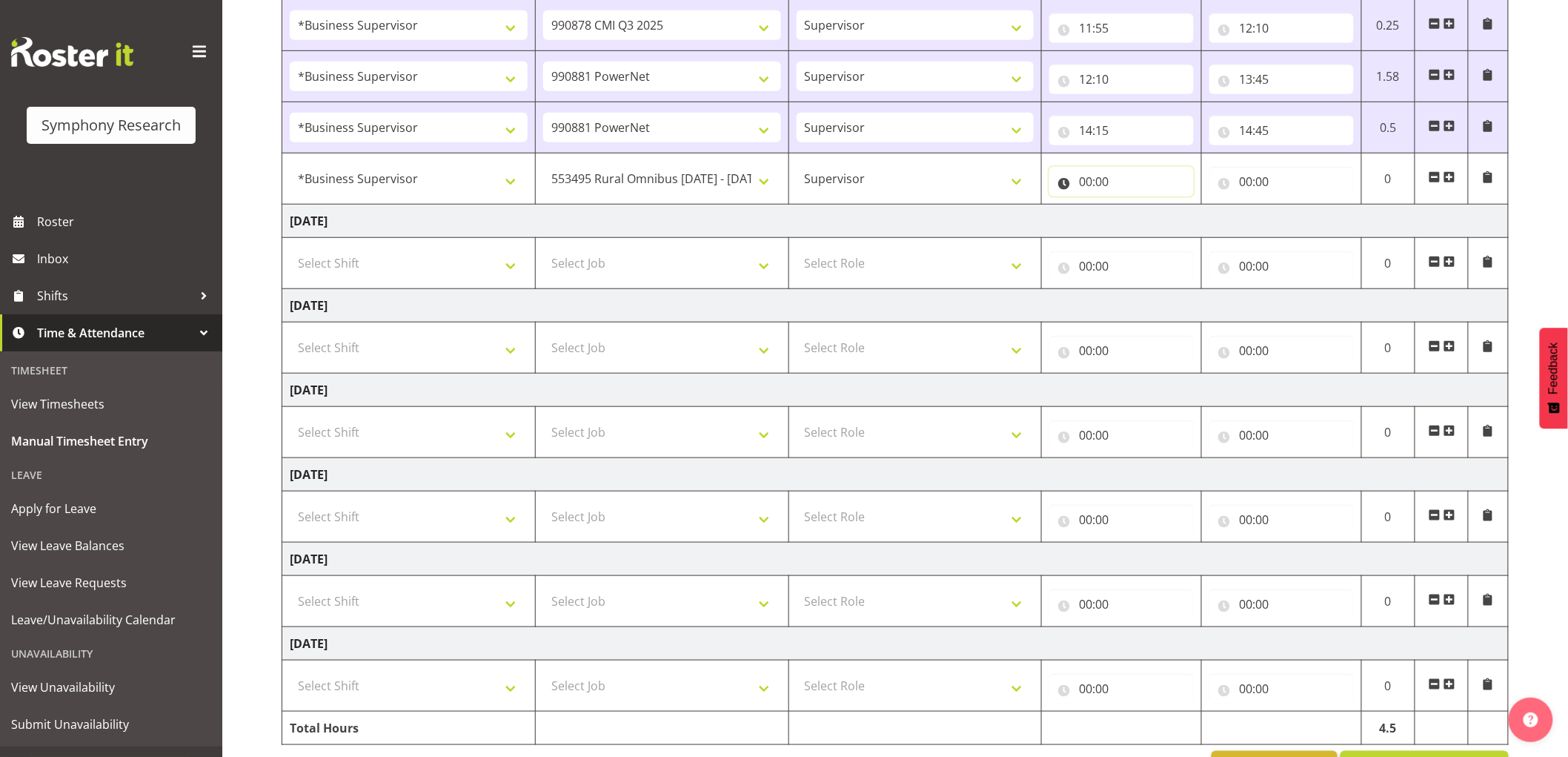 click on "00:00" at bounding box center [1121, 182] 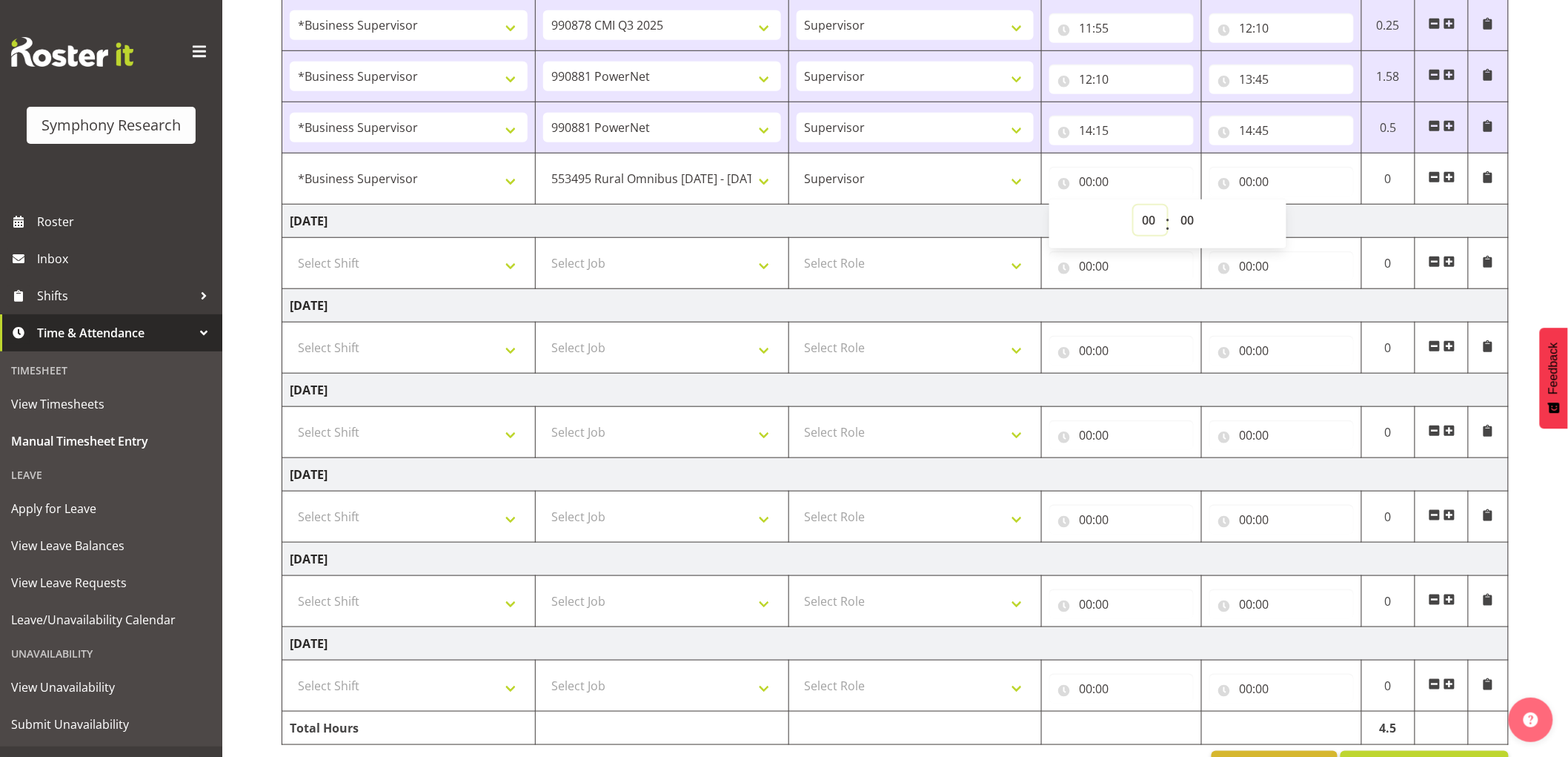 click on "00   01   02   03   04   05   06   07   08   09   10   11   12   13   14   15   16   17   18   19   20   21   22   23" at bounding box center [1150, 220] 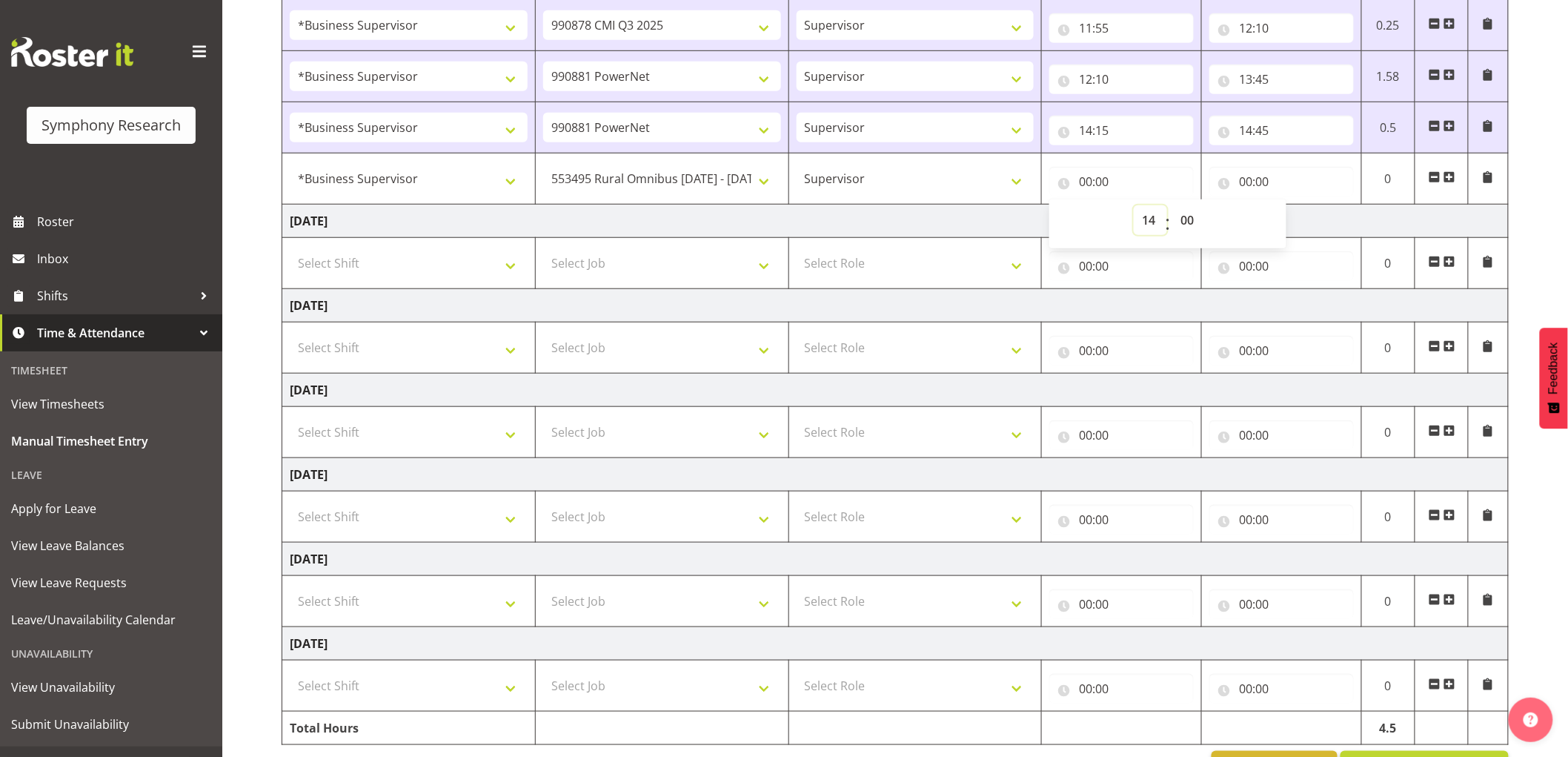 click on "00   01   02   03   04   05   06   07   08   09   10   11   12   13   14   15   16   17   18   19   20   21   22   23" at bounding box center (1150, 220) 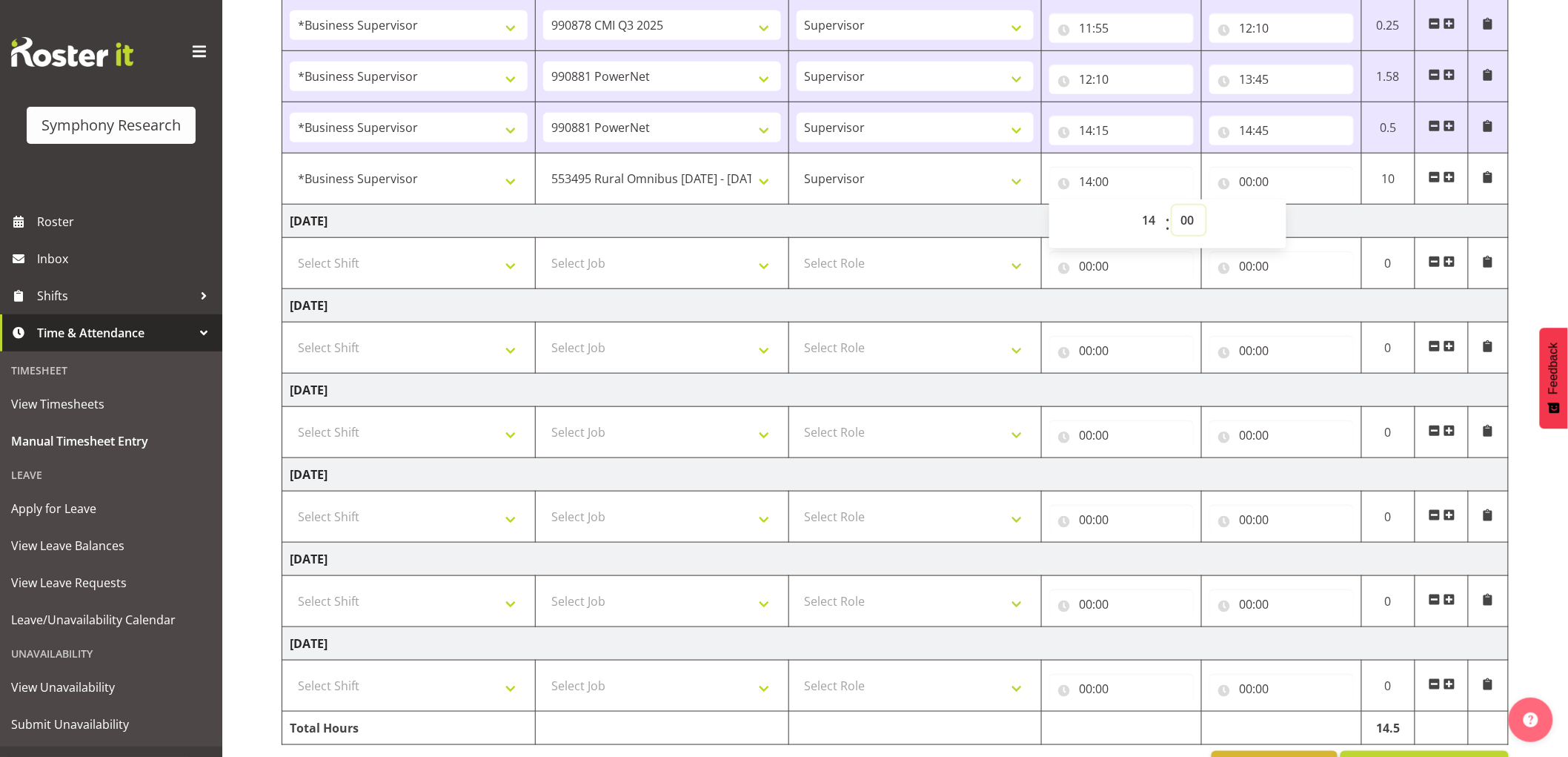 drag, startPoint x: 1181, startPoint y: 225, endPoint x: 1189, endPoint y: 234, distance: 12.04159 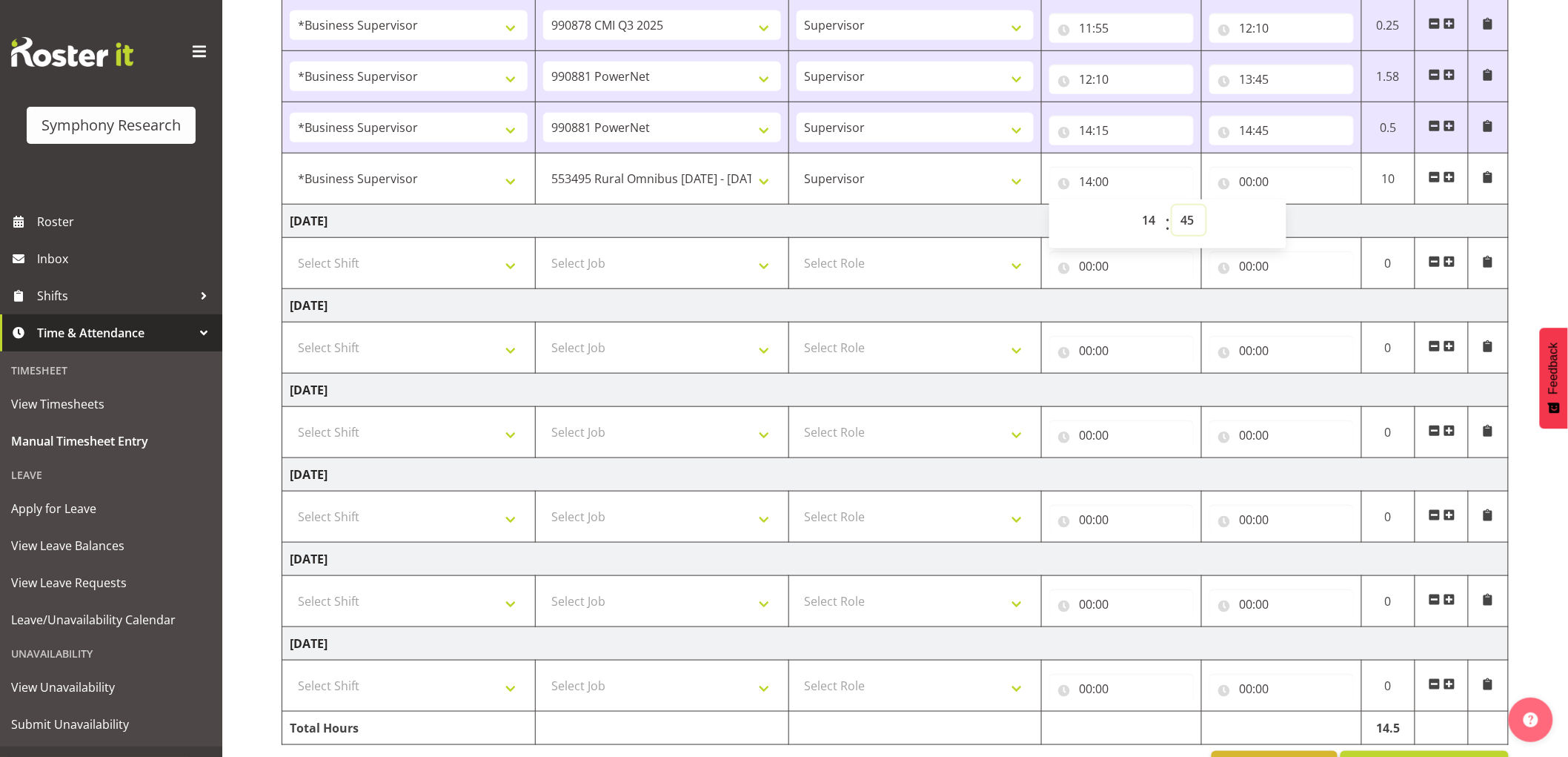 click on "00   01   02   03   04   05   06   07   08   09   10   11   12   13   14   15   16   17   18   19   20   21   22   23   24   25   26   27   28   29   30   31   32   33   34   35   36   37   38   39   40   41   42   43   44   45   46   47   48   49   50   51   52   53   54   55   56   57   58   59" at bounding box center [1189, 220] 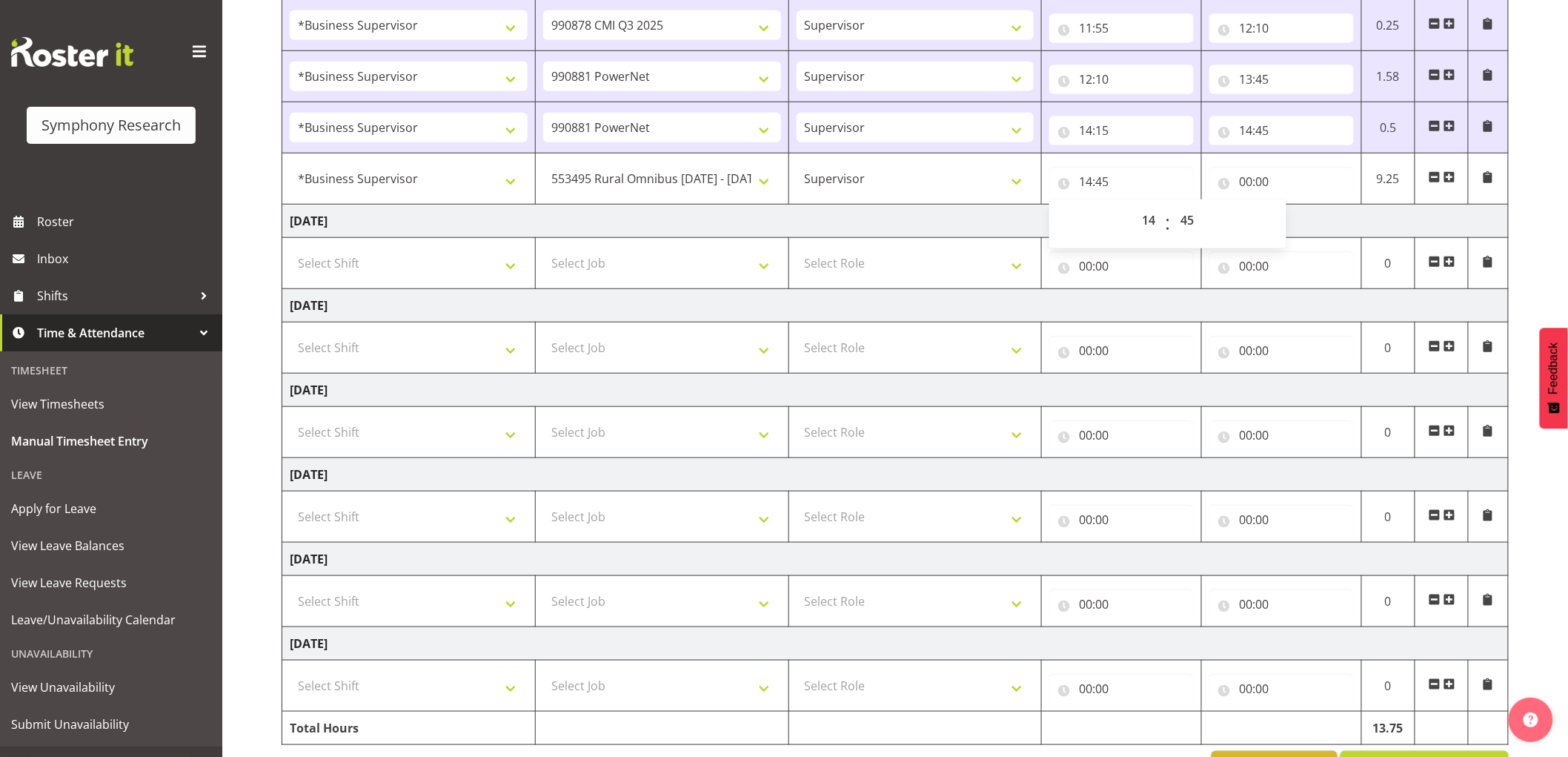 click on "[DATE]" at bounding box center [895, 221] 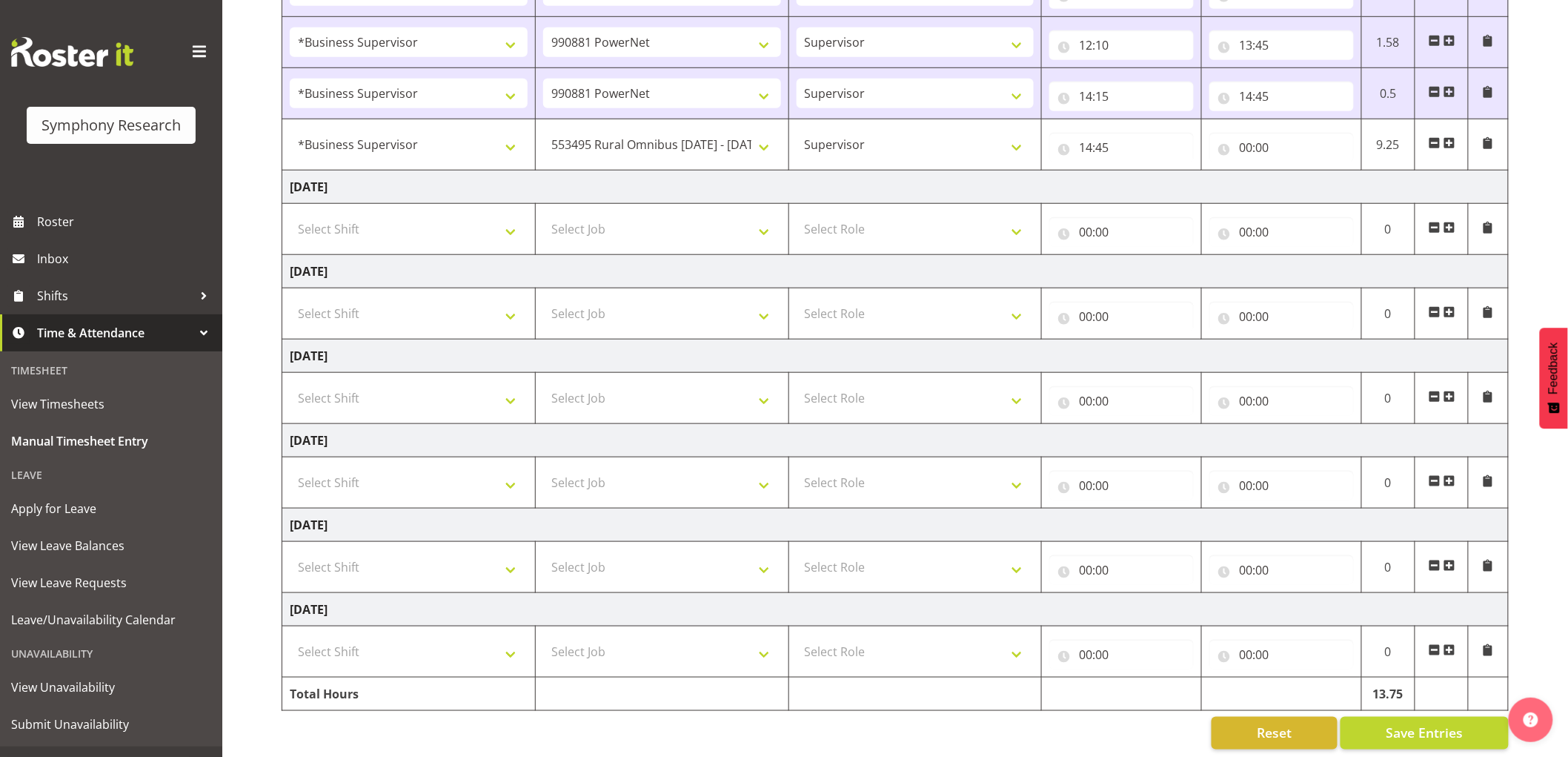 scroll, scrollTop: 473, scrollLeft: 0, axis: vertical 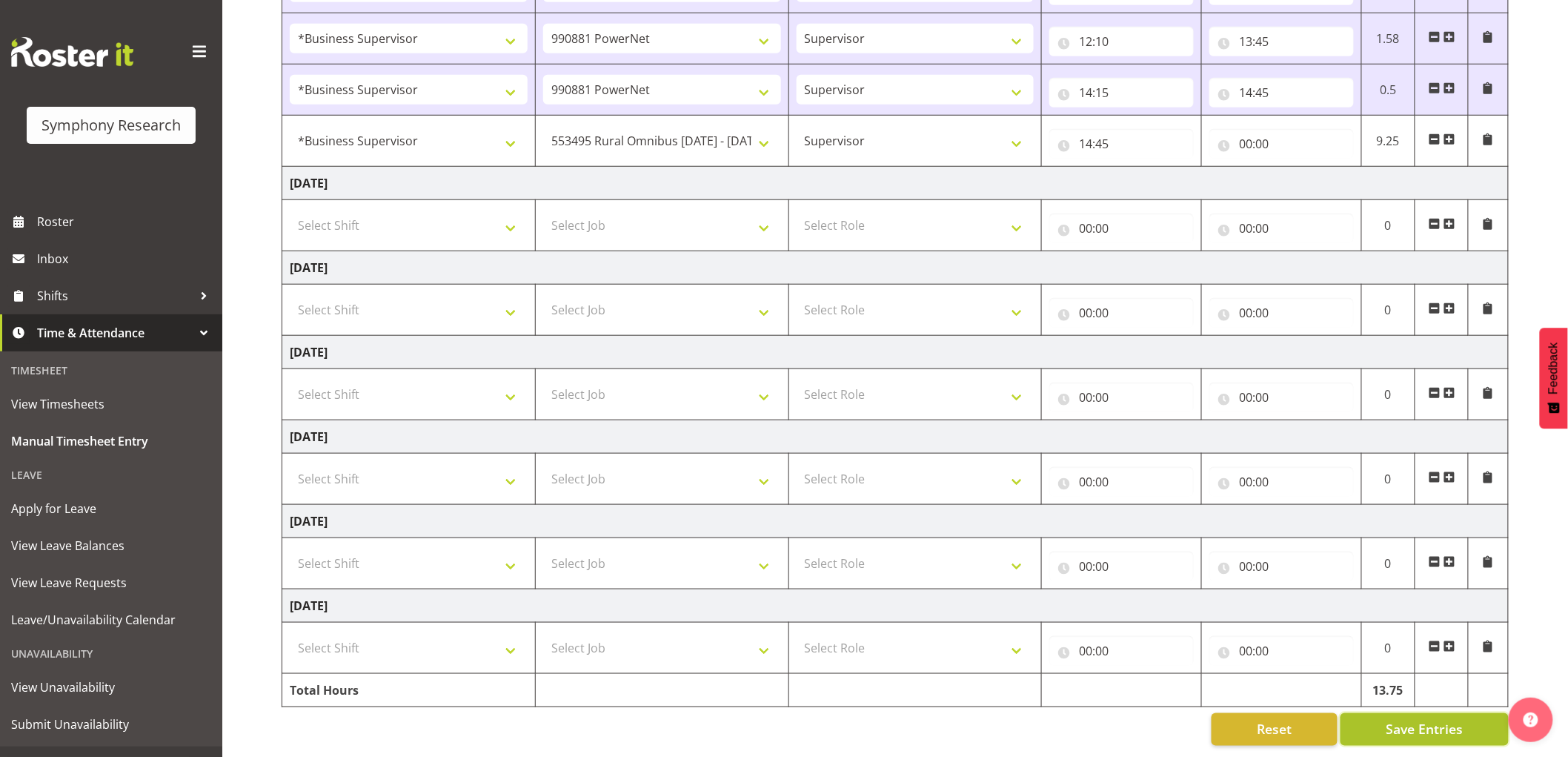 click on "Save
Entries" at bounding box center (1424, 730) 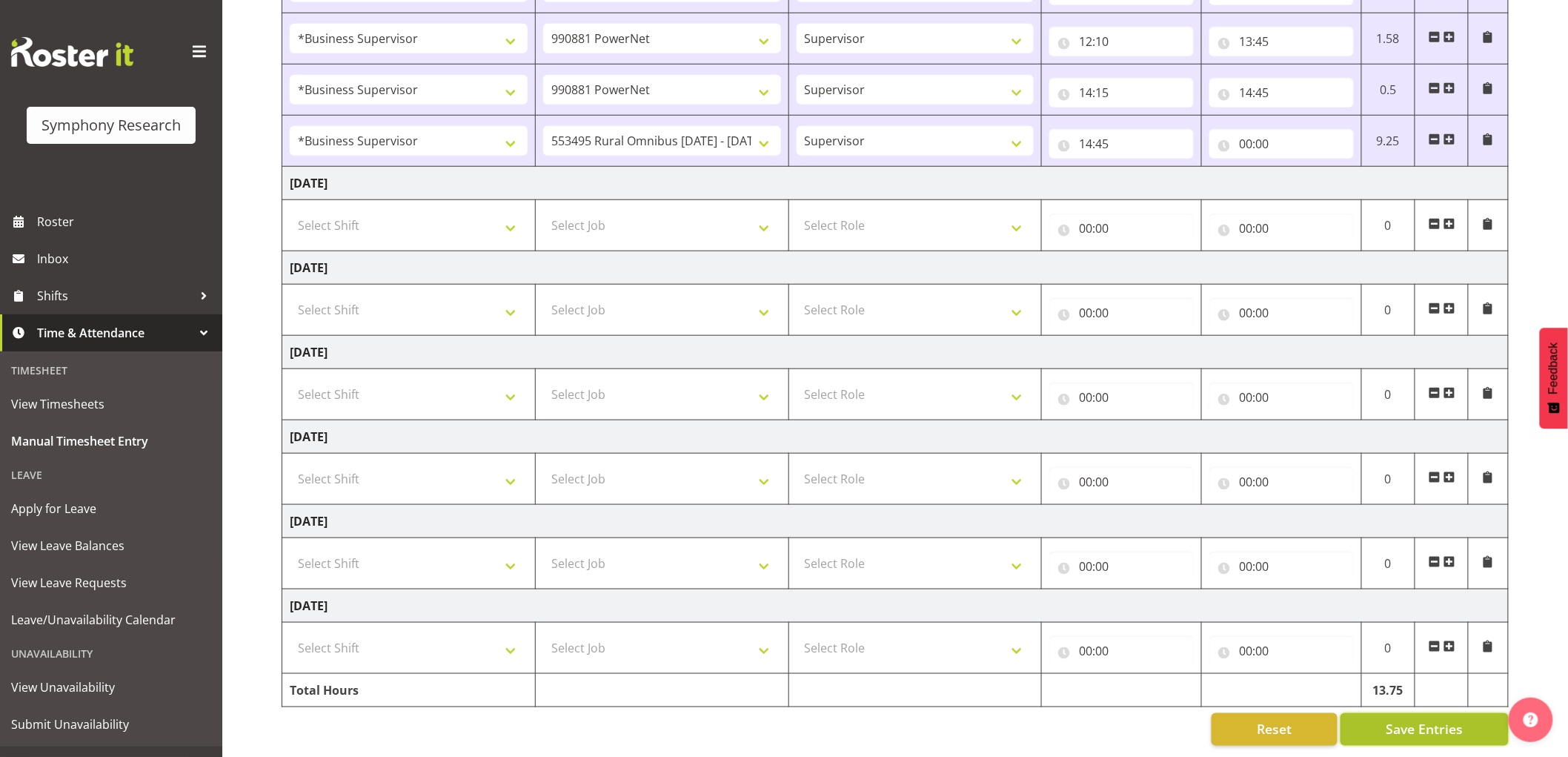 click on "Save
Entries" at bounding box center (1424, 730) 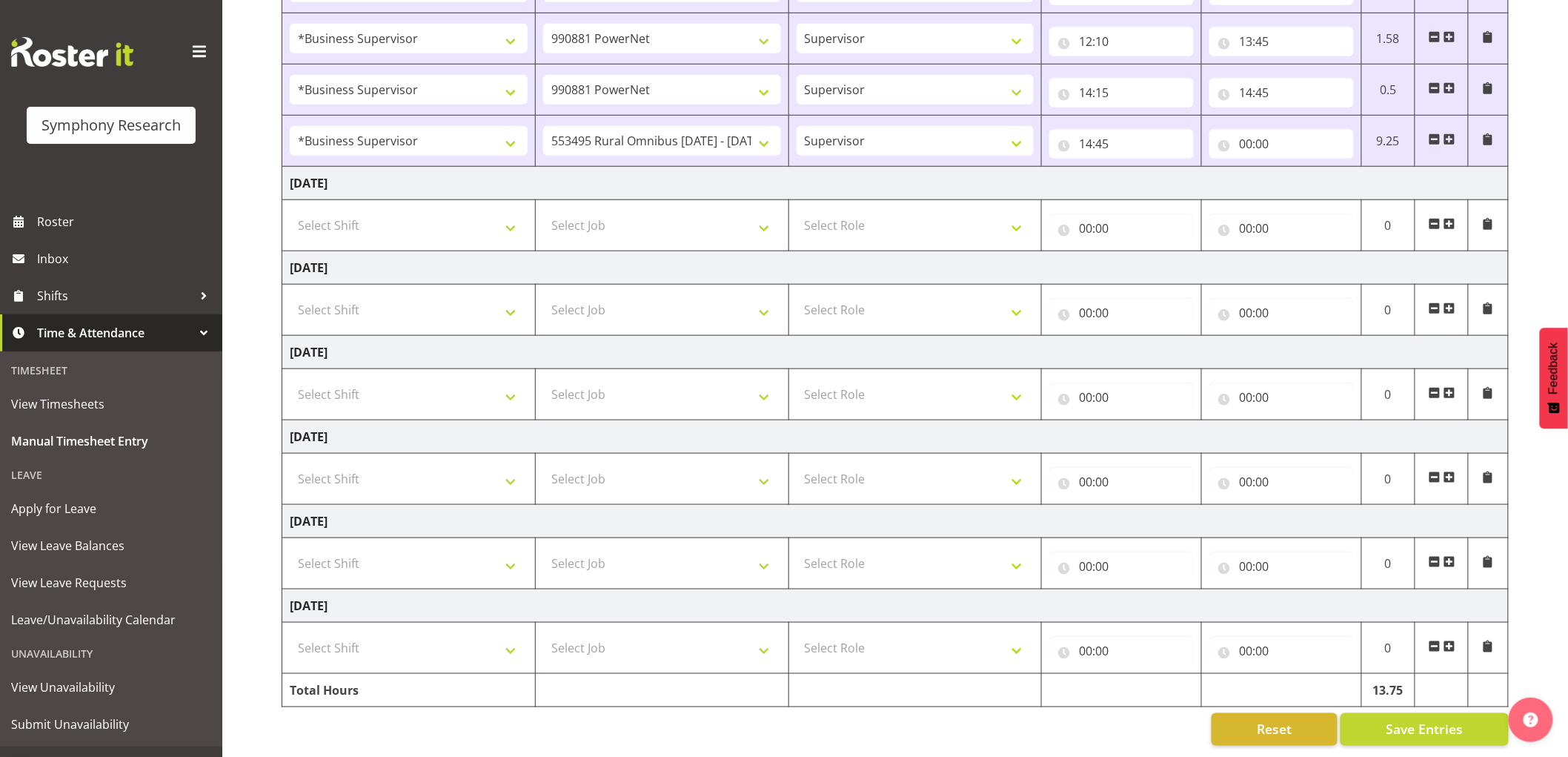click on "00:00  00   01   02   03   04   05   06   07   08   09   10   11   12   13   14   15   16   17   18   19   20   21   22   23  :  00   01   02   03   04   05   06   07   08   09   10   11   12   13   14   15   16   17   18   19   20   21   22   23   24   25   26   27   28   29   30   31   32   33   34   35   36   37   38   39   40   41   42   43   44   45   46   47   48   49   50   51   52   53   54   55   56   57   58   59" at bounding box center (1282, 141) 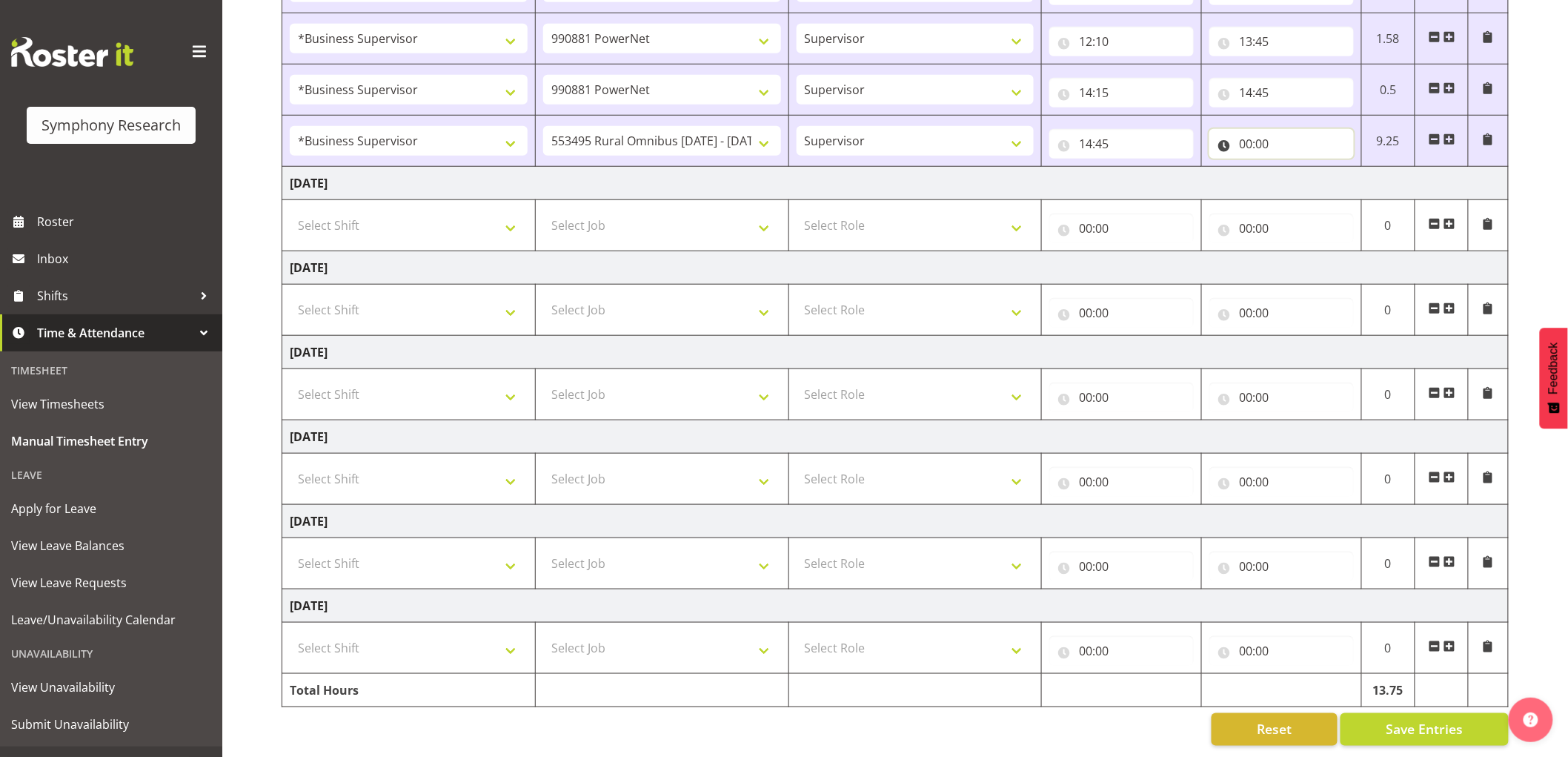 click on "00:00" at bounding box center [1281, 144] 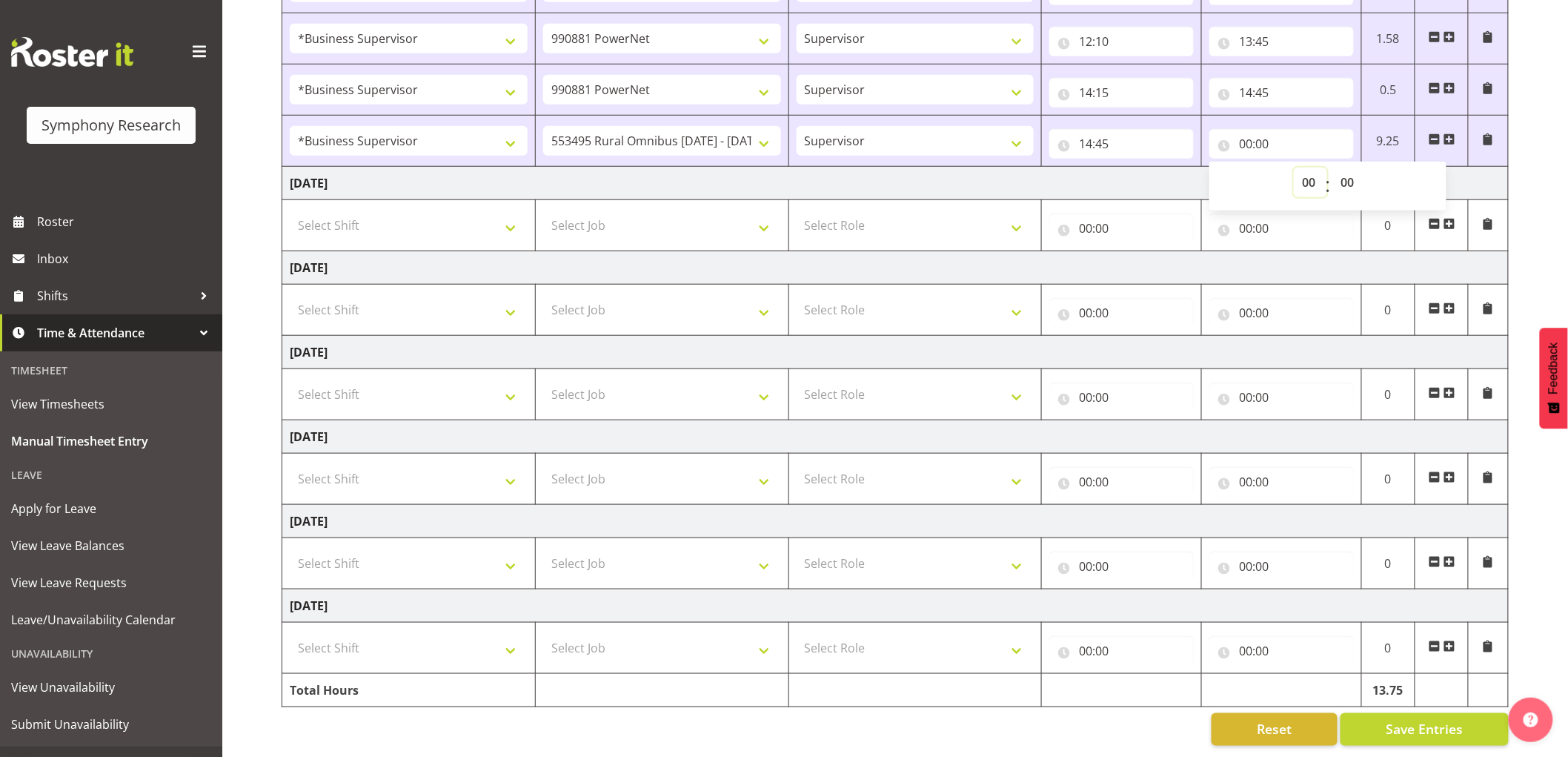 click on "00   01   02   03   04   05   06   07   08   09   10   11   12   13   14   15   16   17   18   19   20   21   22   23" at bounding box center (1310, 182) 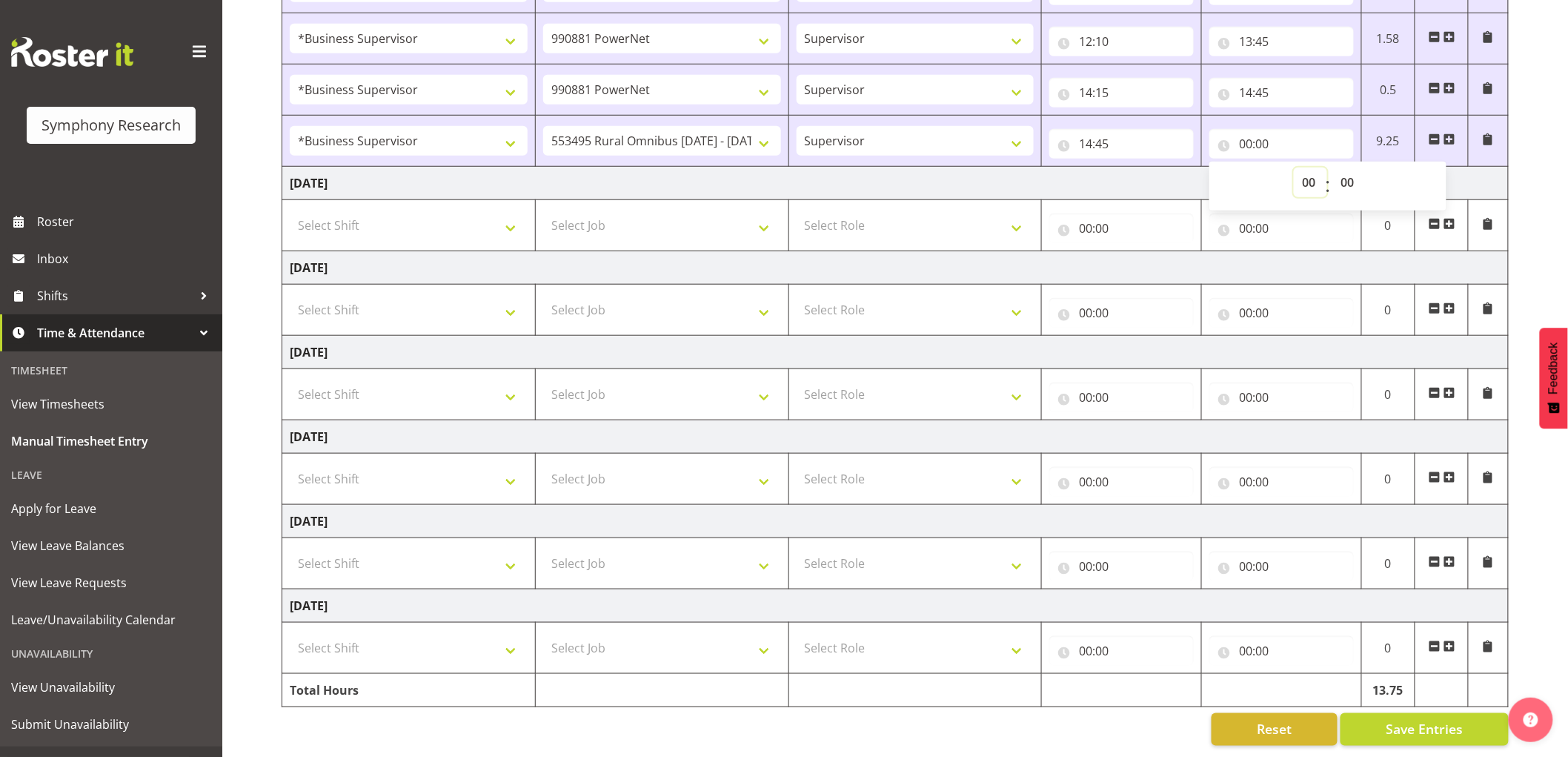 click on "00   01   02   03   04   05   06   07   08   09   10   11   12   13   14   15   16   17   18   19   20   21   22   23" at bounding box center (1310, 182) 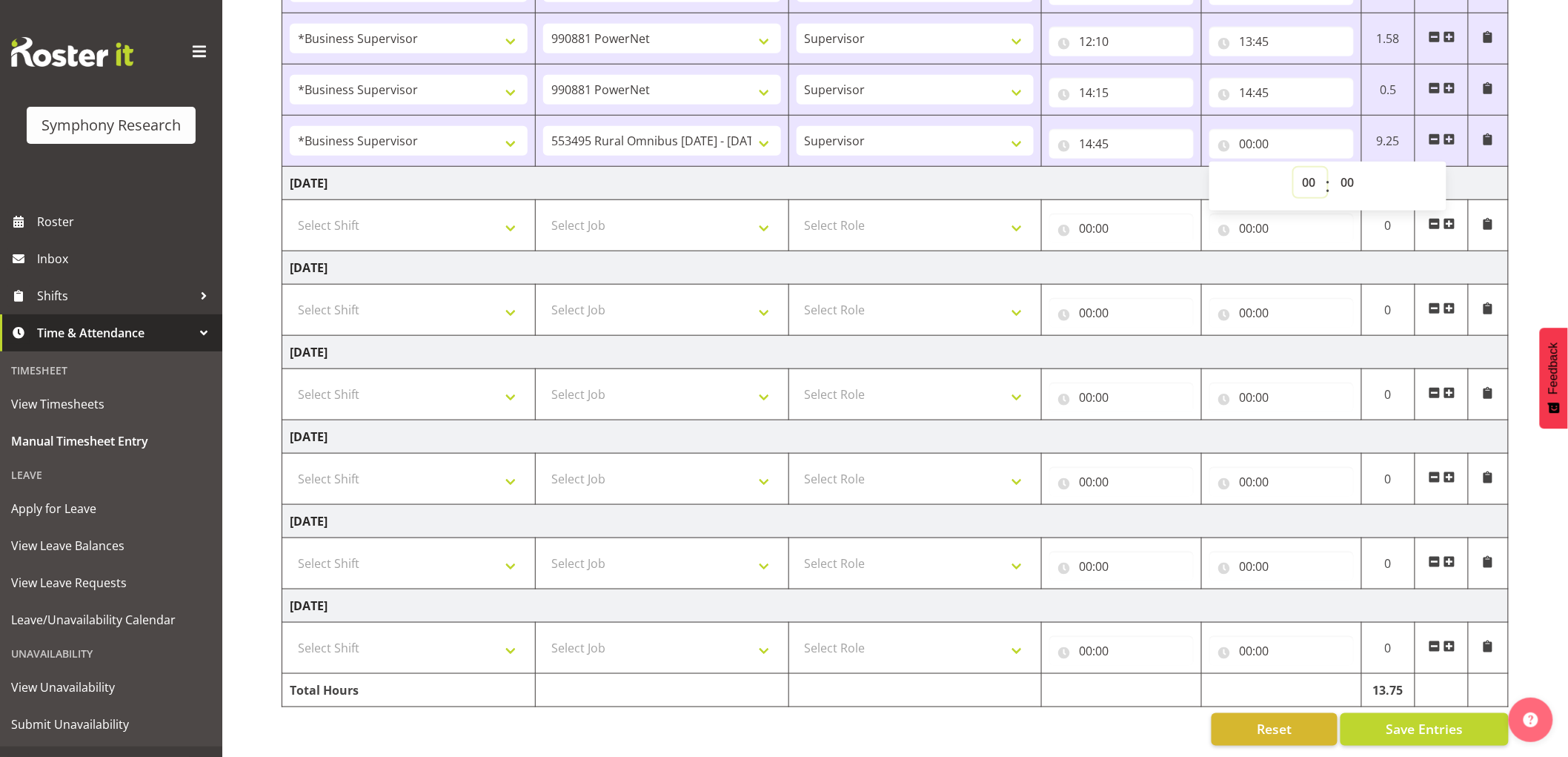 select on "15" 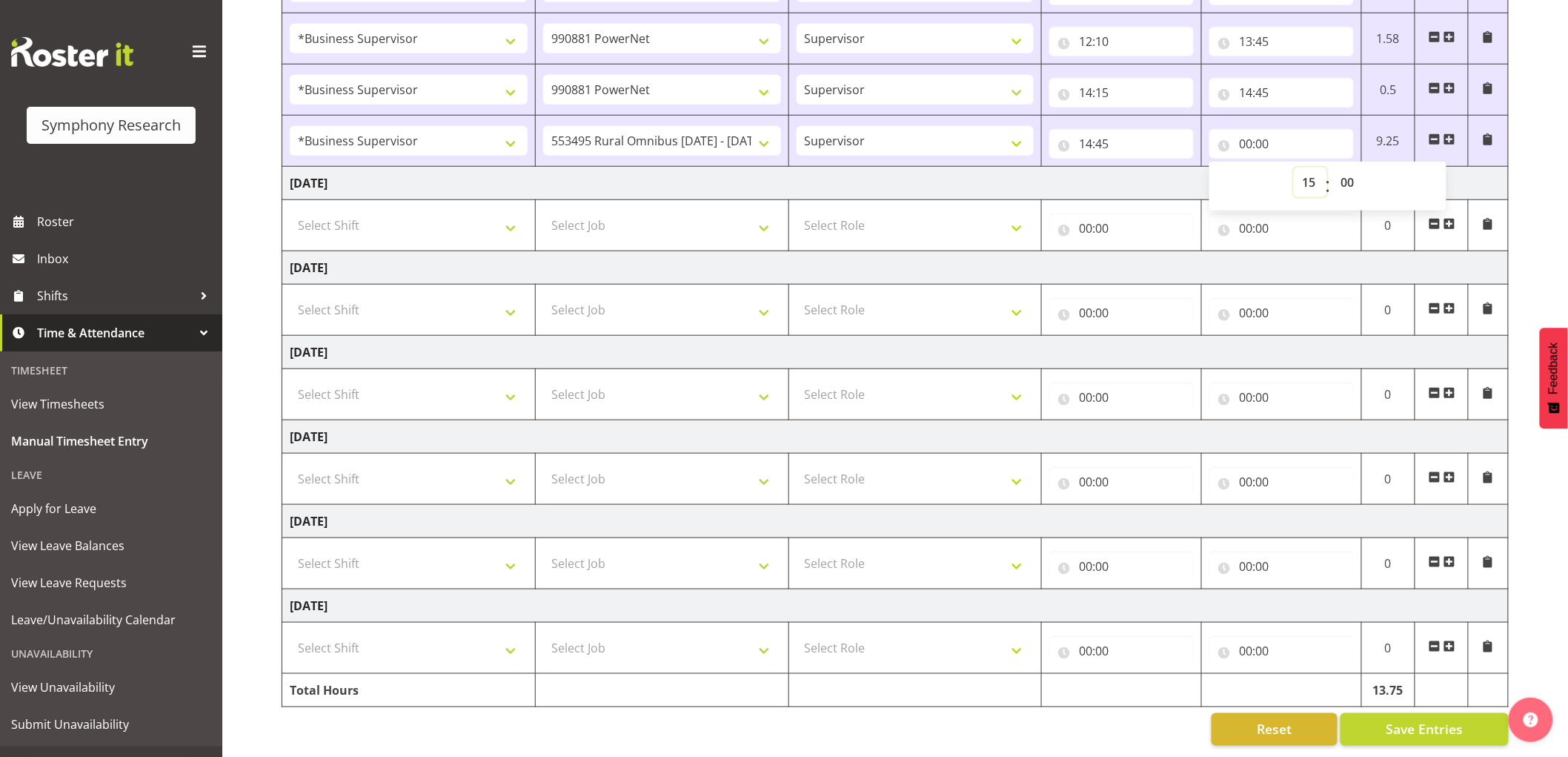 click on "00   01   02   03   04   05   06   07   08   09   10   11   12   13   14   15   16   17   18   19   20   21   22   23" at bounding box center [1310, 182] 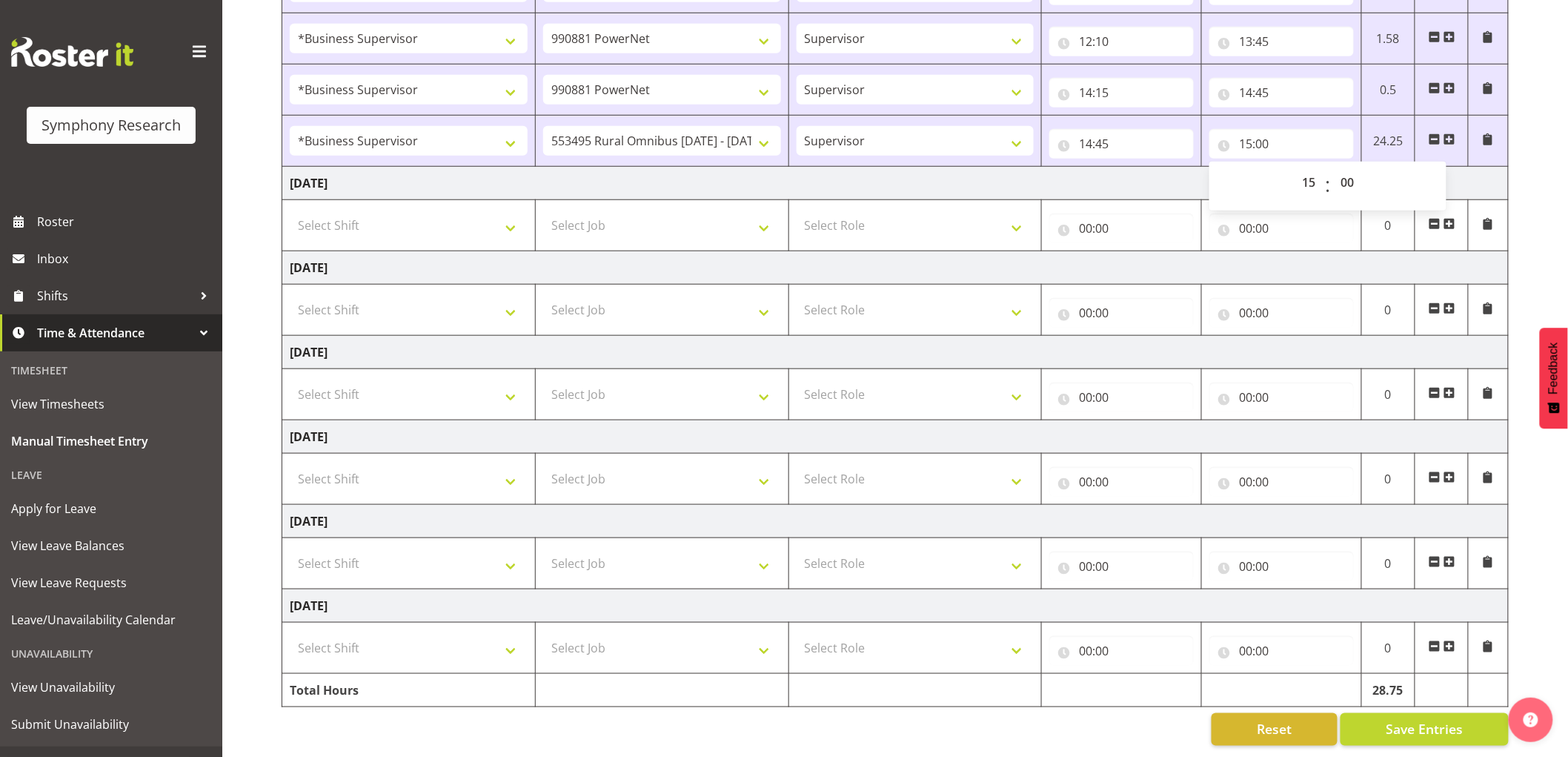 click on "00   01   02   03   04   05   06   07   08   09   10   11   12   13   14   15   16   17   18   19   20   21   22   23  :  00   01   02   03   04   05   06   07   08   09   10   11   12   13   14   15   16   17   18   19   20   21   22   23   24   25   26   27   28   29   30   31   32   33   34   35   36   37   38   39   40   41   42   43   44   45   46   47   48   49   50   51   52   53   54   55   56   57   58   59" at bounding box center (1328, 186) 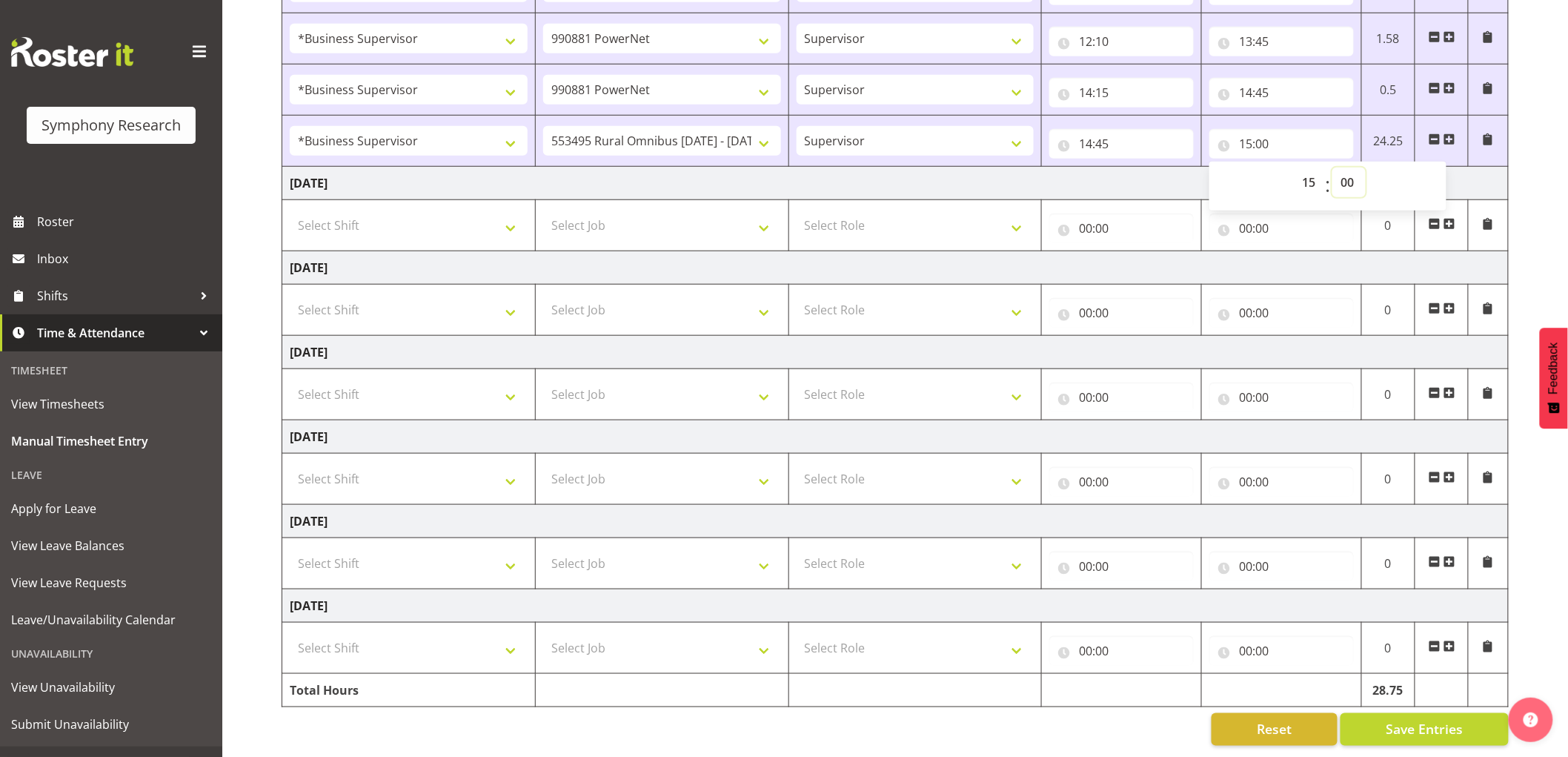 click on "00   01   02   03   04   05   06   07   08   09   10   11   12   13   14   15   16   17   18   19   20   21   22   23   24   25   26   27   28   29   30   31   32   33   34   35   36   37   38   39   40   41   42   43   44   45   46   47   48   49   50   51   52   53   54   55   56   57   58   59" at bounding box center [1349, 182] 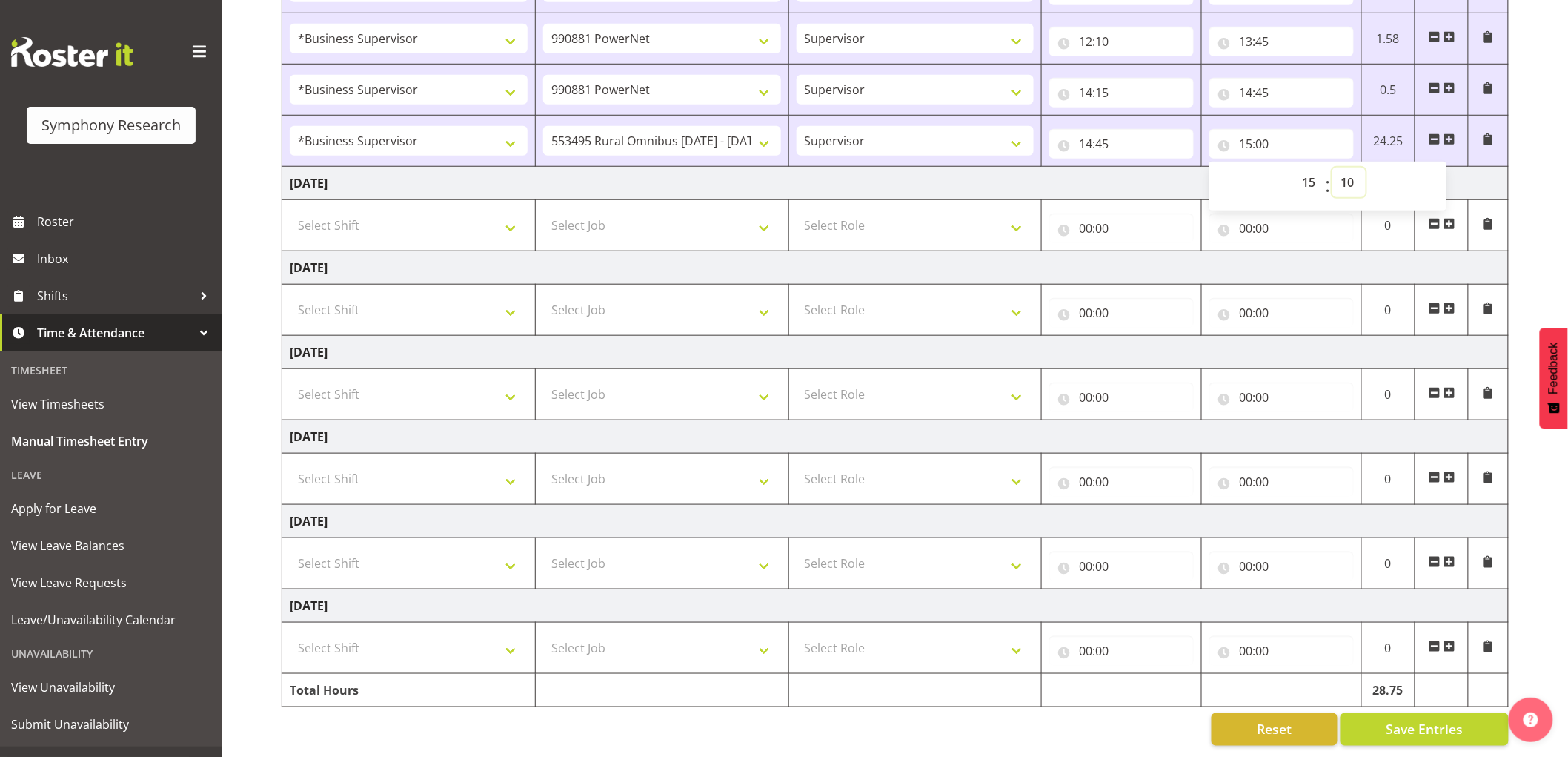 click on "00   01   02   03   04   05   06   07   08   09   10   11   12   13   14   15   16   17   18   19   20   21   22   23   24   25   26   27   28   29   30   31   32   33   34   35   36   37   38   39   40   41   42   43   44   45   46   47   48   49   50   51   52   53   54   55   56   57   58   59" at bounding box center (1349, 182) 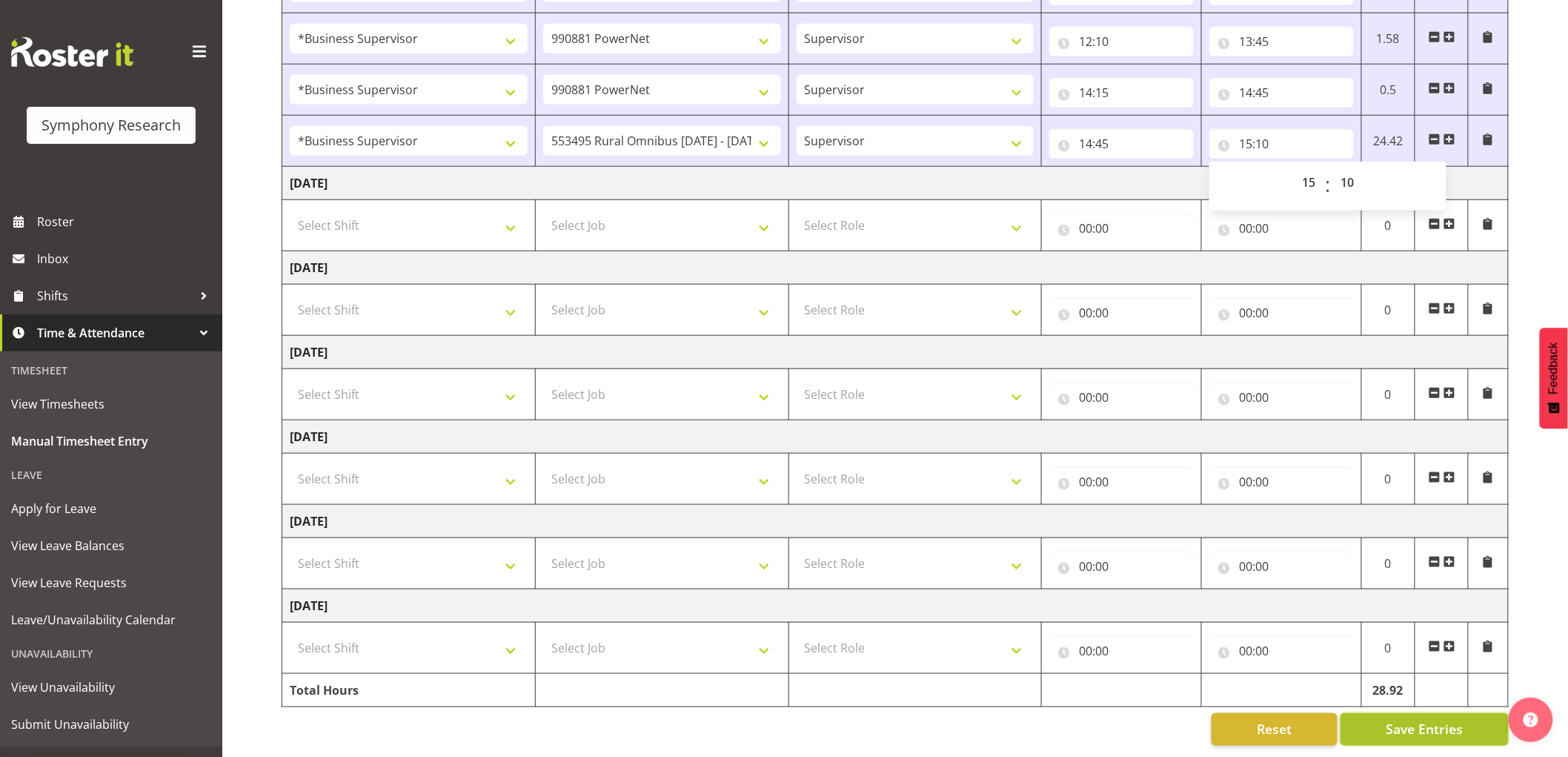 click on "Save
Entries" at bounding box center [1424, 730] 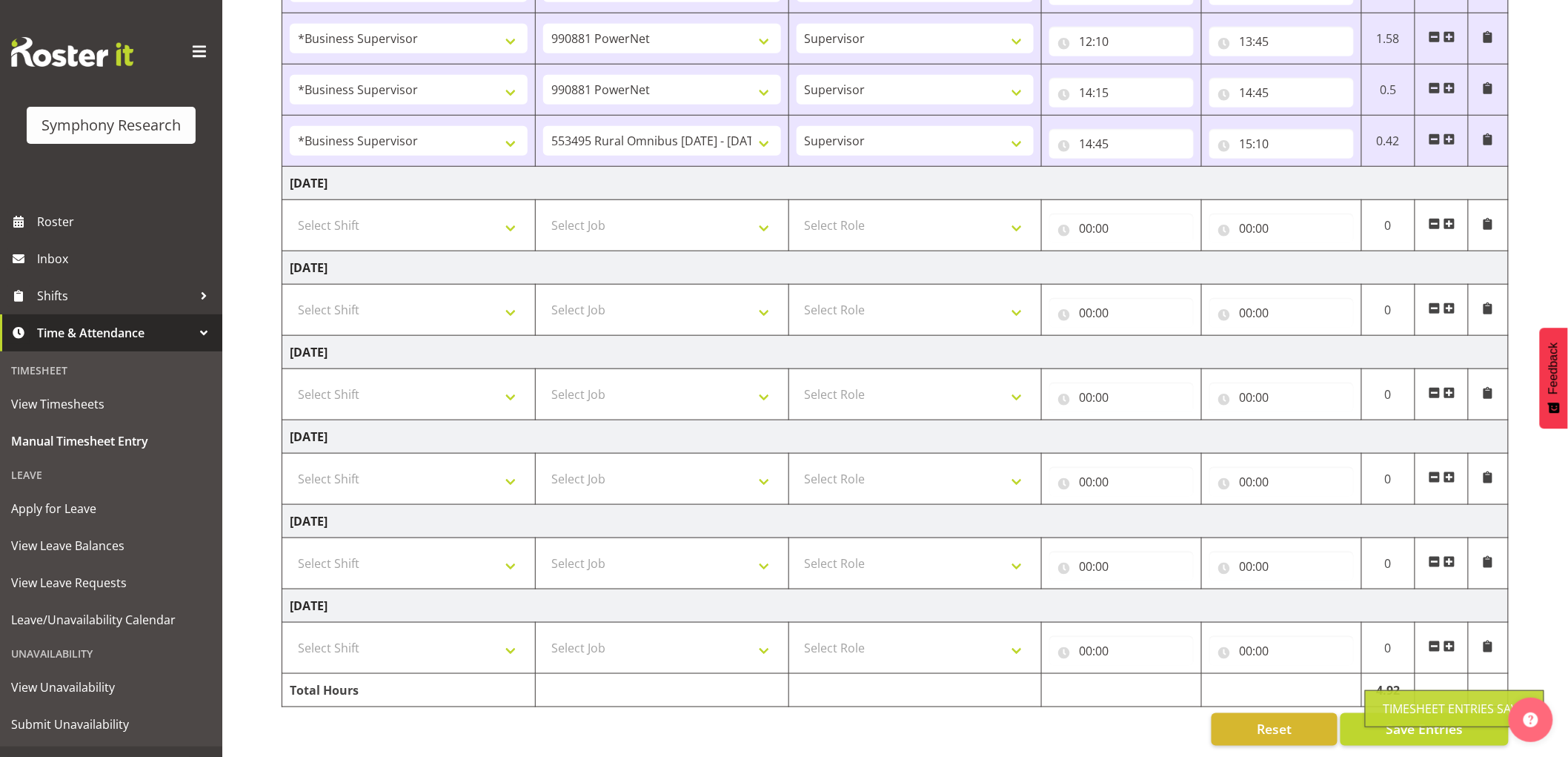 click at bounding box center [1449, 139] 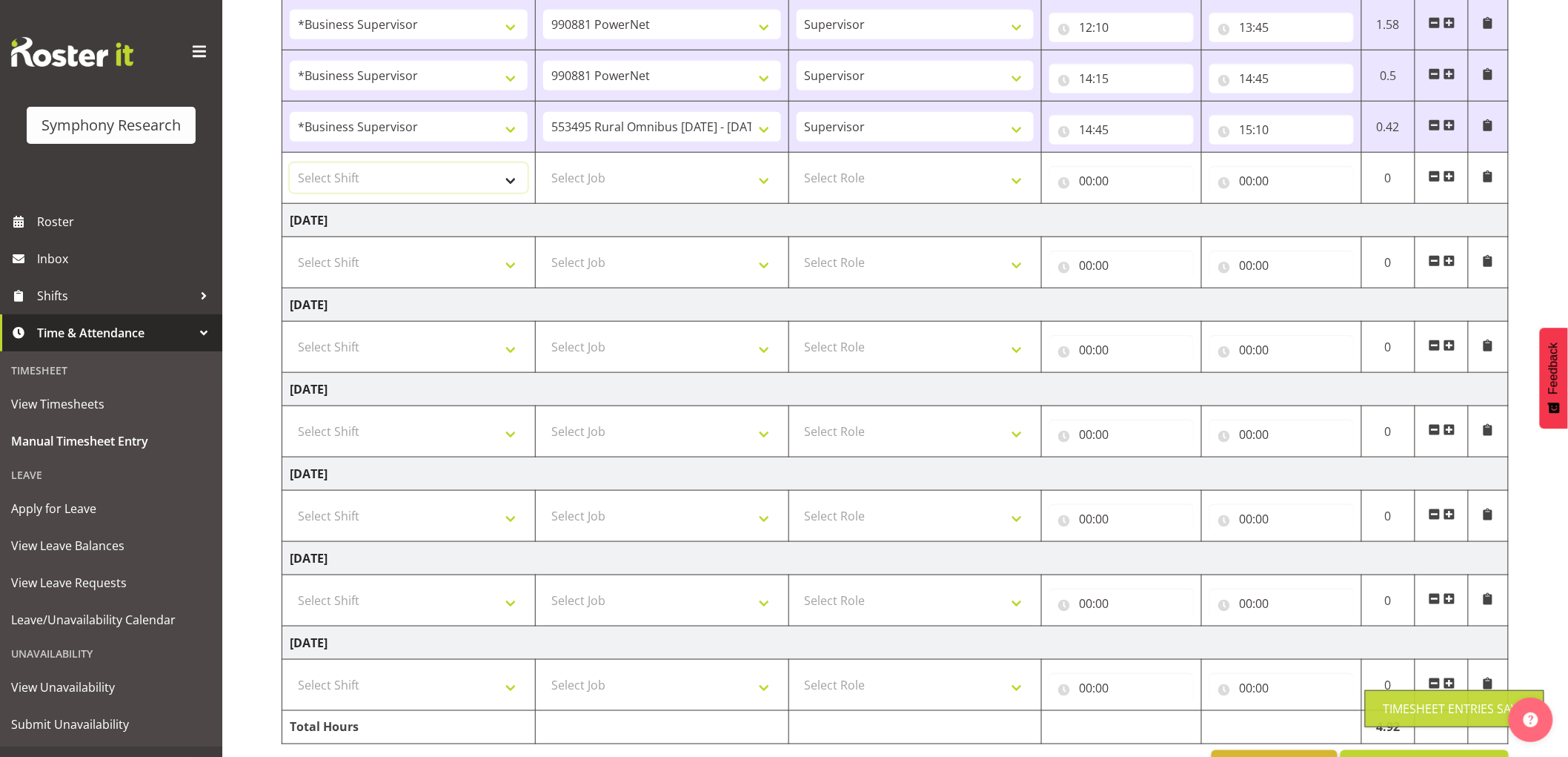 click on "Select Shift  !!Weekend Residential    (Roster IT Shift Label) *Business  9/10am ~ 4:30pm *Business Supervisor *Evening Residential Shift 5-9pm *RP Track  C *RP Track C Weekend *RP Weekly/Monthly Tracks *Supervisor Call Centre *Supervisor Evening *Supervisors & Call Centre Weekend Alarms Evenings Alarms Weekend PowerNet Evenings PowerNet Weekend Test WP Aust briefing/training World Poll Aust Late 9p~10:30p World Poll Aust Wkend World Poll NZ Pilot World Poll NZ Wave 2 Pilot World Poll Pilot Aust 9:00~10:30pm" at bounding box center (408, 178) 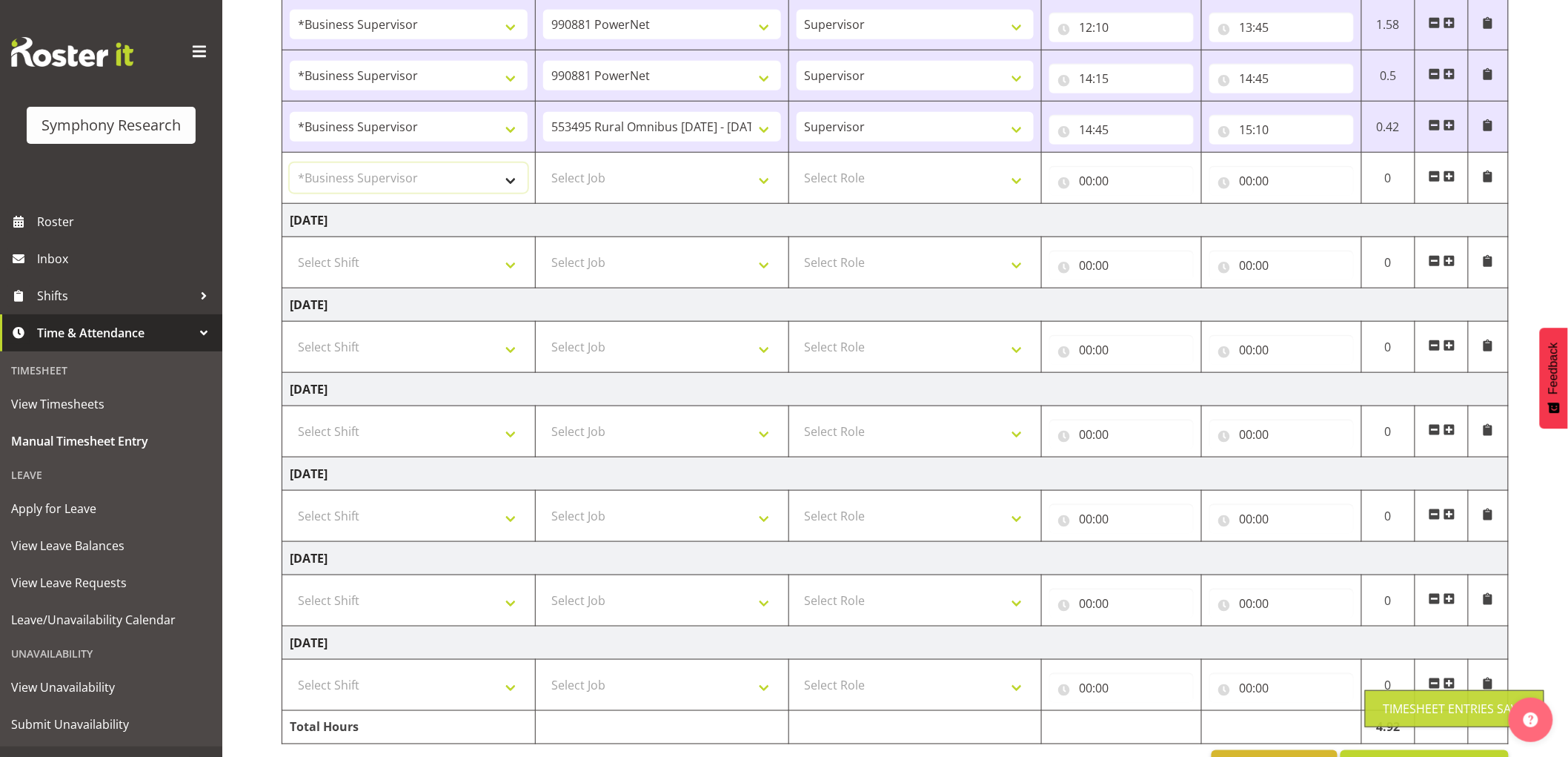 click on "Select Shift  !!Weekend Residential    (Roster IT Shift Label) *Business  9/10am ~ 4:30pm *Business Supervisor *Evening Residential Shift 5-9pm *RP Track  C *RP Track C Weekend *RP Weekly/Monthly Tracks *Supervisor Call Centre *Supervisor Evening *Supervisors & Call Centre Weekend Alarms Evenings Alarms Weekend PowerNet Evenings PowerNet Weekend Test WP Aust briefing/training World Poll Aust Late 9p~10:30p World Poll Aust Wkend World Poll NZ Pilot World Poll NZ Wave 2 Pilot World Poll Pilot Aust 9:00~10:30pm" at bounding box center [408, 178] 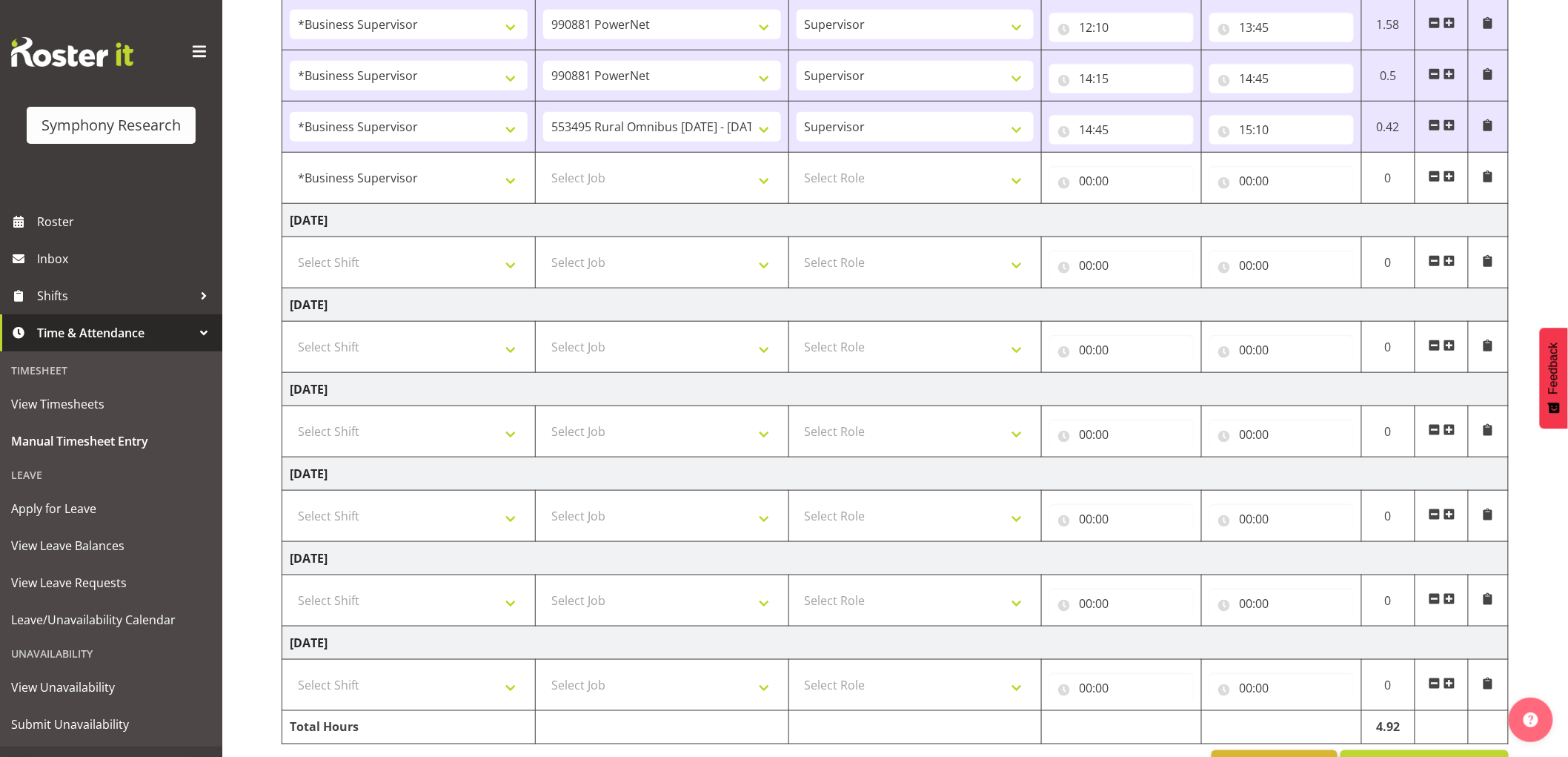 click on "Select Job  550060 IF Admin 553495 Rural Omnibus [DATE] - [DATE] 553500 BFM [DATE] - [DATE] 990000 General 990820 Mobtest 2024 990821 Goldrush 2024 990846 Toka Tu Ake 2025 990855 FENZ 990869 Richmond Home Heating 990873 Batteries 990877 PGG 2025 990878 CMI Q3 2025 990879 Selwyn DC 990881 PowerNet 999996 Training 999997 Recruitment & Training 999999 DT" at bounding box center (662, 178) 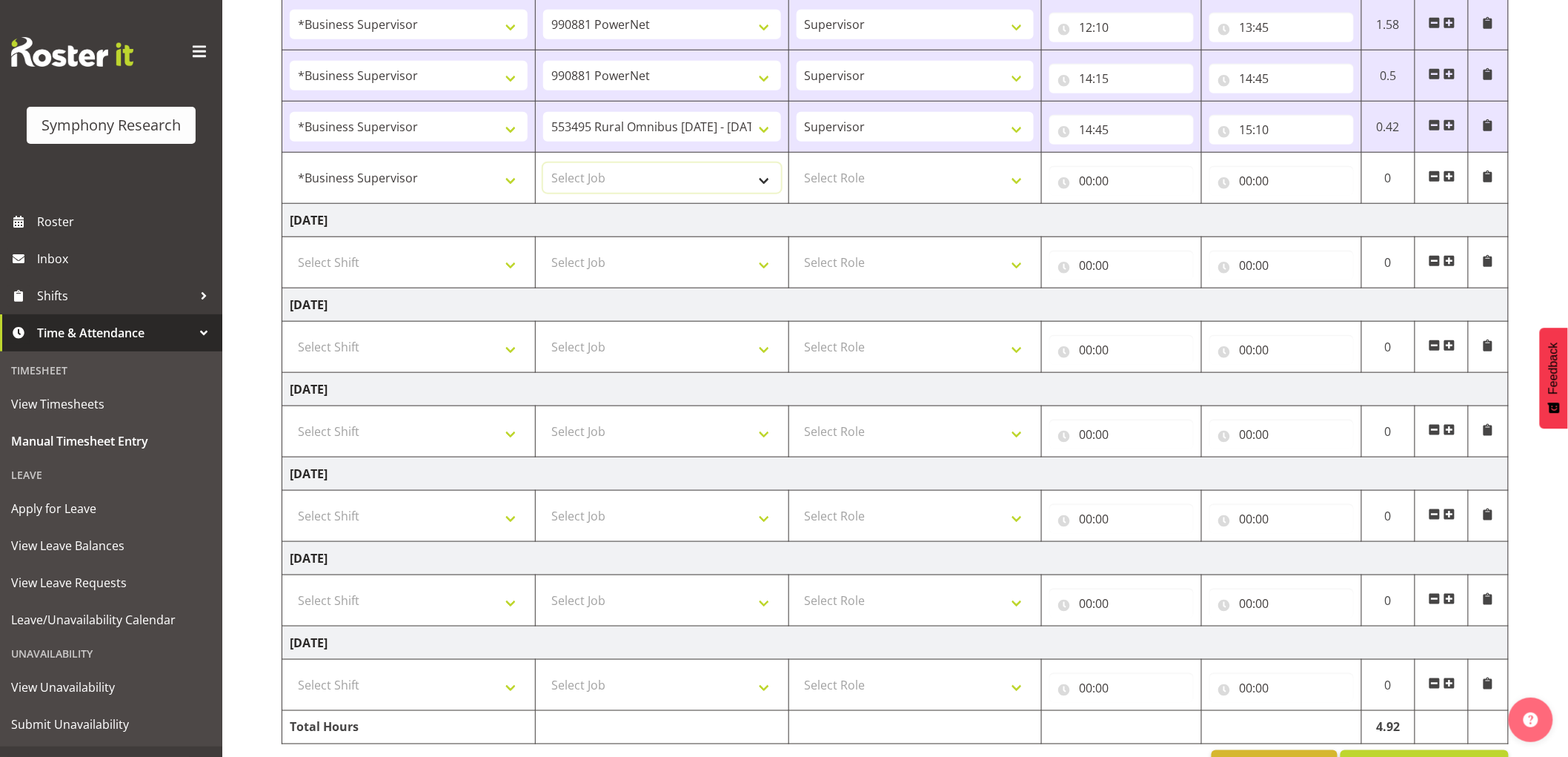 drag, startPoint x: 628, startPoint y: 183, endPoint x: 634, endPoint y: 175, distance: 10 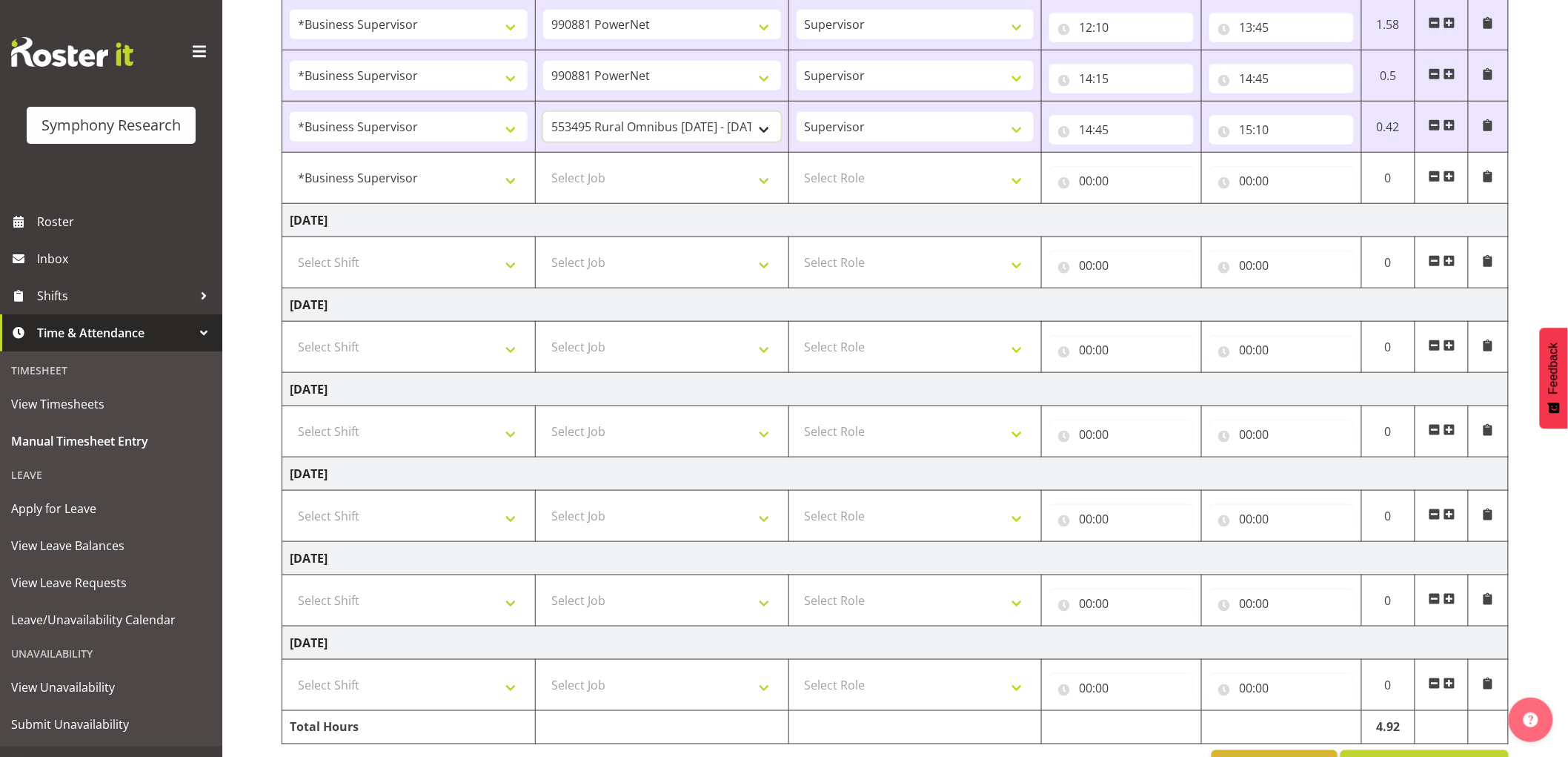 click on "550060 IF Admin 553495 Rural Omnibus [DATE] - [DATE] 553500 BFM [DATE] - [DATE] 990000 General 990820 Mobtest 2024 990821 Goldrush 2024 990846 Toka Tu Ake 2025 990855 FENZ 990869 Richmond Home Heating 990873 Batteries 990877 PGG 2025 990878 CMI Q3 2025 990879 Selwyn DC 990881 PowerNet 999996 Training 999997 Recruitment & Training 999999 DT" at bounding box center (662, 127) 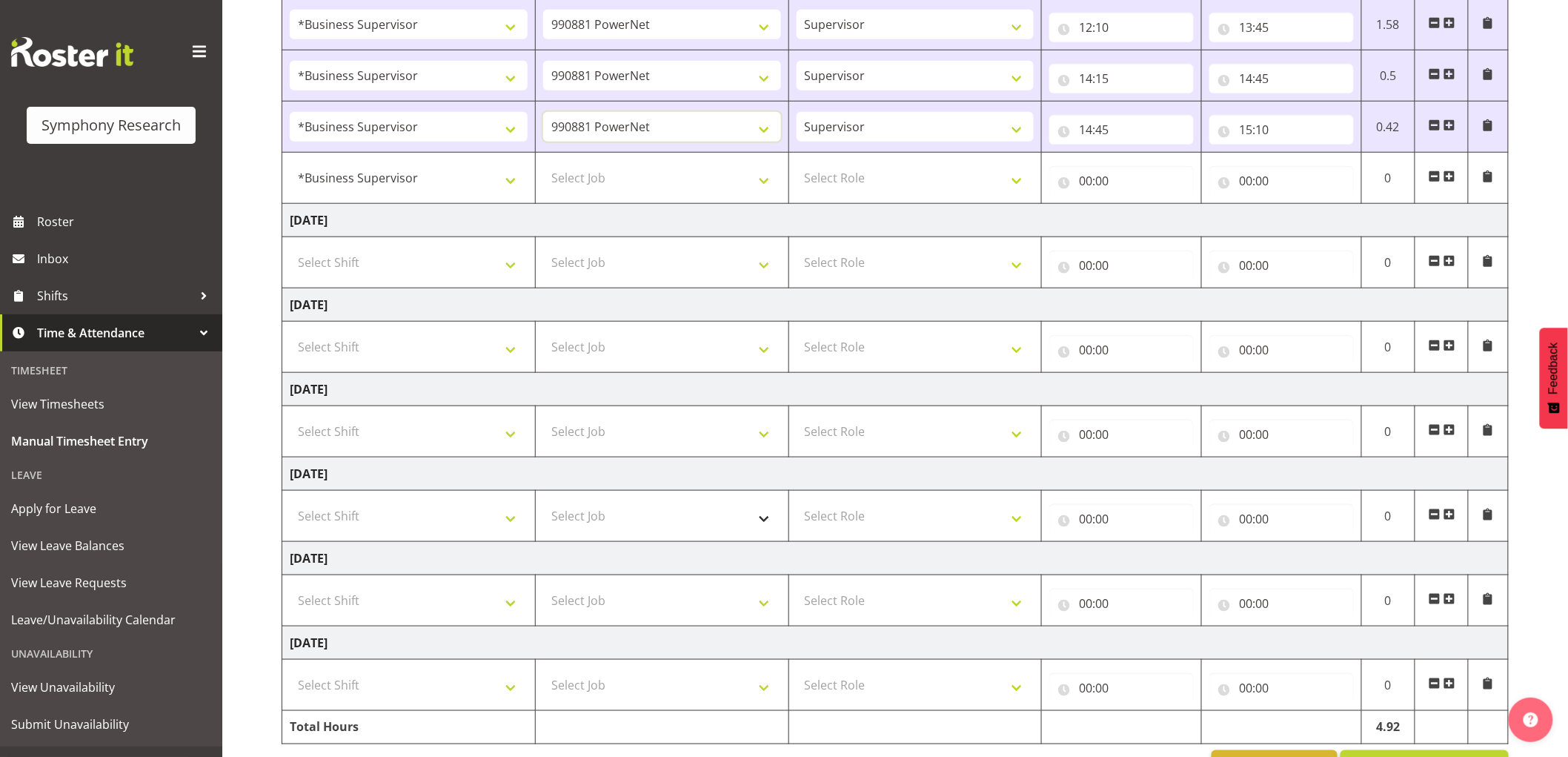 click on "550060 IF Admin 553495 Rural Omnibus [DATE] - [DATE] 553500 BFM [DATE] - [DATE] 990000 General 990820 Mobtest 2024 990821 Goldrush 2024 990846 Toka Tu Ake 2025 990855 FENZ 990869 Richmond Home Heating 990873 Batteries 990877 PGG 2025 990878 CMI Q3 2025 990879 Selwyn DC 990881 PowerNet 999996 Training 999997 Recruitment & Training 999999 DT" at bounding box center [662, 127] 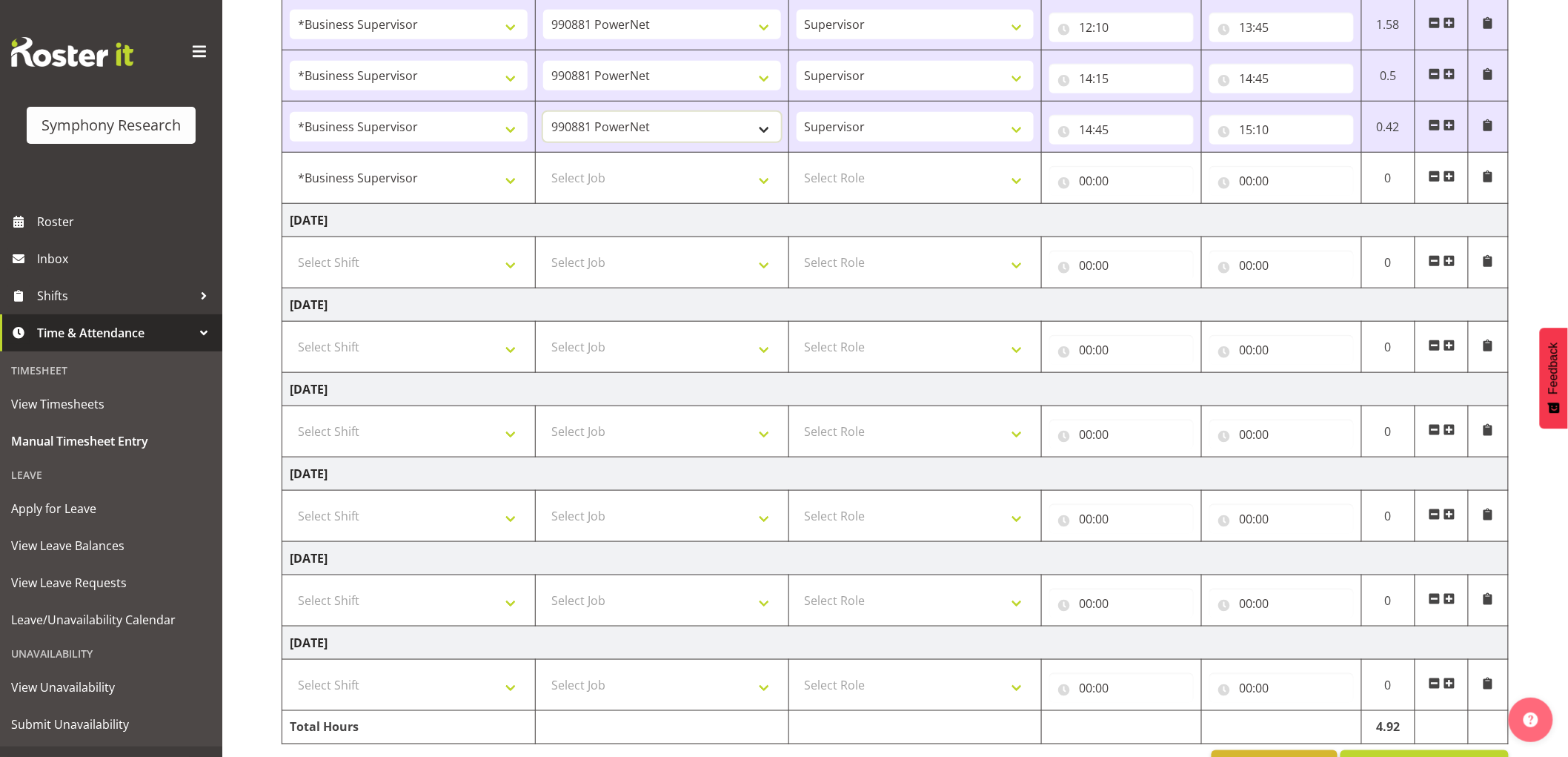 click on "550060 IF Admin 553495 Rural Omnibus [DATE] - [DATE] 553500 BFM [DATE] - [DATE] 990000 General 990820 Mobtest 2024 990821 Goldrush 2024 990846 Toka Tu Ake 2025 990855 FENZ 990869 Richmond Home Heating 990873 Batteries 990877 PGG 2025 990878 CMI Q3 2025 990879 Selwyn DC 990881 PowerNet 999996 Training 999997 Recruitment & Training 999999 DT" at bounding box center (662, 127) 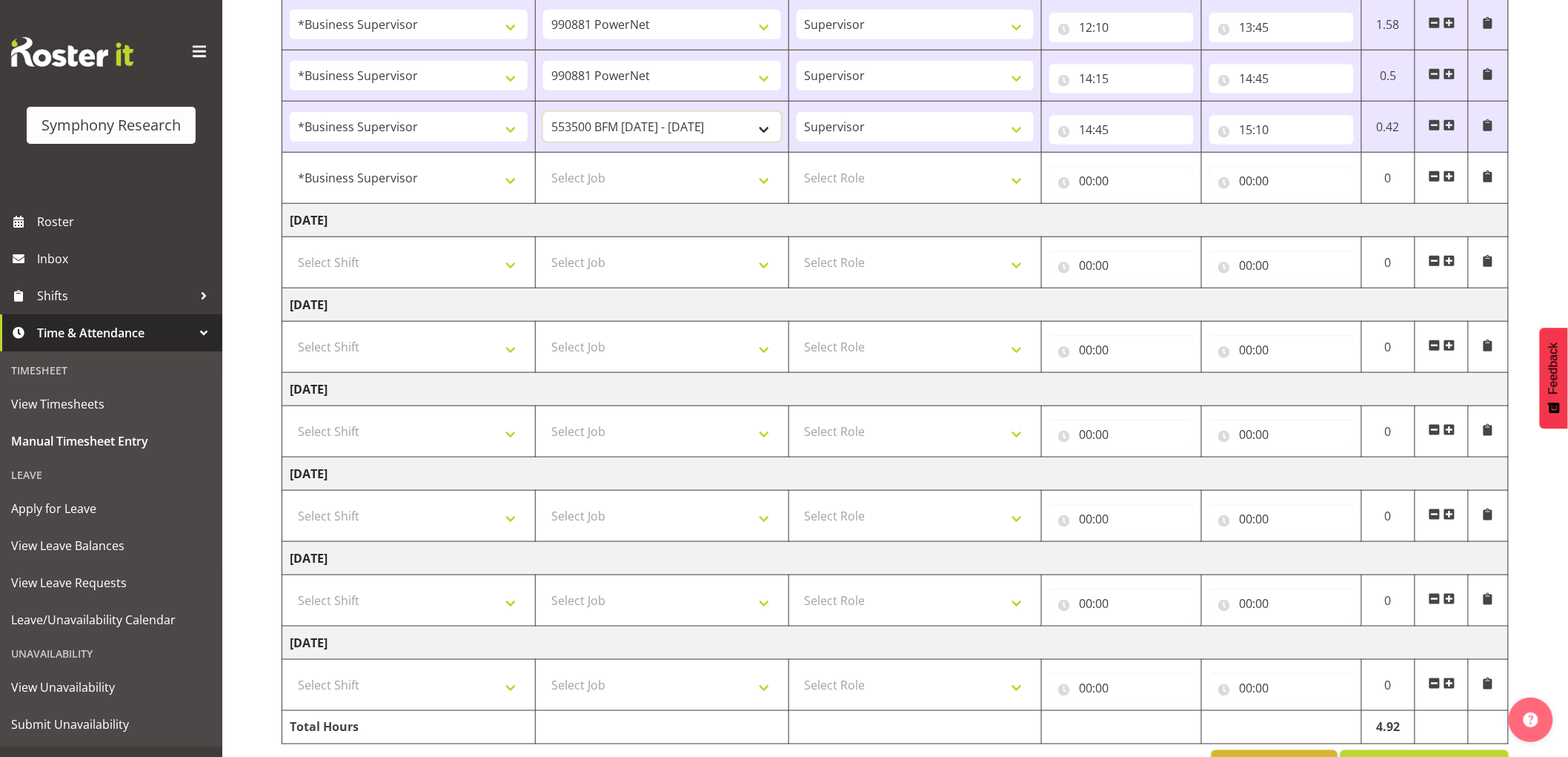 click on "550060 IF Admin 553495 Rural Omnibus [DATE] - [DATE] 553500 BFM [DATE] - [DATE] 990000 General 990820 Mobtest 2024 990821 Goldrush 2024 990846 Toka Tu Ake 2025 990855 FENZ 990869 Richmond Home Heating 990873 Batteries 990877 PGG 2025 990878 CMI Q3 2025 990879 Selwyn DC 990881 PowerNet 999996 Training 999997 Recruitment & Training 999999 DT" at bounding box center (662, 127) 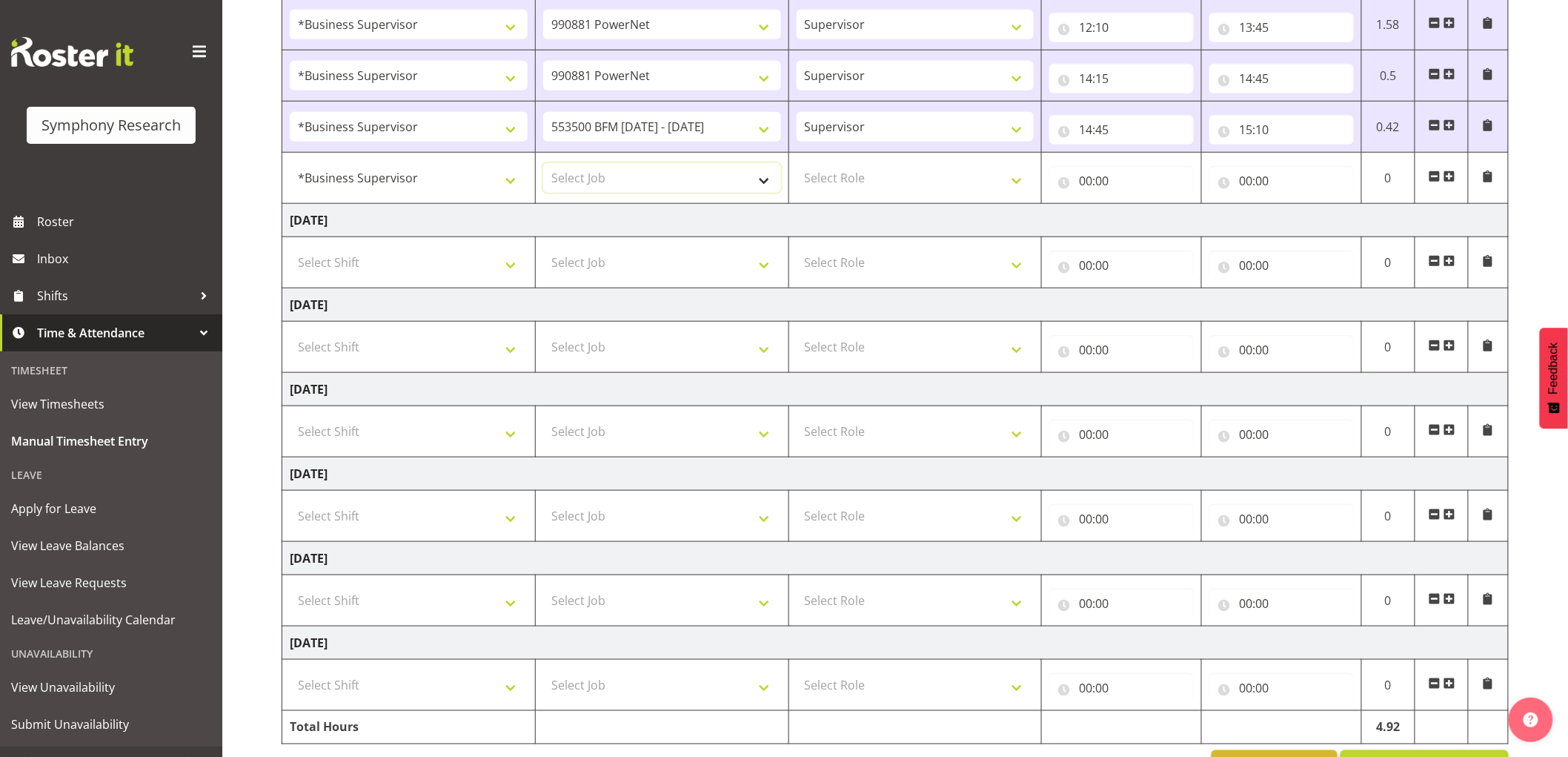 click on "Select Job  550060 IF Admin 553495 Rural Omnibus [DATE] - [DATE] 553500 BFM [DATE] - [DATE] 990000 General 990820 Mobtest 2024 990821 Goldrush 2024 990846 Toka Tu Ake 2025 990855 FENZ 990869 Richmond Home Heating 990873 Batteries 990877 PGG 2025 990878 CMI Q3 2025 990879 Selwyn DC 990881 PowerNet 999996 Training 999997 Recruitment & Training 999999 DT" at bounding box center (662, 178) 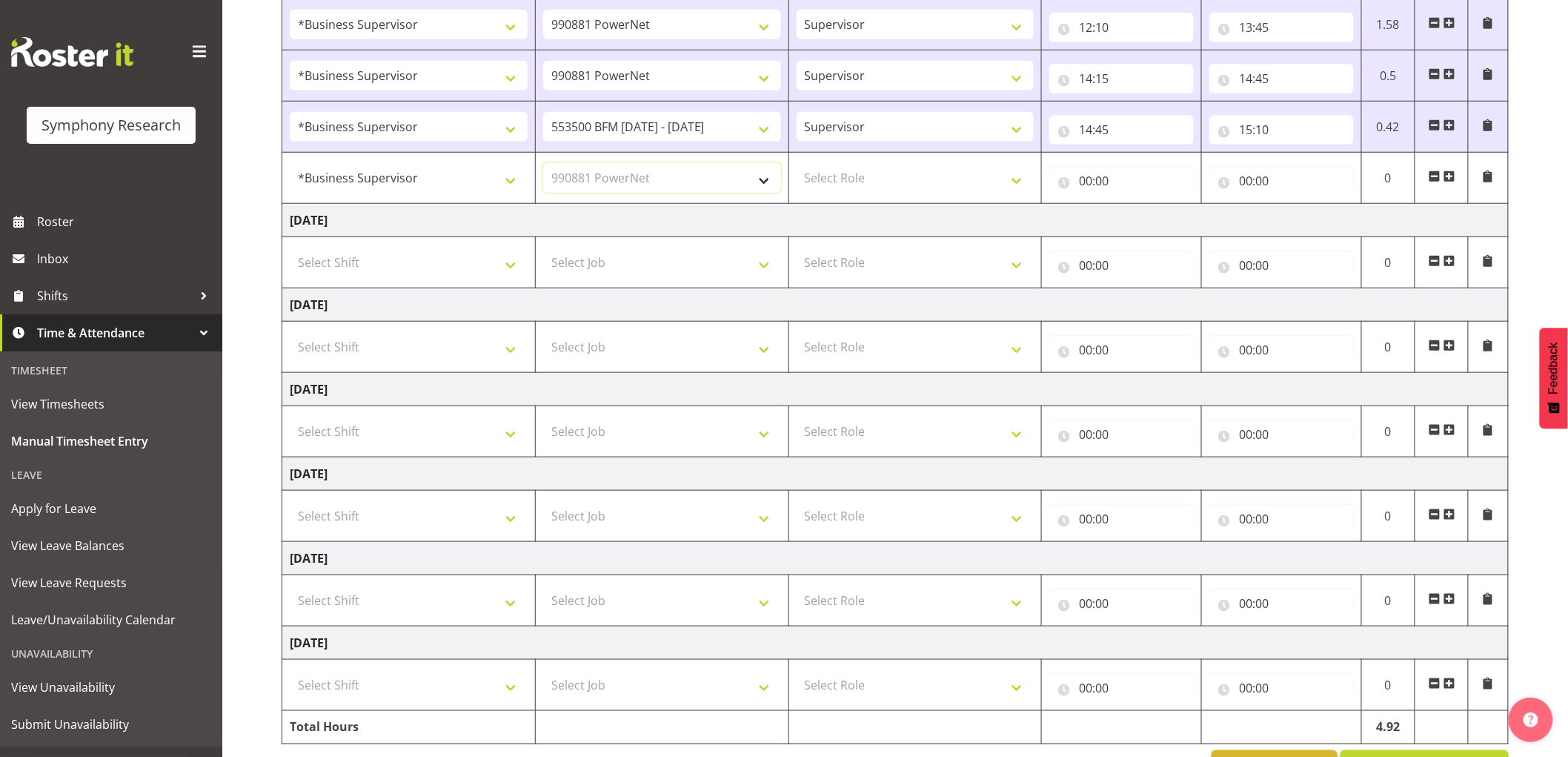 click on "Select Job  550060 IF Admin 553495 Rural Omnibus [DATE] - [DATE] 553500 BFM [DATE] - [DATE] 990000 General 990820 Mobtest 2024 990821 Goldrush 2024 990846 Toka Tu Ake 2025 990855 FENZ 990869 Richmond Home Heating 990873 Batteries 990877 PGG 2025 990878 CMI Q3 2025 990879 Selwyn DC 990881 PowerNet 999996 Training 999997 Recruitment & Training 999999 DT" at bounding box center (662, 178) 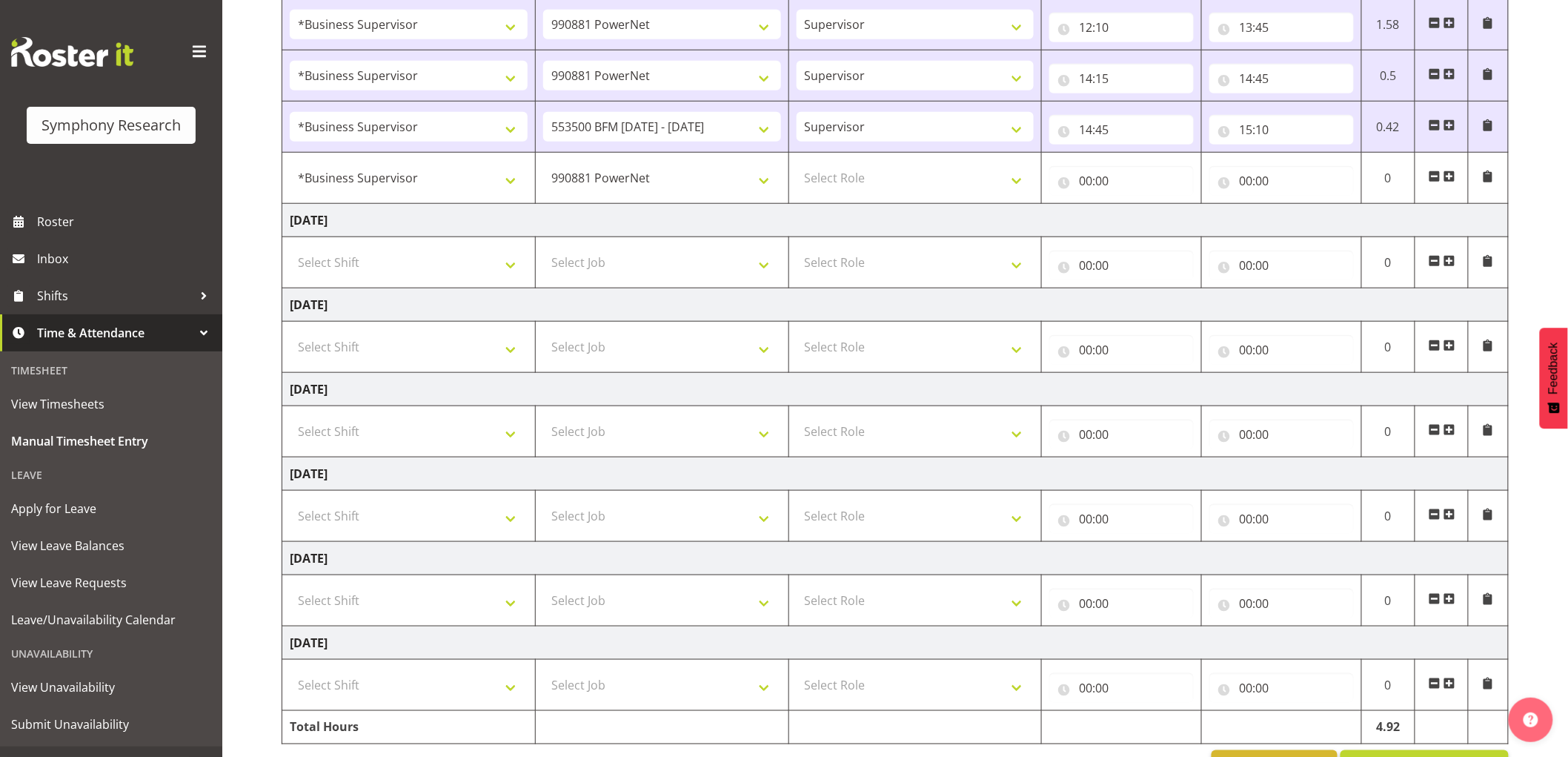 click on "Select Role  Supervisor Interviewing Briefing" at bounding box center (915, 178) 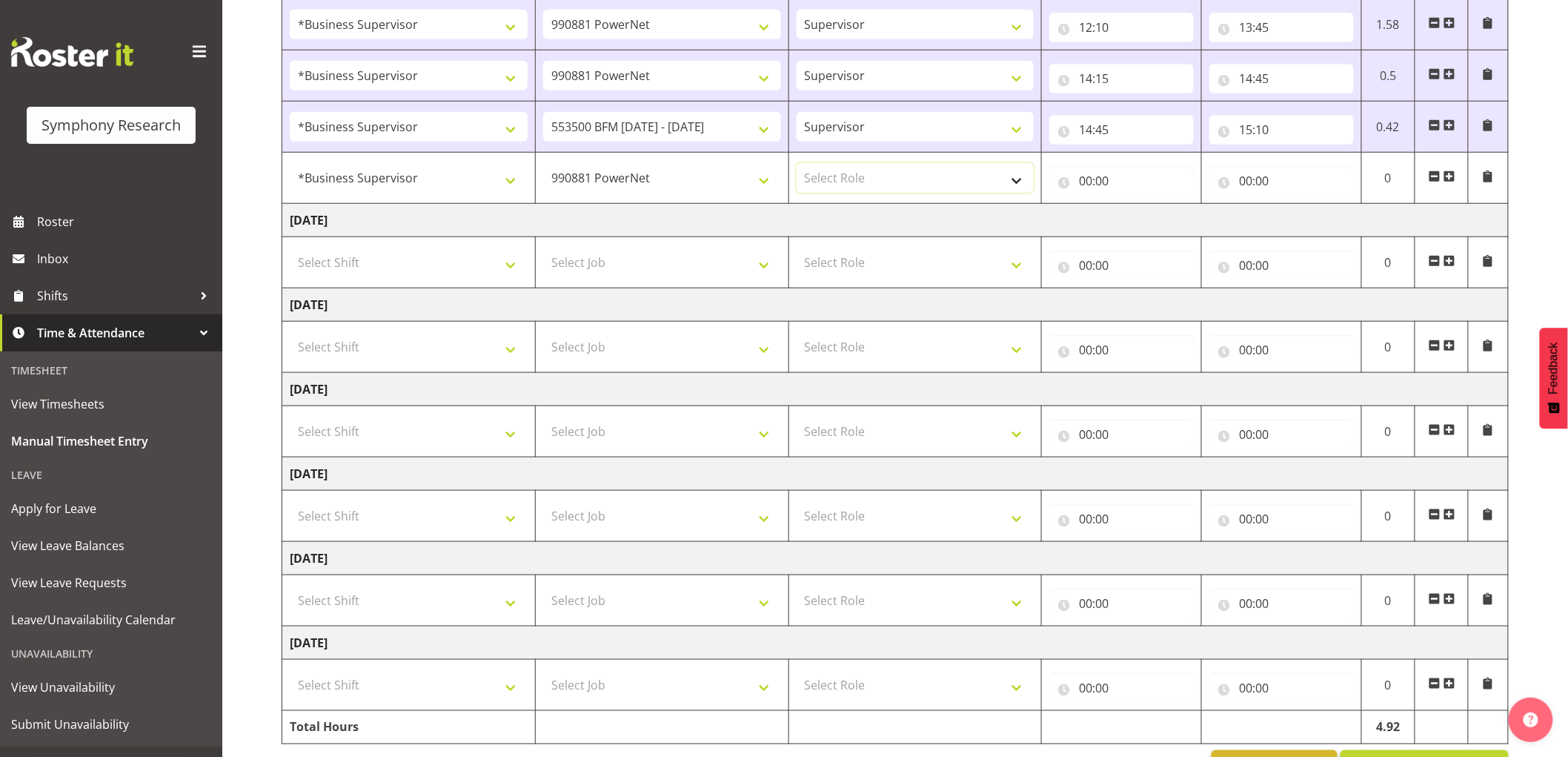click on "Select Role  Supervisor Interviewing Briefing" at bounding box center (915, 178) 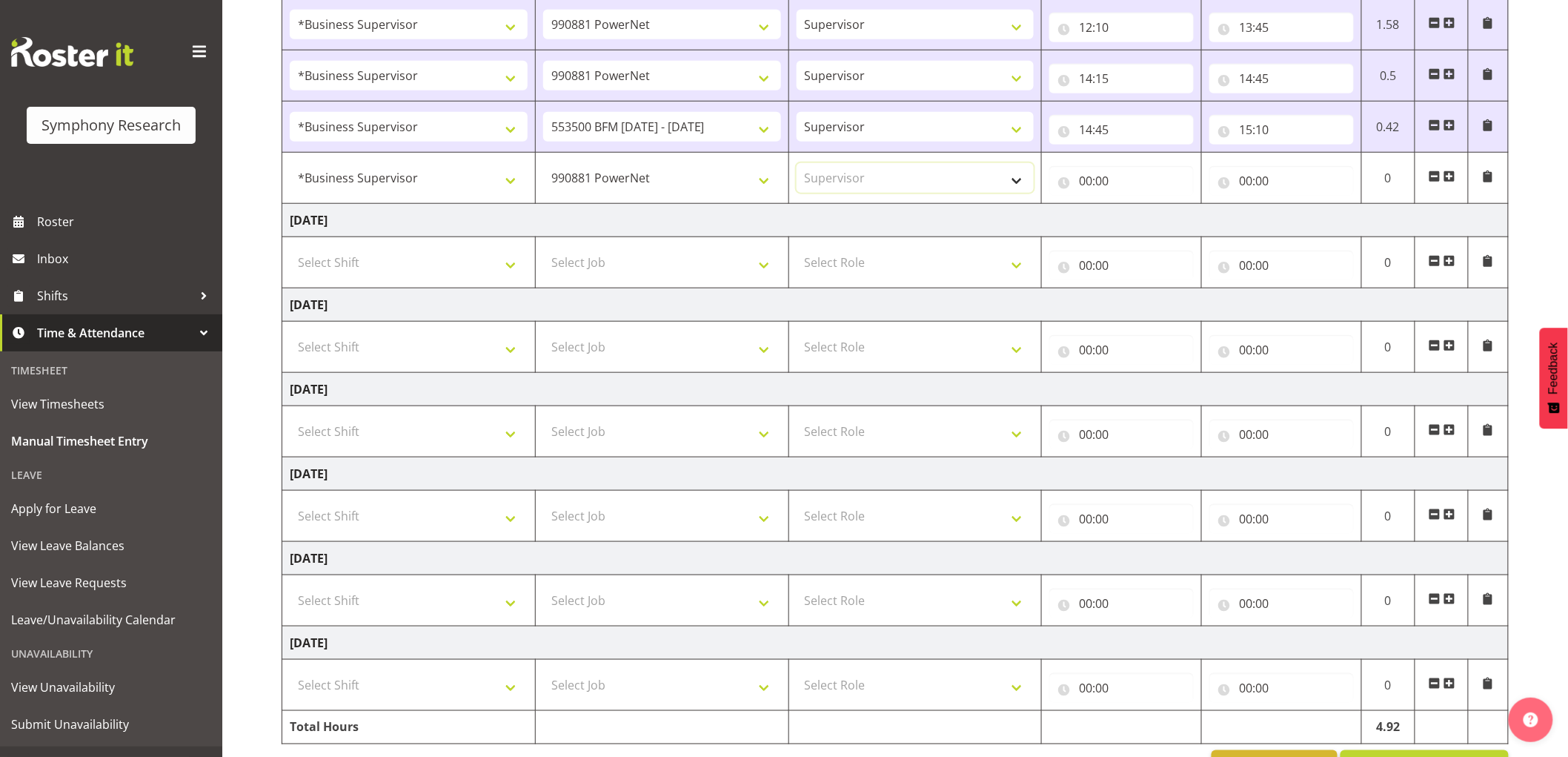 click on "Select Role  Supervisor Interviewing Briefing" at bounding box center (915, 178) 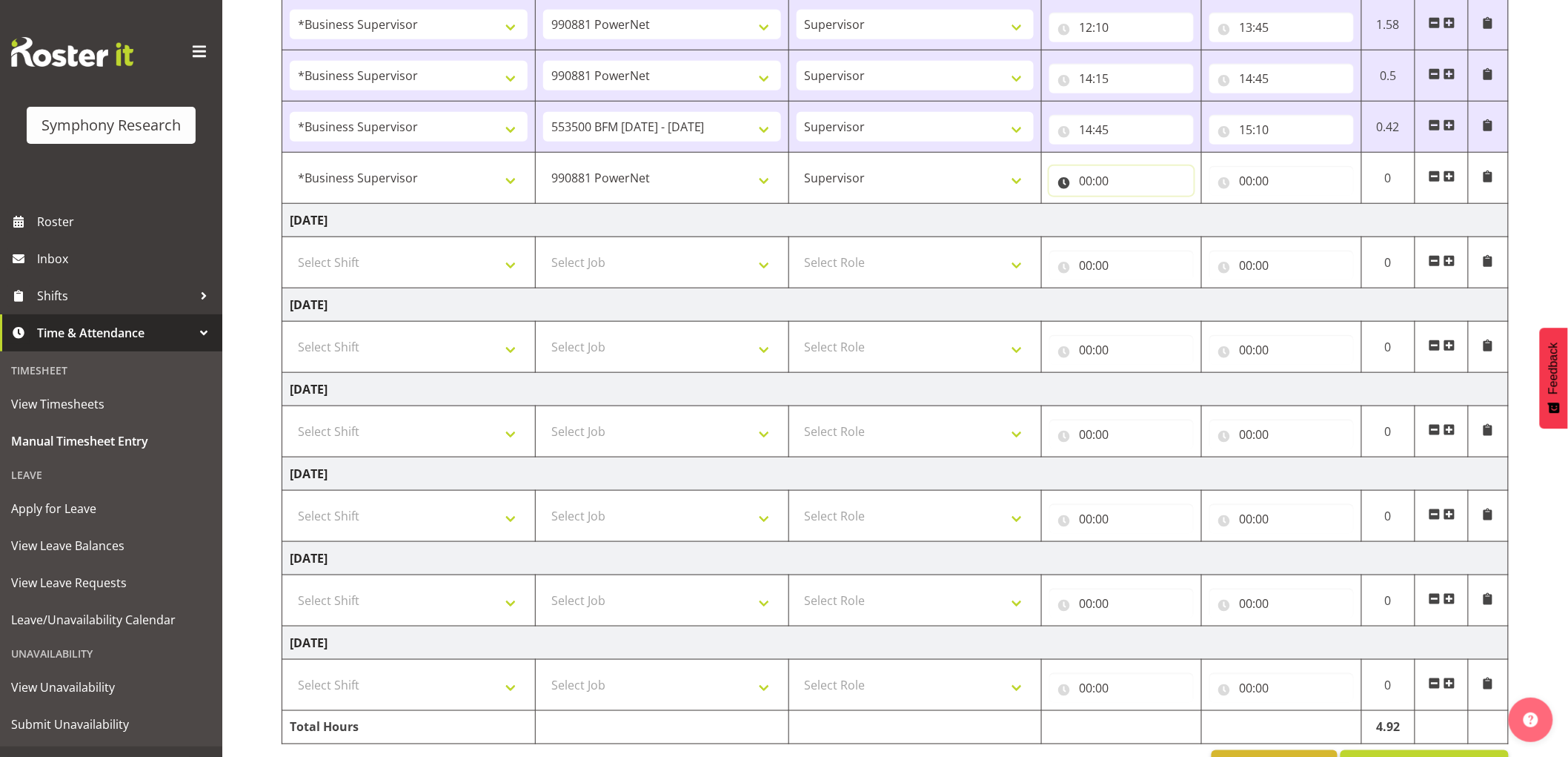 click on "00:00" at bounding box center (1121, 181) 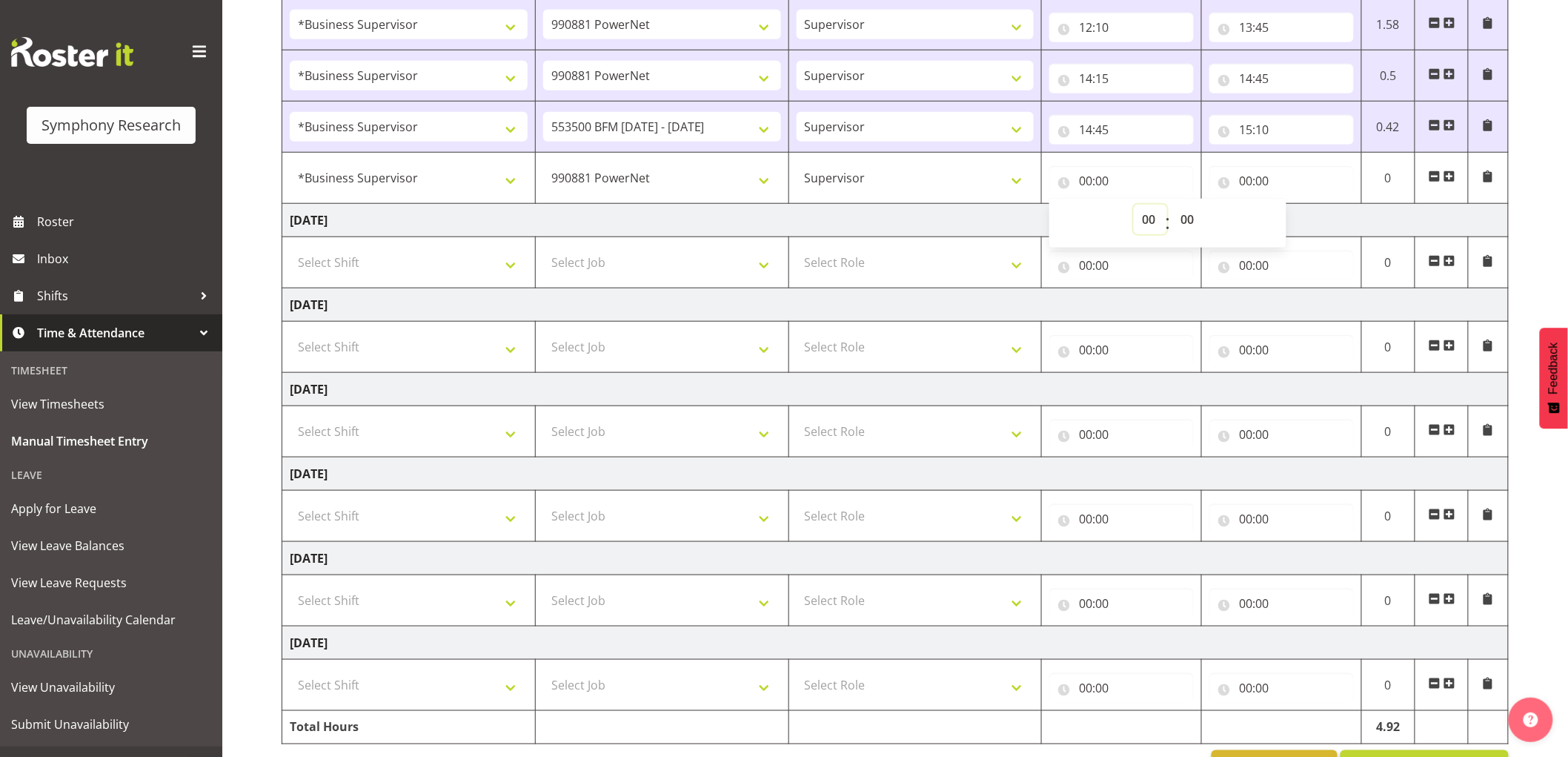 click on "00   01   02   03   04   05   06   07   08   09   10   11   12   13   14   15   16   17   18   19   20   21   22   23" at bounding box center (1150, 219) 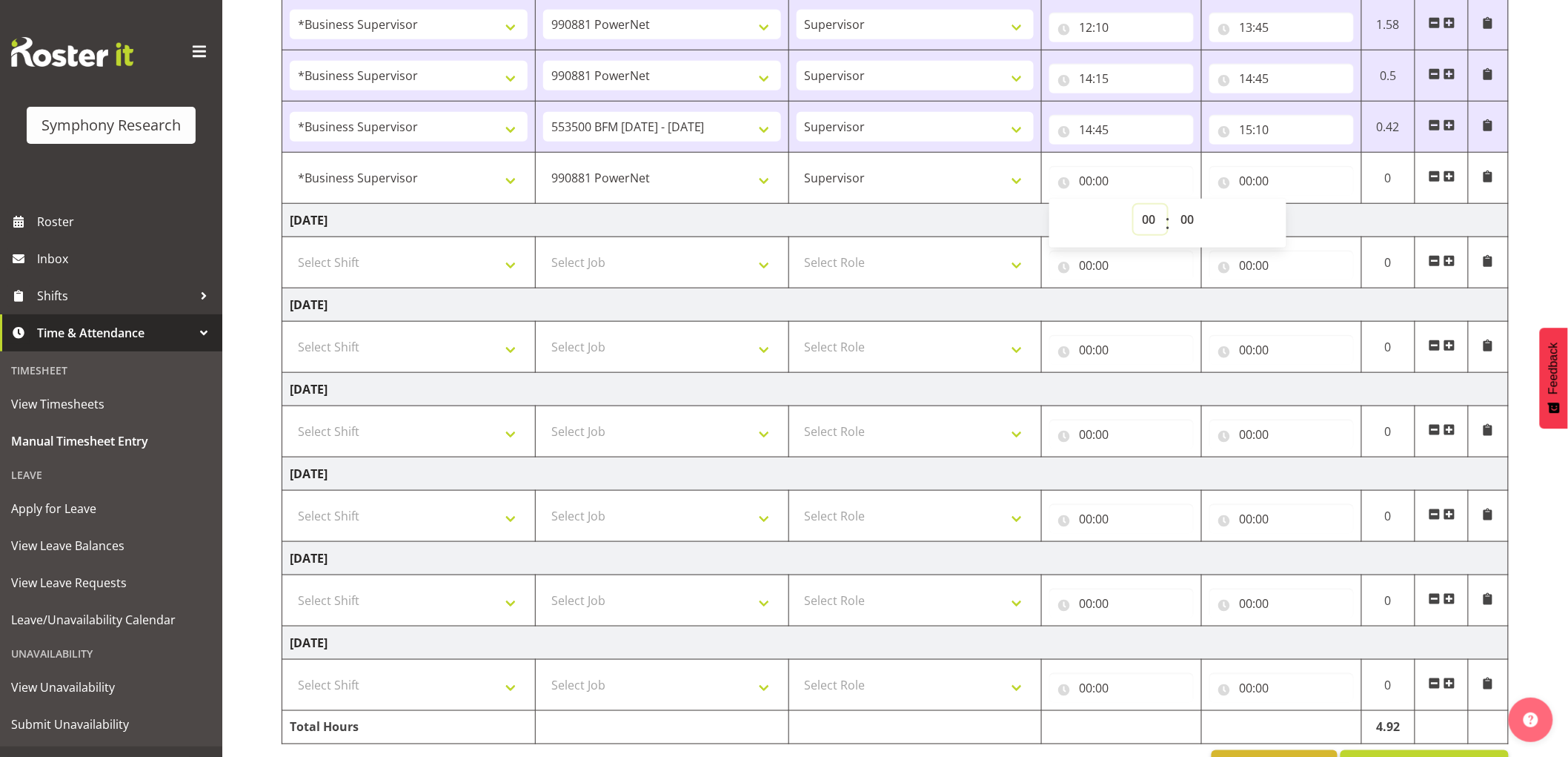 select on "15" 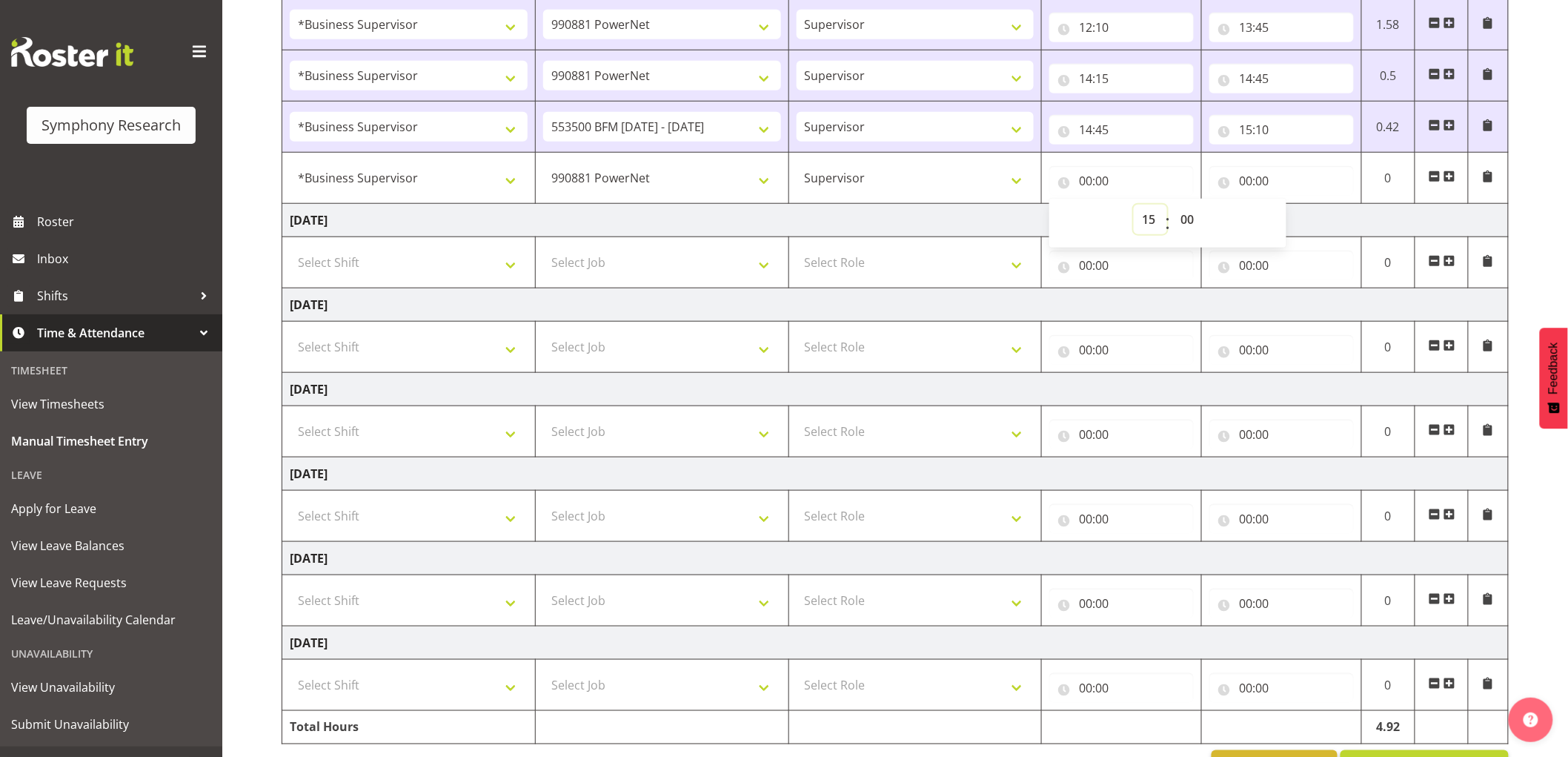 click on "00   01   02   03   04   05   06   07   08   09   10   11   12   13   14   15   16   17   18   19   20   21   22   23" at bounding box center (1150, 219) 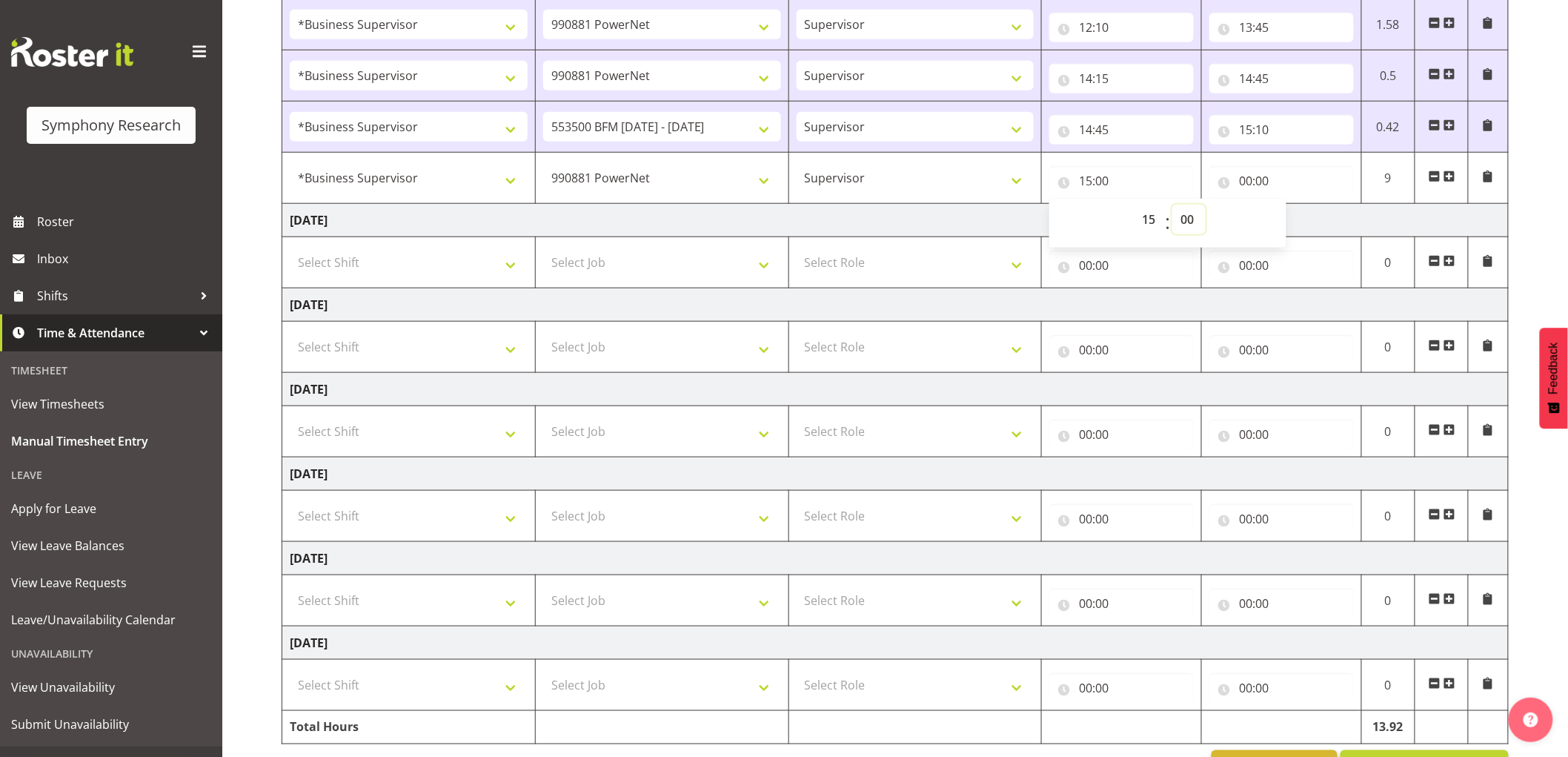 click on "00   01   02   03   04   05   06   07   08   09   10   11   12   13   14   15   16   17   18   19   20   21   22   23   24   25   26   27   28   29   30   31   32   33   34   35   36   37   38   39   40   41   42   43   44   45   46   47   48   49   50   51   52   53   54   55   56   57   58   59" at bounding box center (1189, 219) 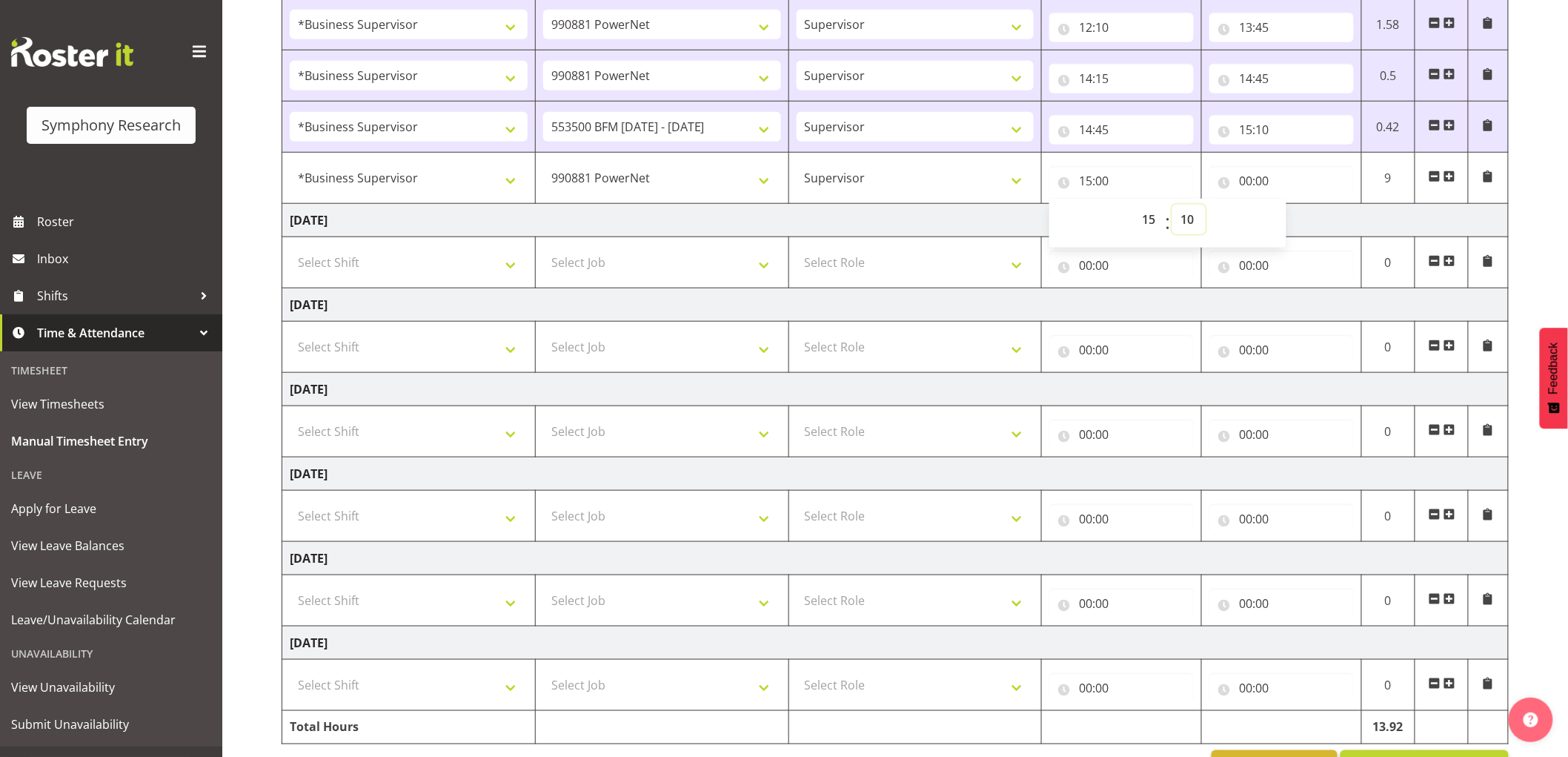 click on "00   01   02   03   04   05   06   07   08   09   10   11   12   13   14   15   16   17   18   19   20   21   22   23   24   25   26   27   28   29   30   31   32   33   34   35   36   37   38   39   40   41   42   43   44   45   46   47   48   49   50   51   52   53   54   55   56   57   58   59" at bounding box center [1189, 219] 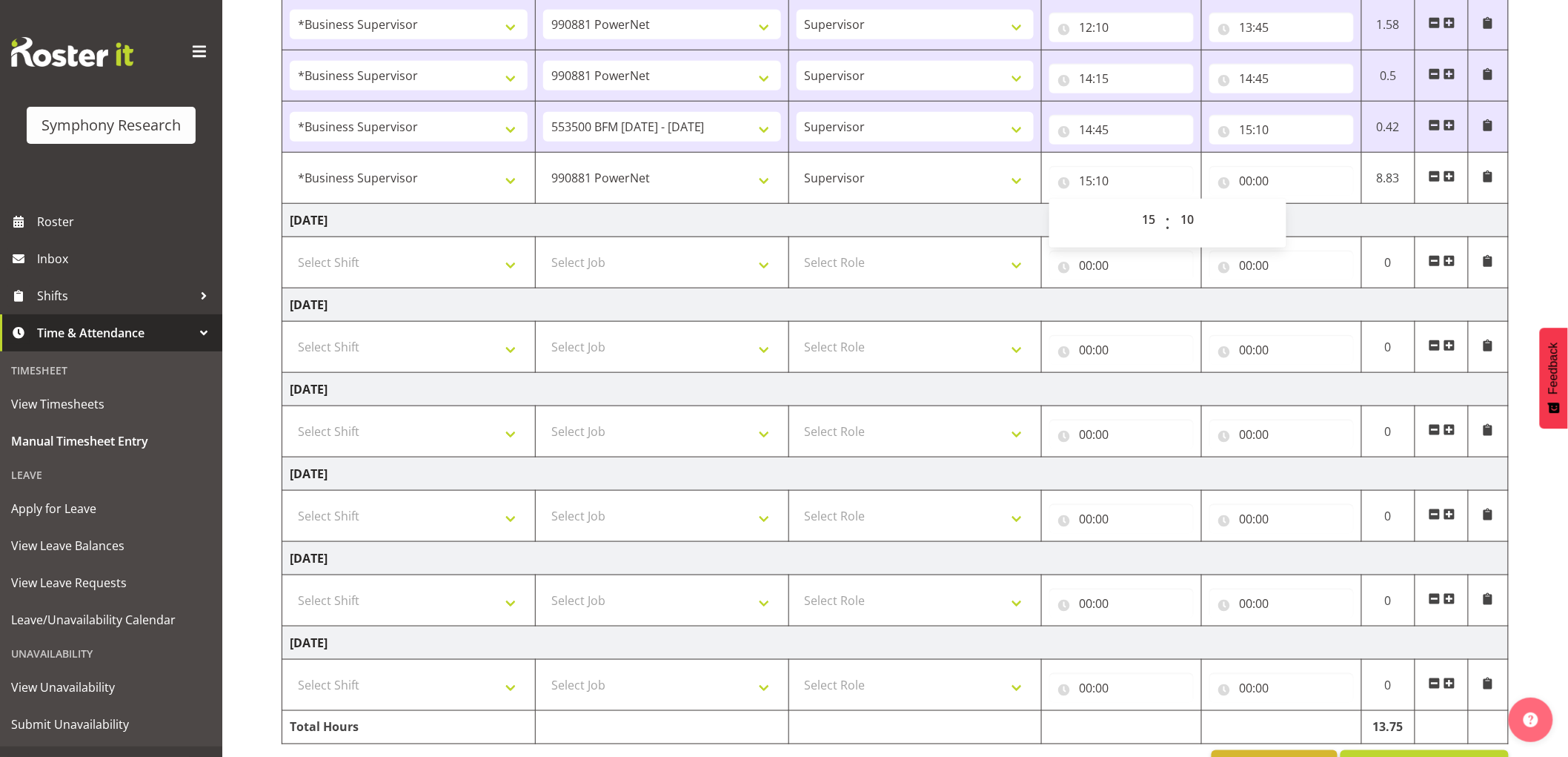 click on "[DATE]" at bounding box center (895, 220) 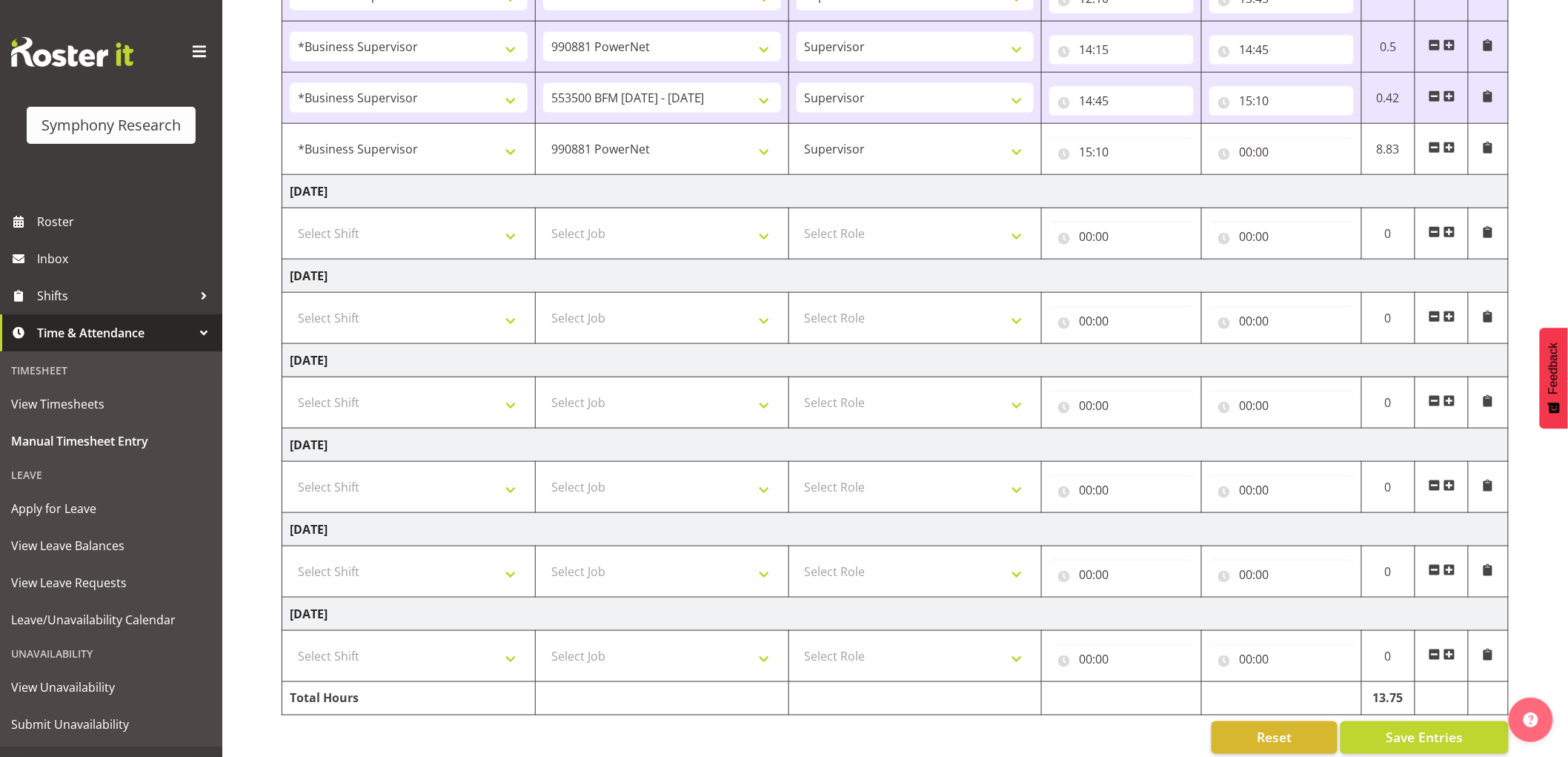 scroll, scrollTop: 524, scrollLeft: 0, axis: vertical 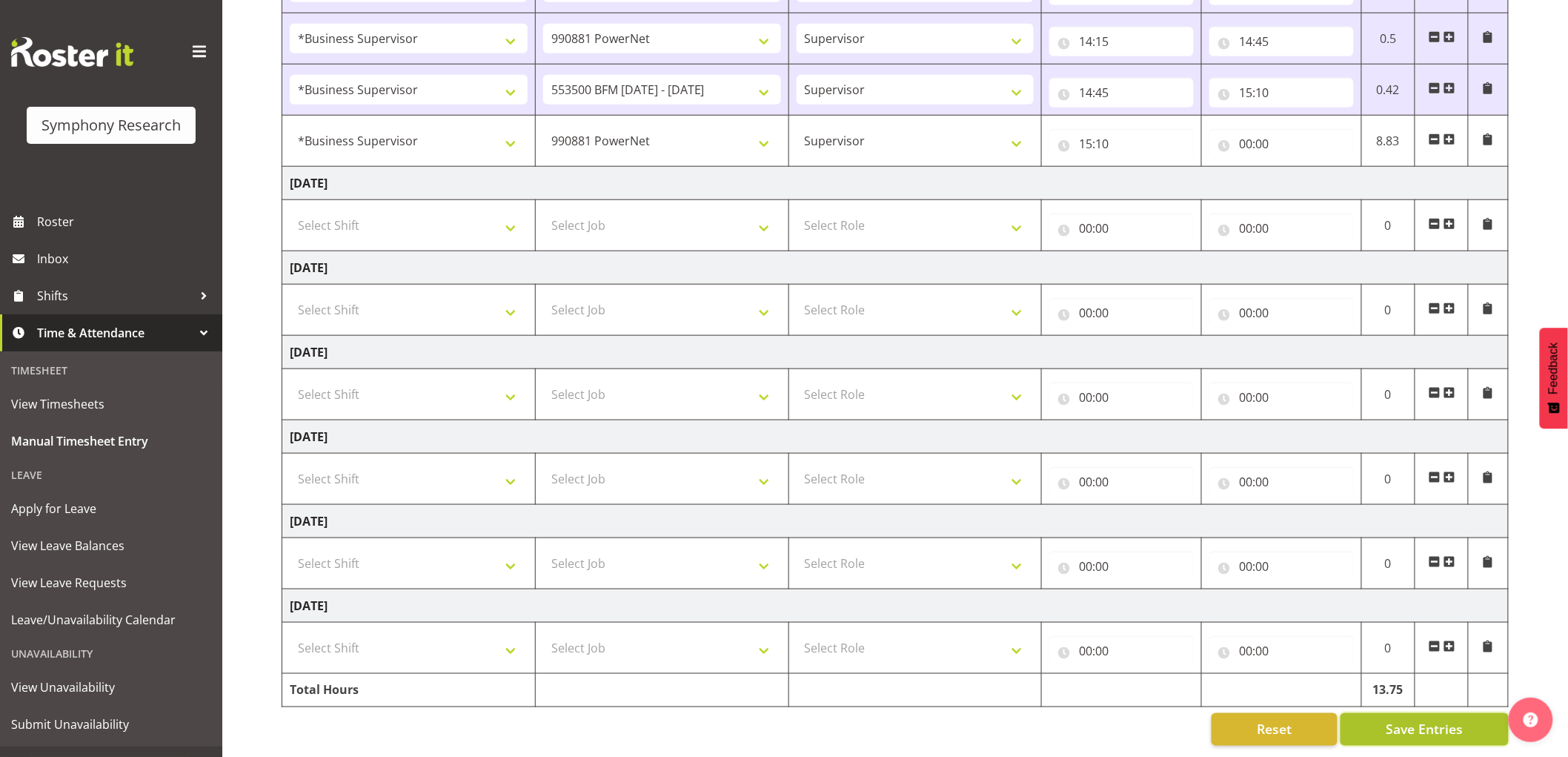 click on "Save
Entries" at bounding box center (1424, 730) 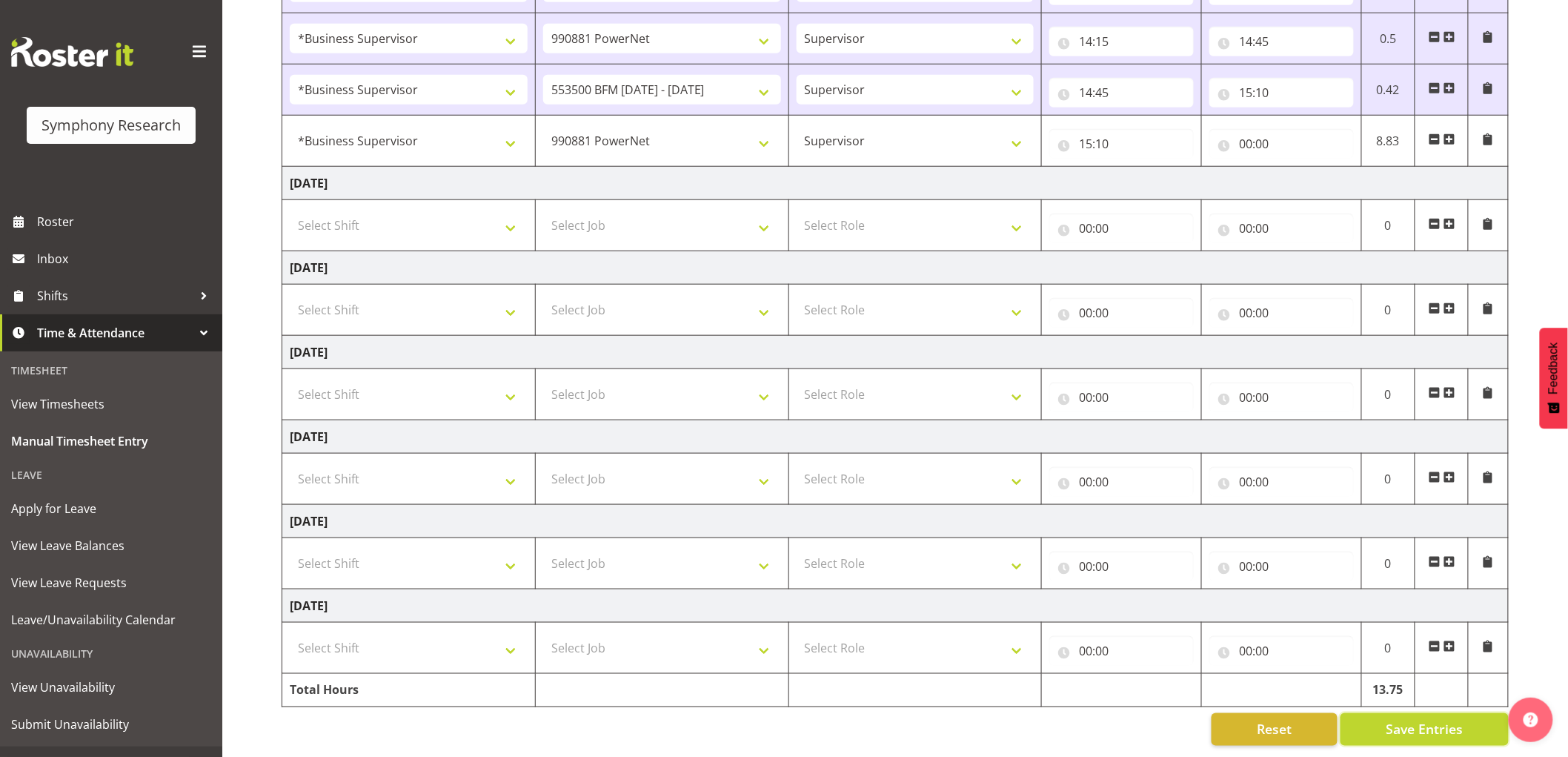 type 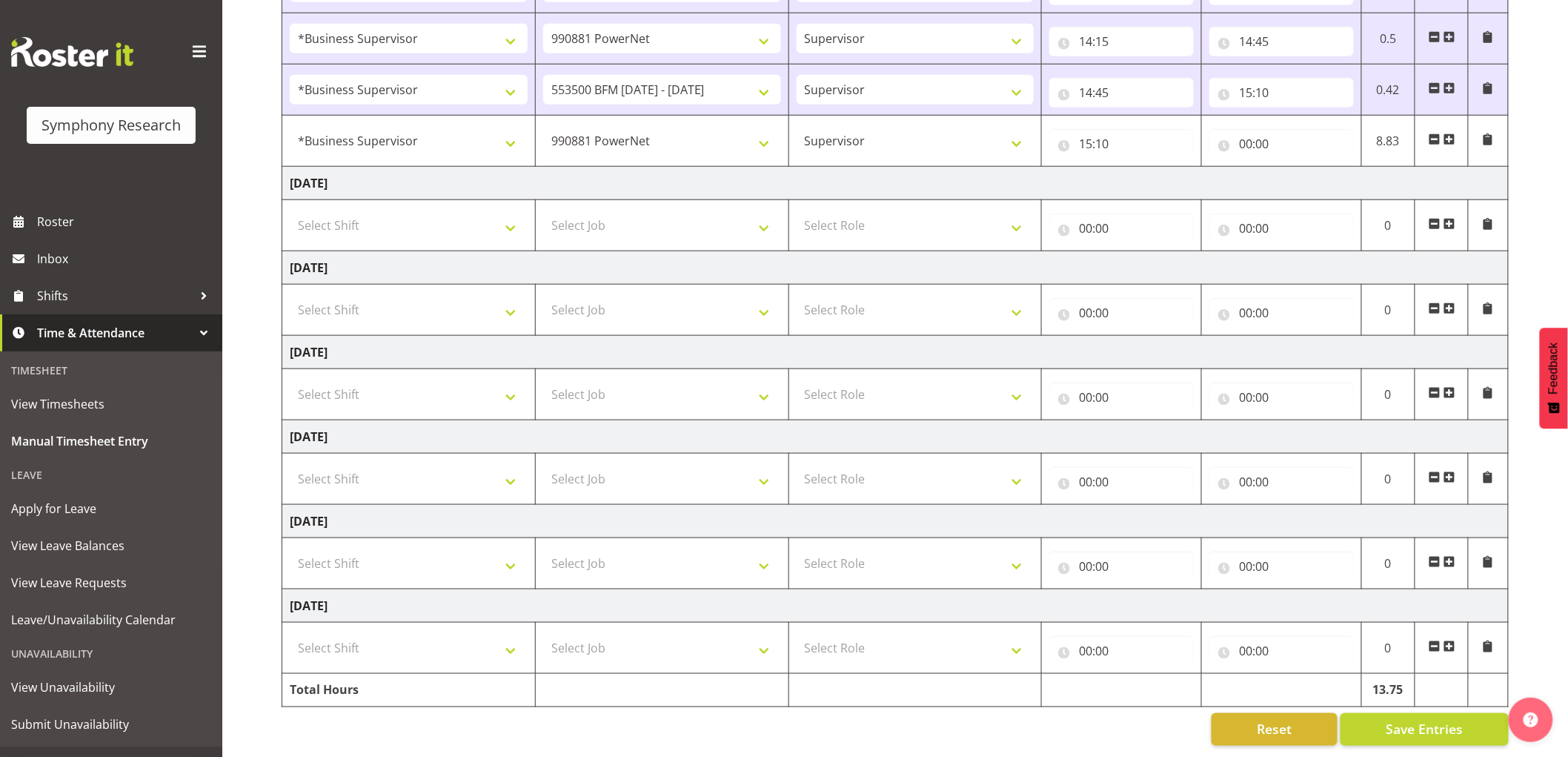 select on "1607" 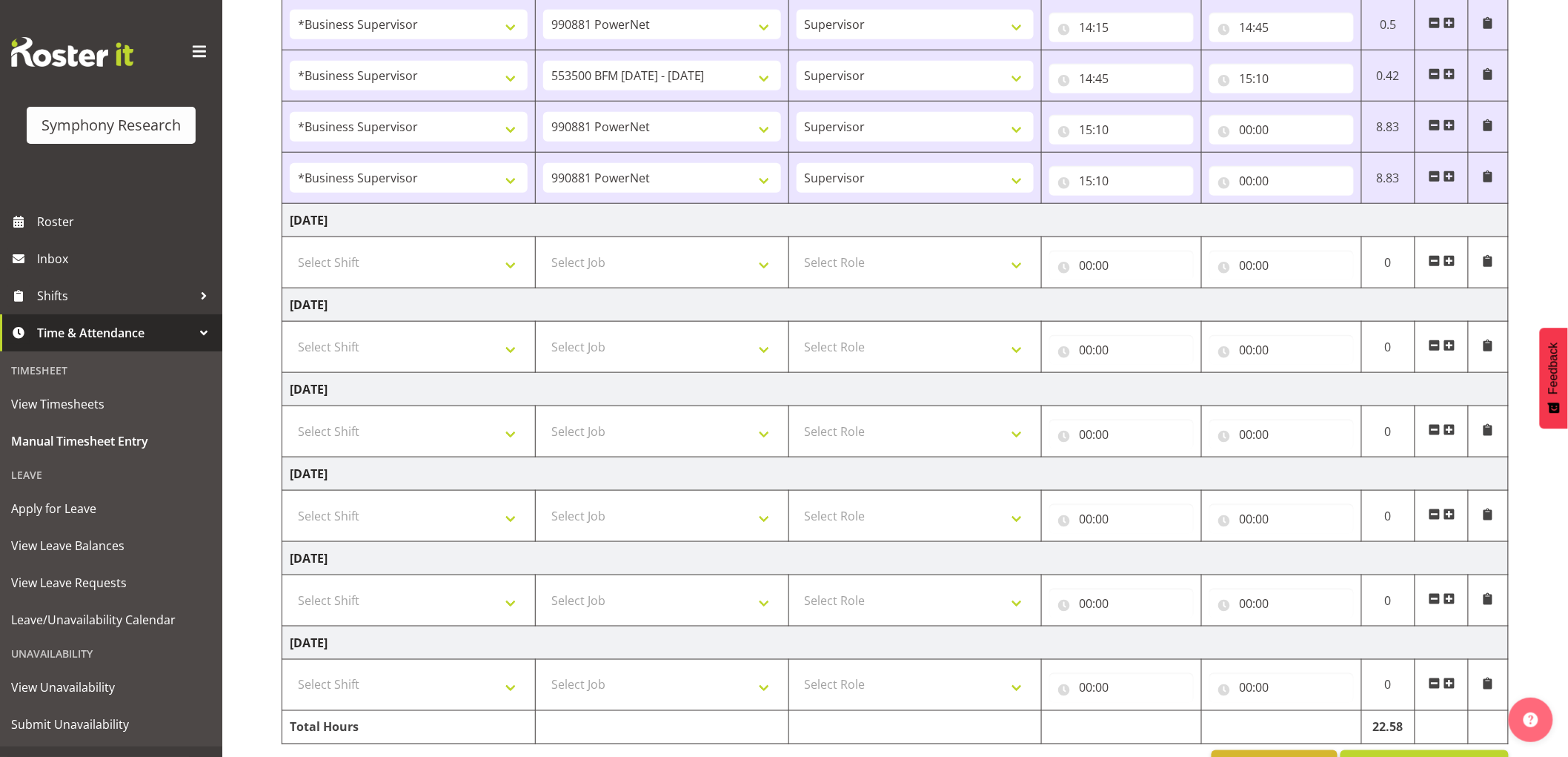 click at bounding box center (1435, 176) 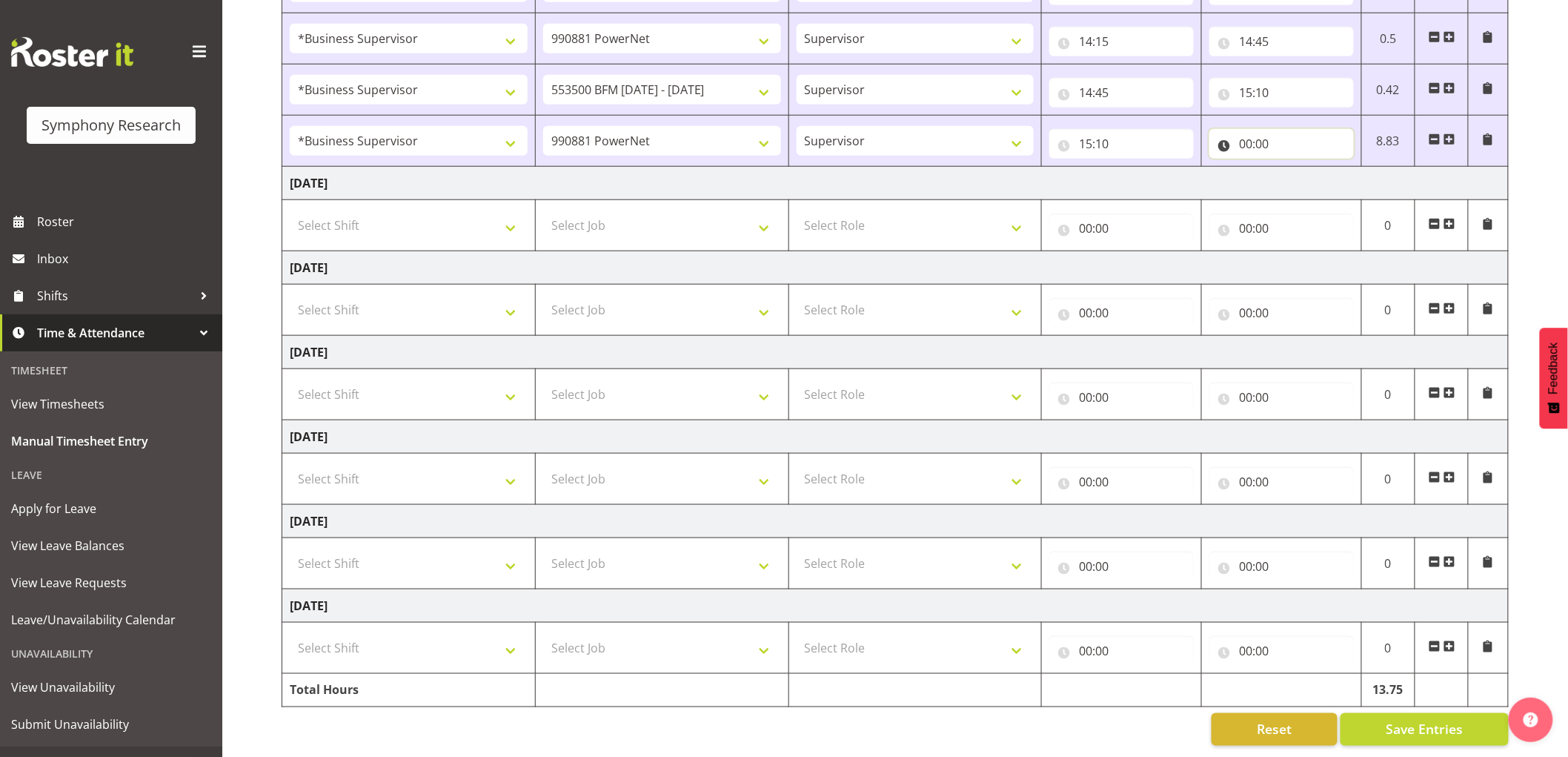 click on "00:00" at bounding box center (1281, 144) 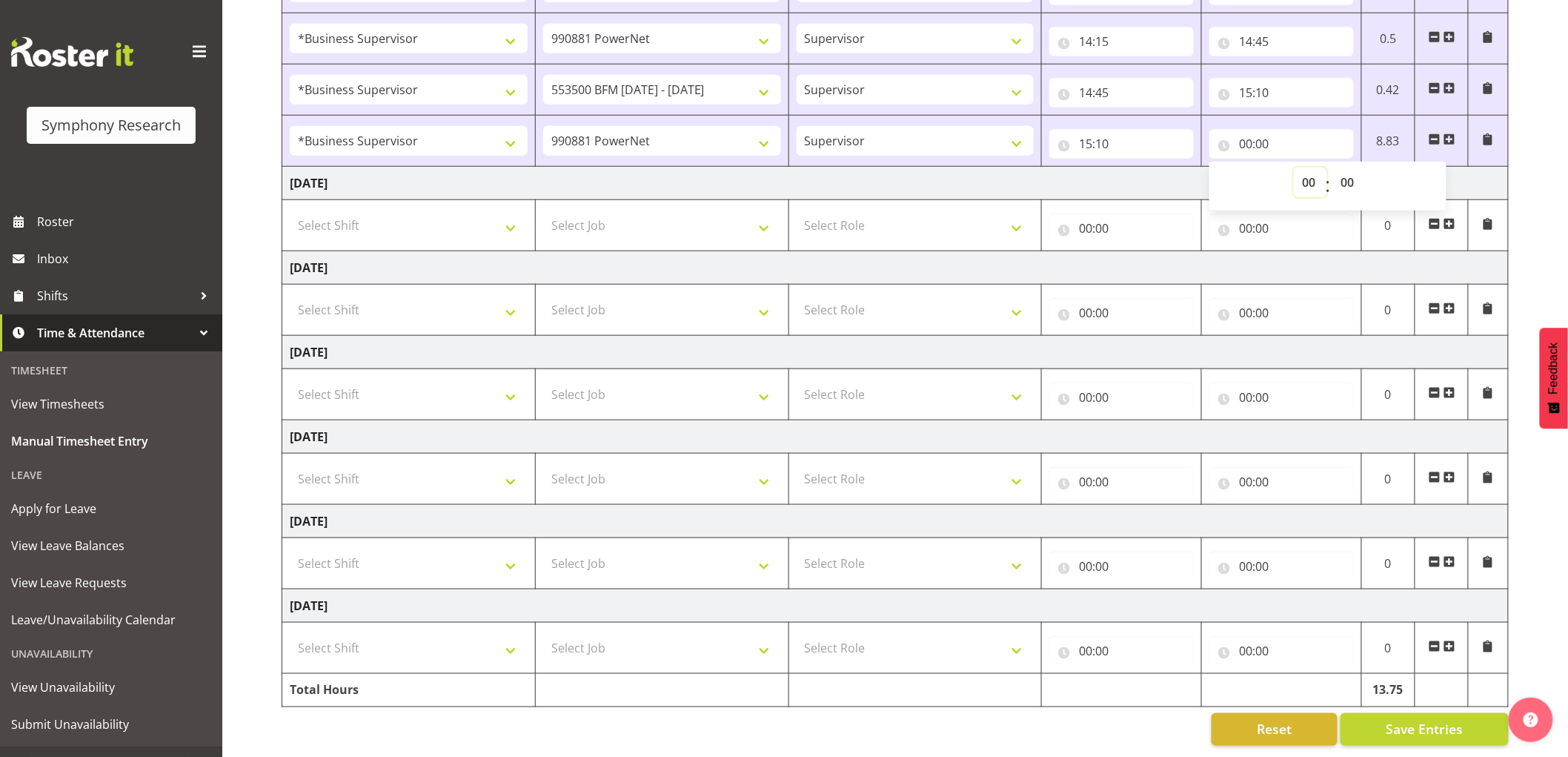 click on "00   01   02   03   04   05   06   07   08   09   10   11   12   13   14   15   16   17   18   19   20   21   22   23" at bounding box center [1310, 182] 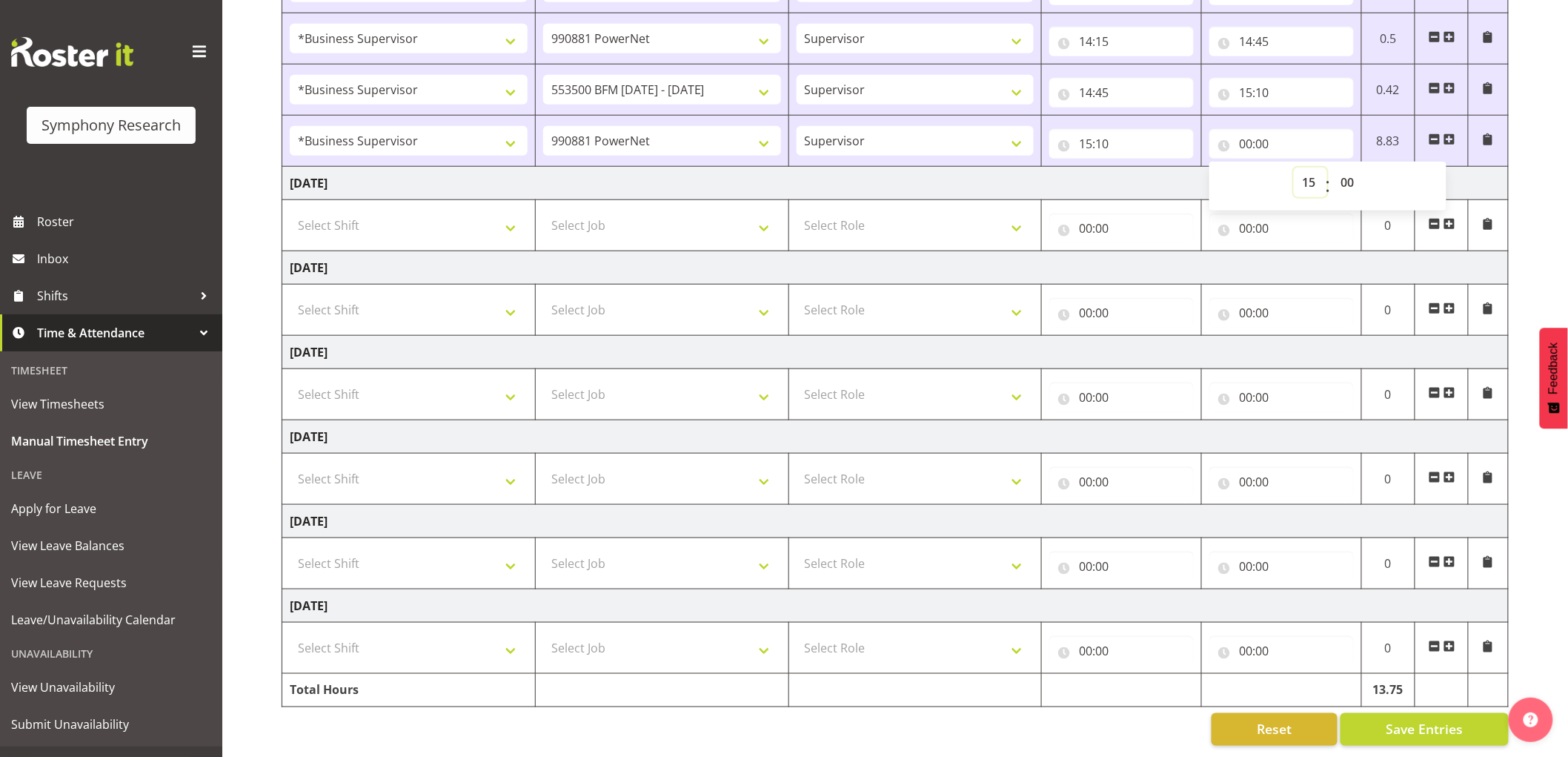 click on "00   01   02   03   04   05   06   07   08   09   10   11   12   13   14   15   16   17   18   19   20   21   22   23" at bounding box center (1310, 182) 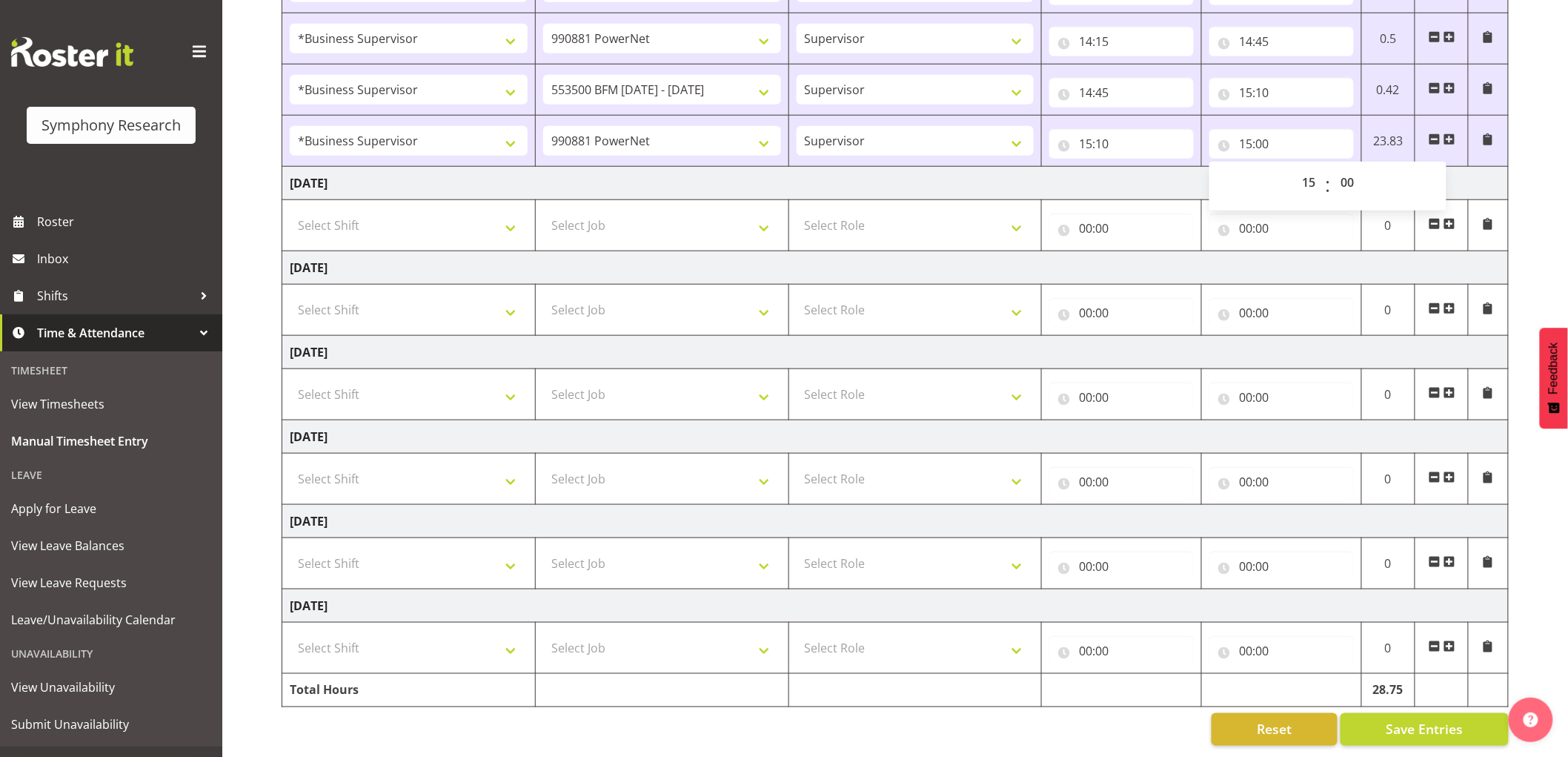 click on "00   01   02   03   04   05   06   07   08   09   10   11   12   13   14   15   16   17   18   19   20   21   22   23  :  00   01   02   03   04   05   06   07   08   09   10   11   12   13   14   15   16   17   18   19   20   21   22   23   24   25   26   27   28   29   30   31   32   33   34   35   36   37   38   39   40   41   42   43   44   45   46   47   48   49   50   51   52   53   54   55   56   57   58   59" at bounding box center [1328, 186] 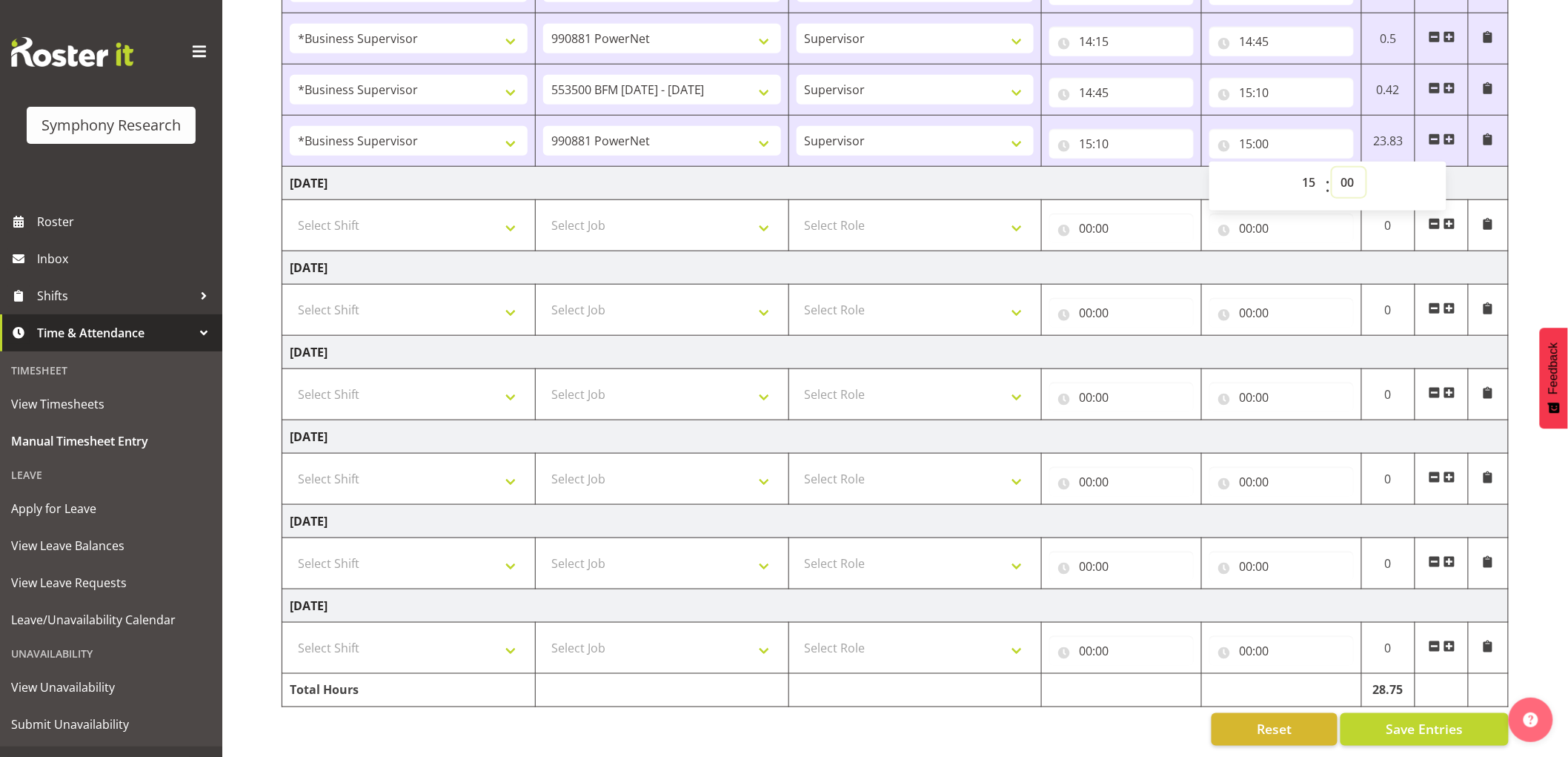 drag, startPoint x: 1360, startPoint y: 168, endPoint x: 1360, endPoint y: 180, distance: 12 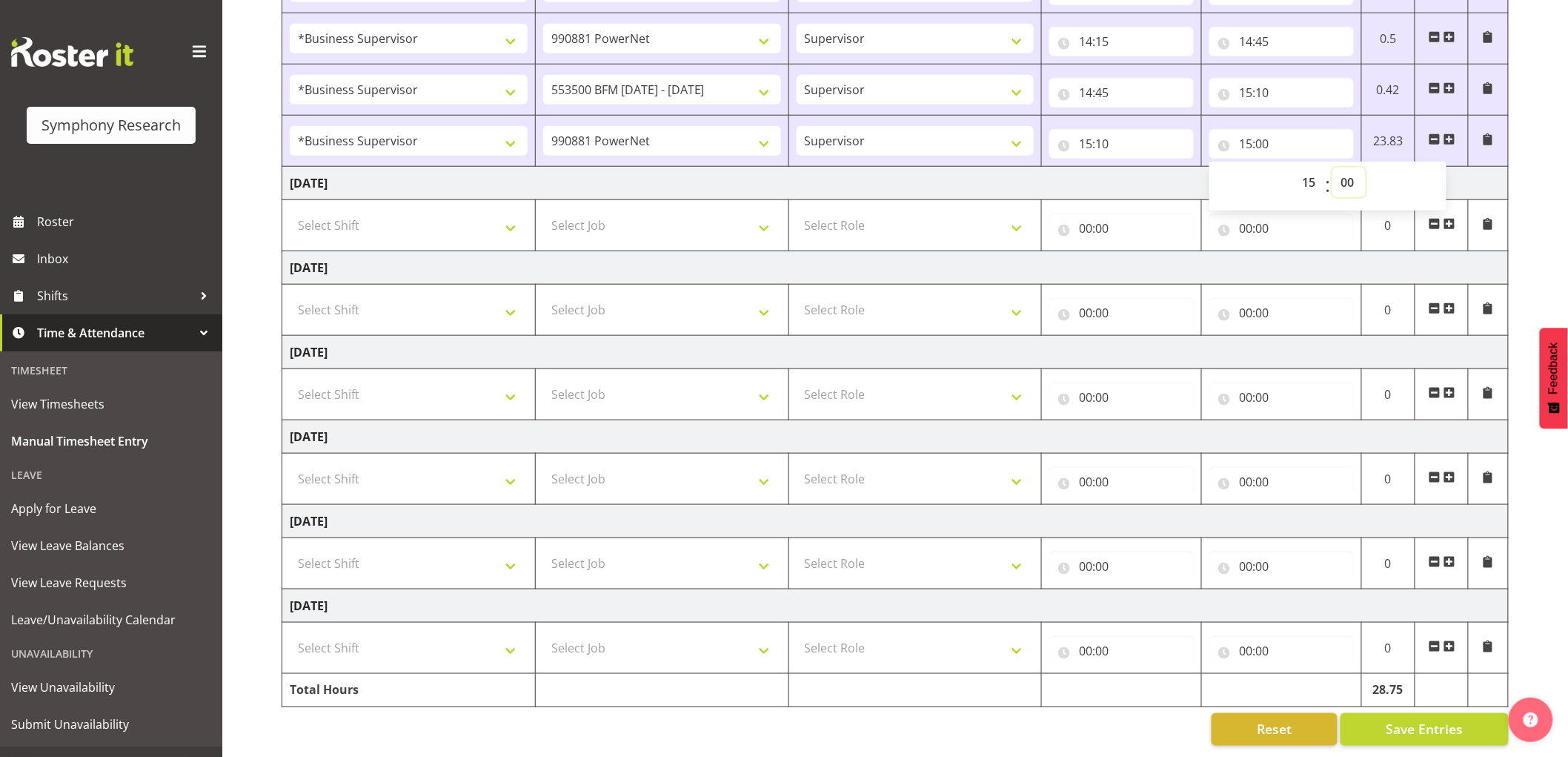 select on "45" 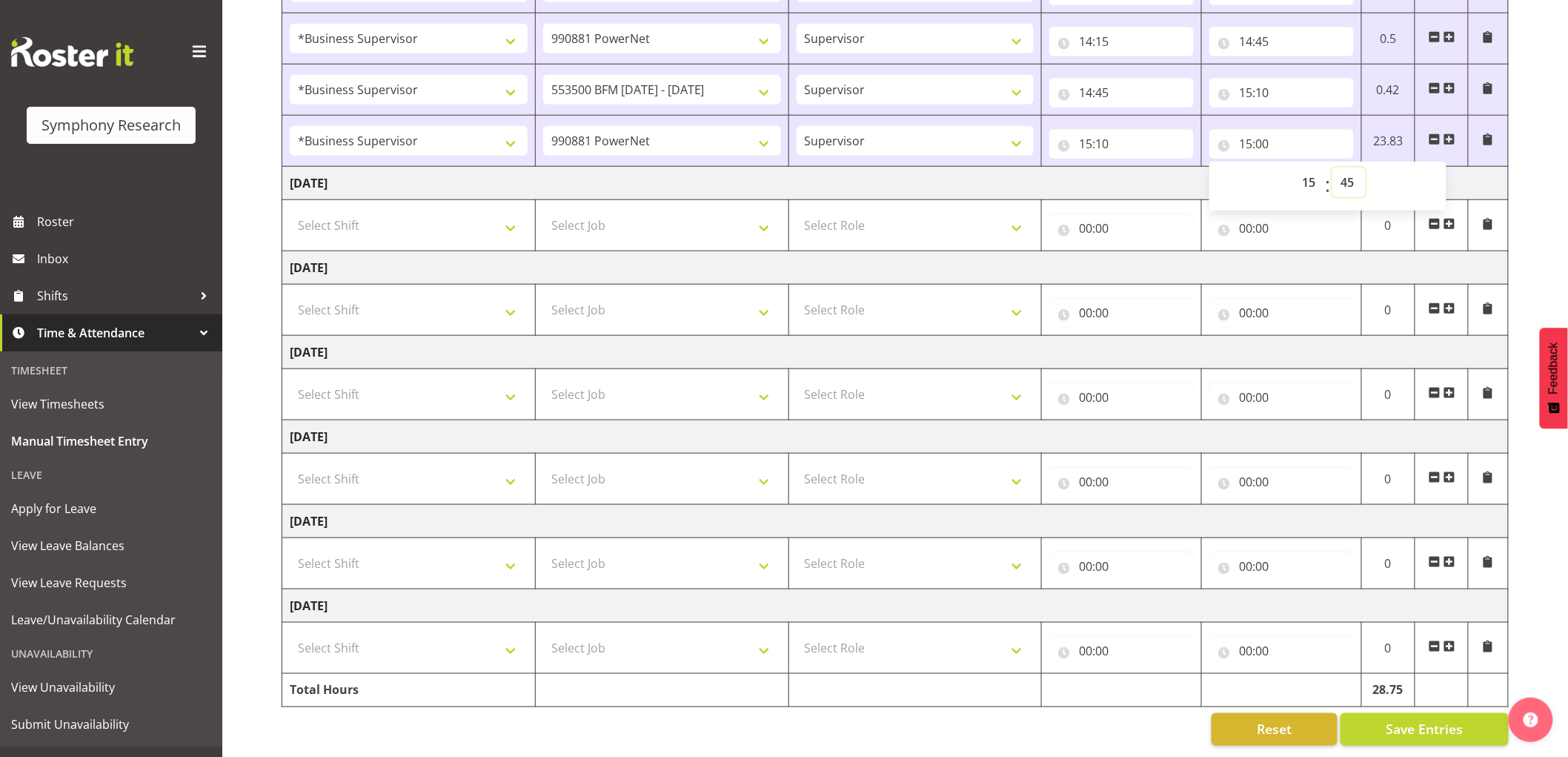 click on "00   01   02   03   04   05   06   07   08   09   10   11   12   13   14   15   16   17   18   19   20   21   22   23   24   25   26   27   28   29   30   31   32   33   34   35   36   37   38   39   40   41   42   43   44   45   46   47   48   49   50   51   52   53   54   55   56   57   58   59" at bounding box center [1349, 182] 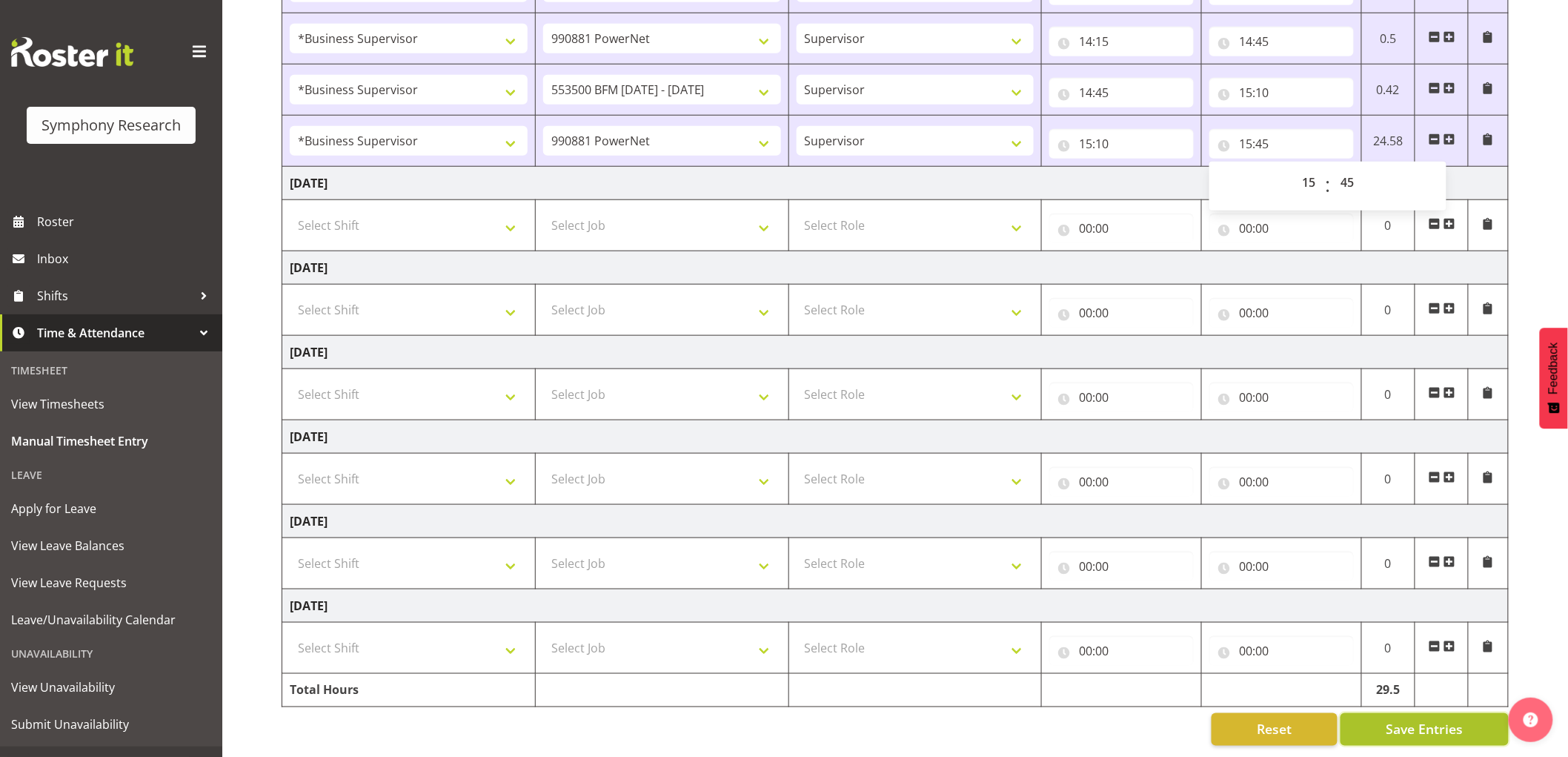 click on "Save
Entries" at bounding box center [1424, 730] 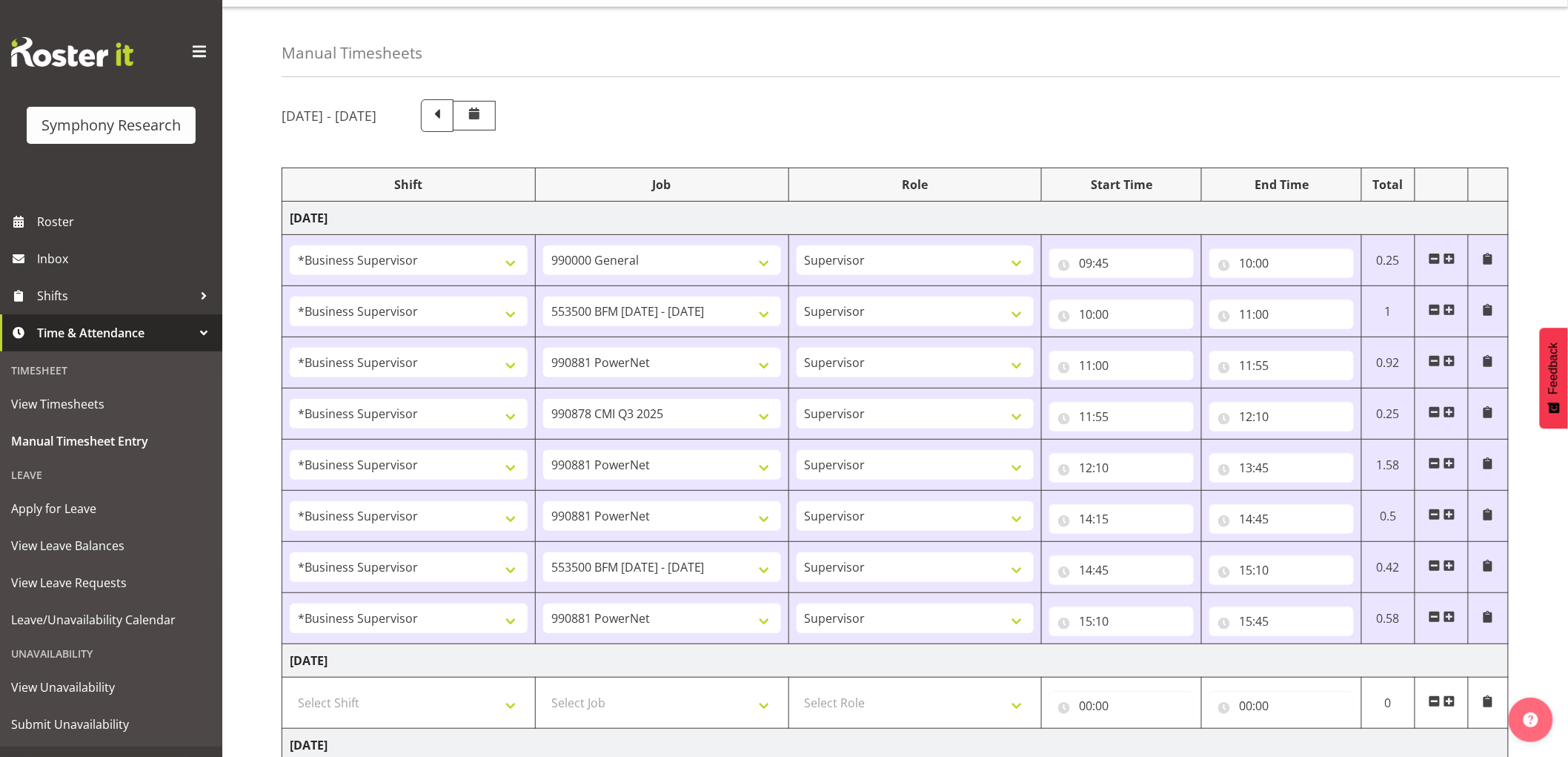 scroll, scrollTop: 30, scrollLeft: 0, axis: vertical 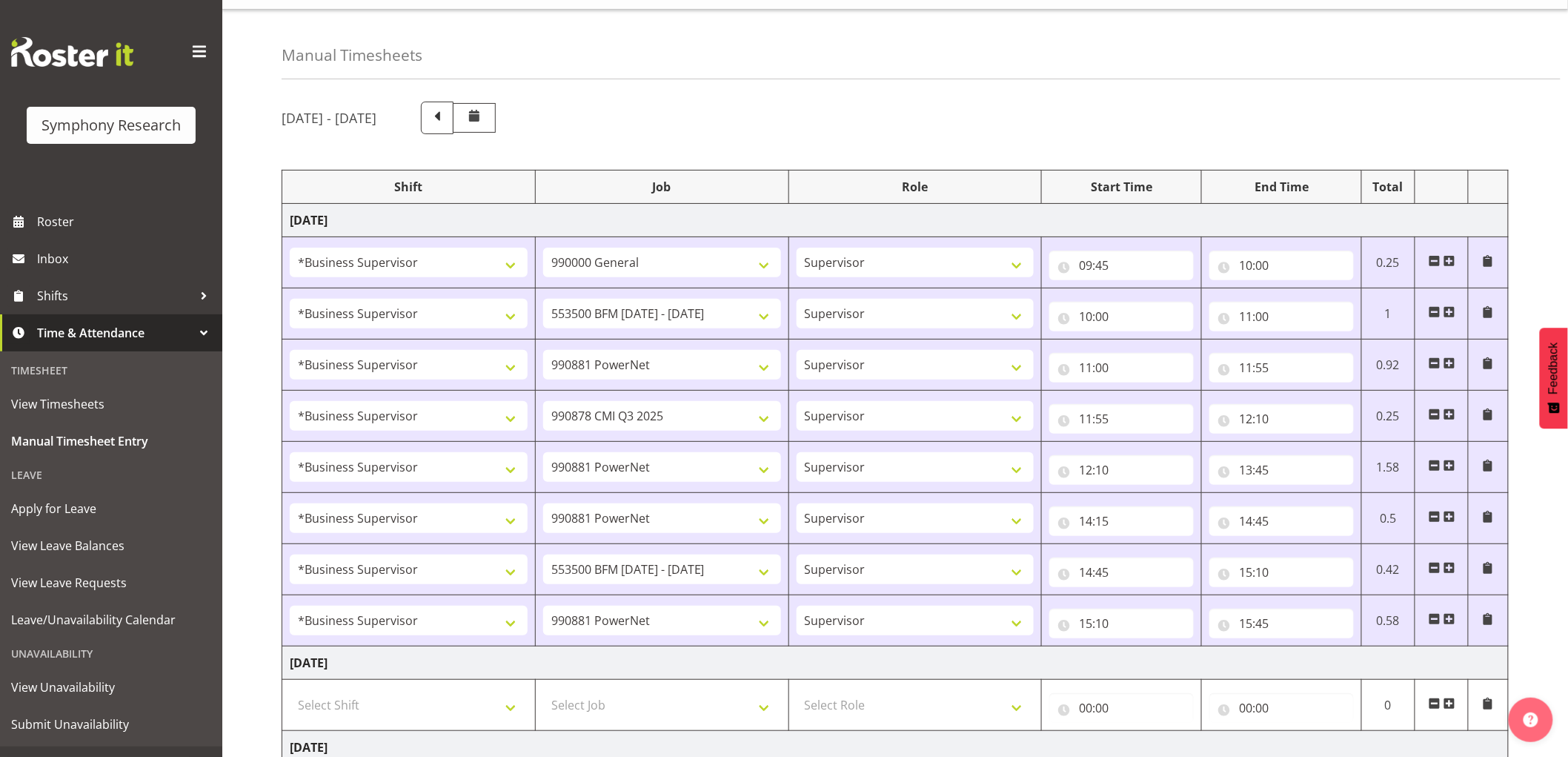drag, startPoint x: 1367, startPoint y: 108, endPoint x: 1372, endPoint y: 117, distance: 10.2956301 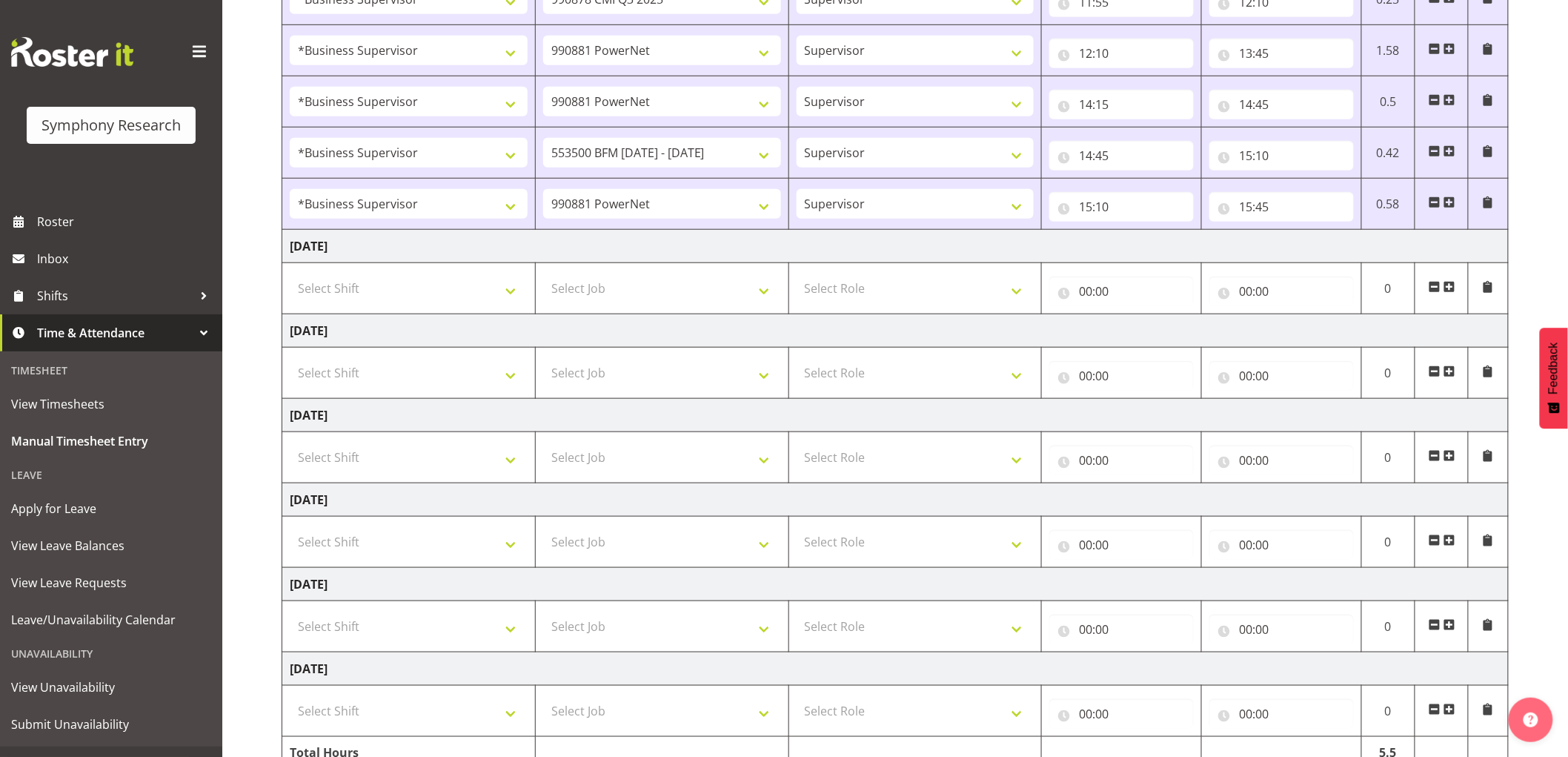 scroll, scrollTop: 524, scrollLeft: 0, axis: vertical 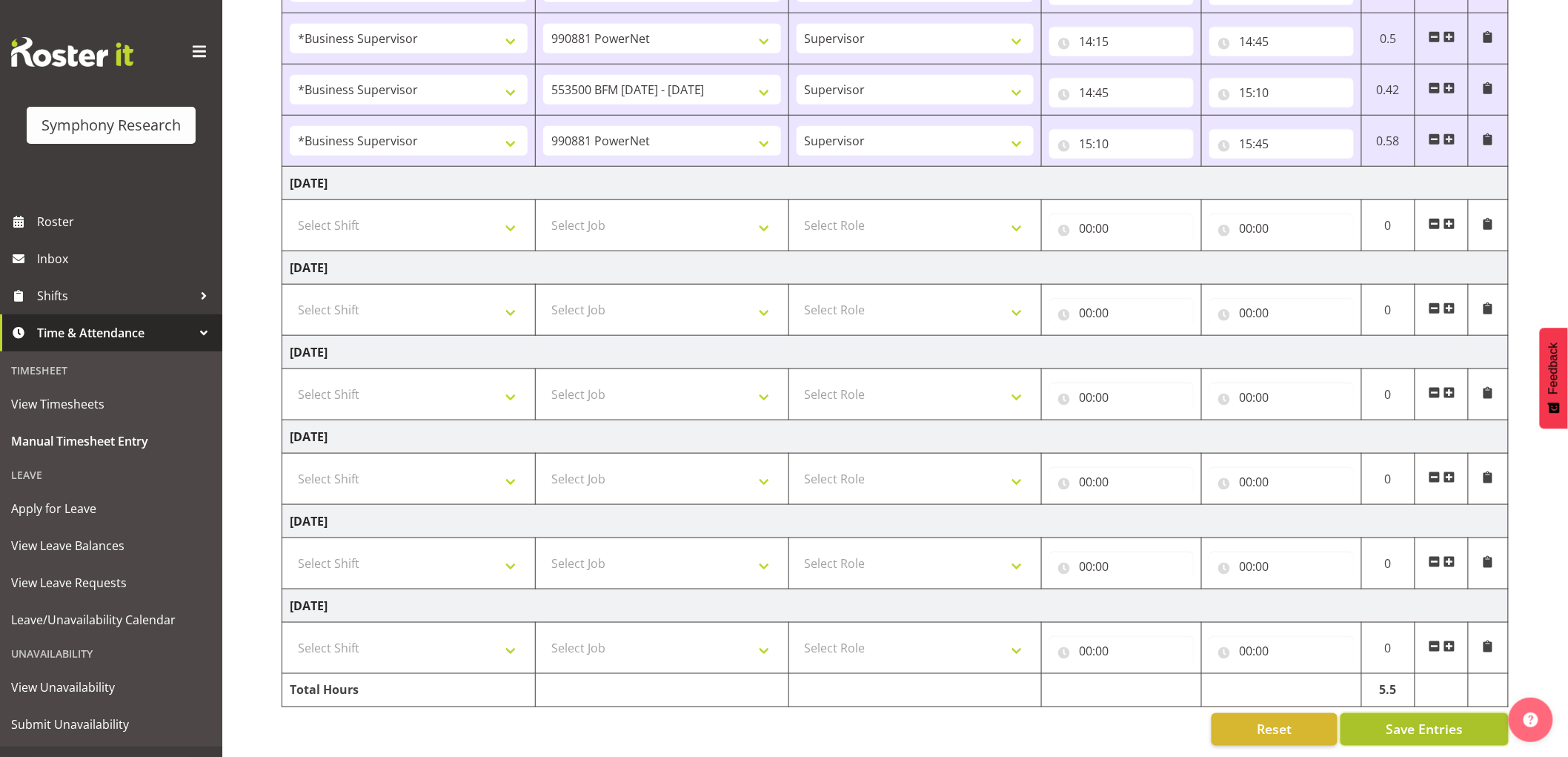 click on "Save
Entries" at bounding box center (1424, 730) 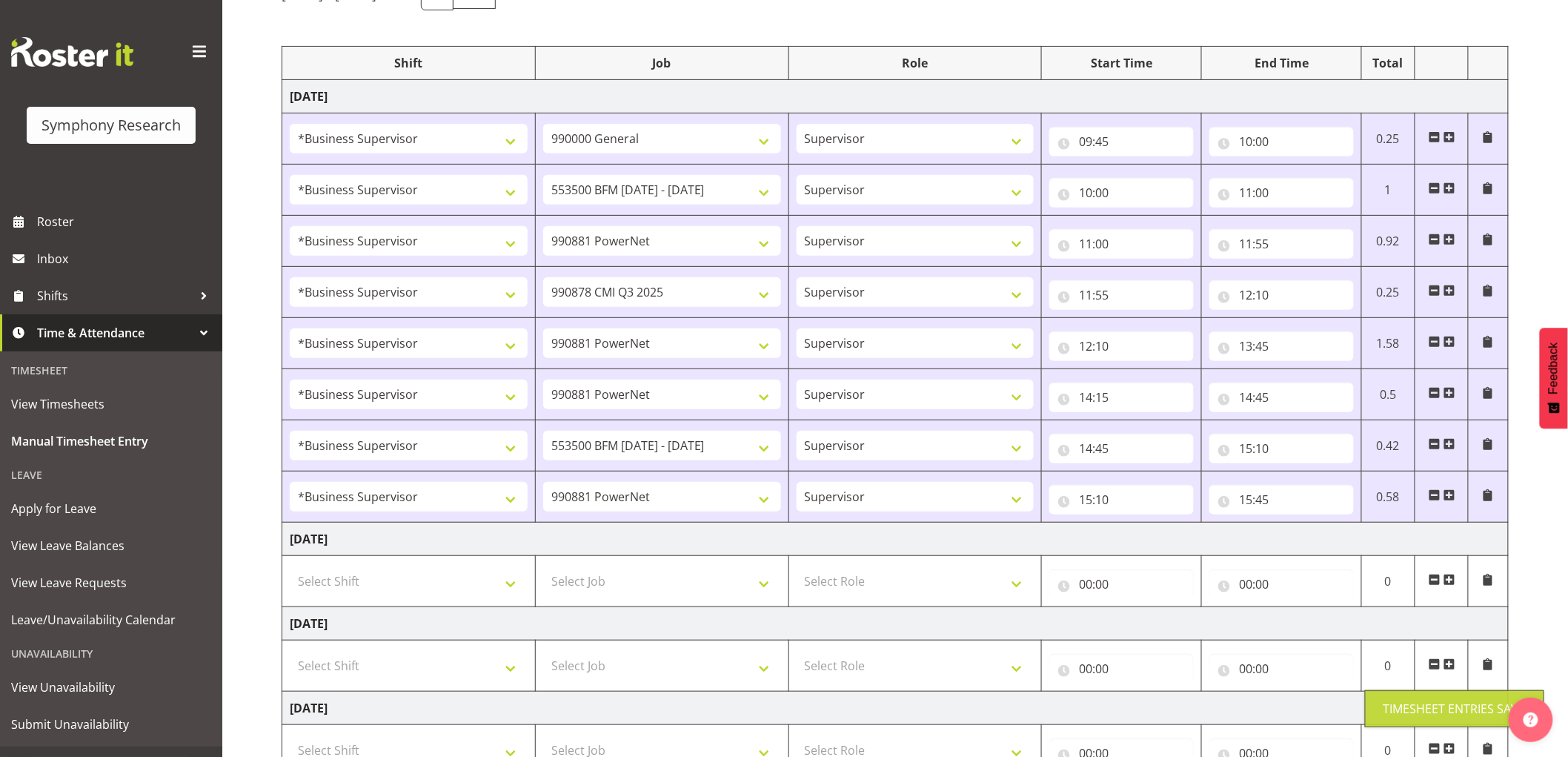 scroll, scrollTop: 113, scrollLeft: 0, axis: vertical 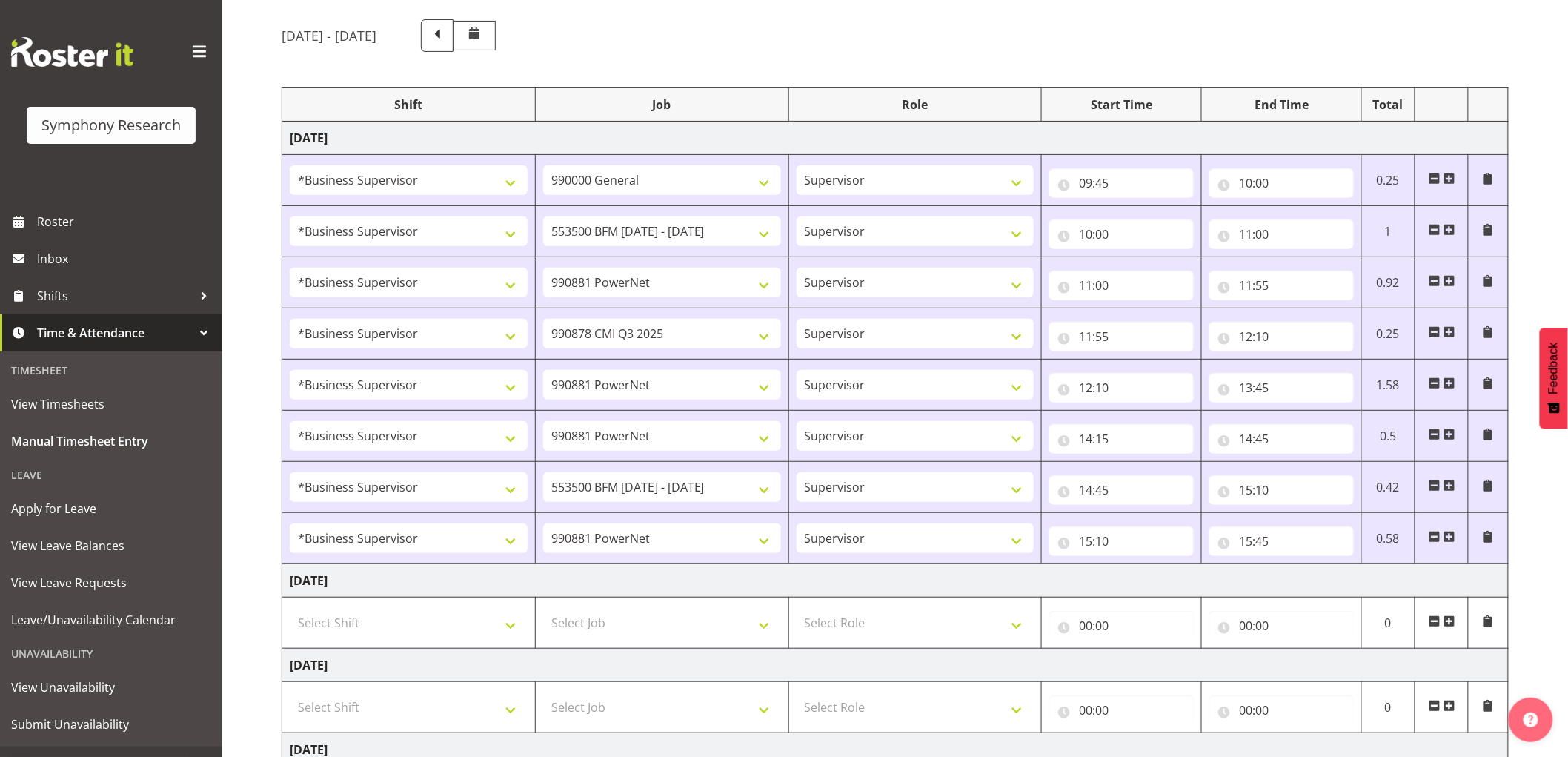 click at bounding box center [1449, 537] 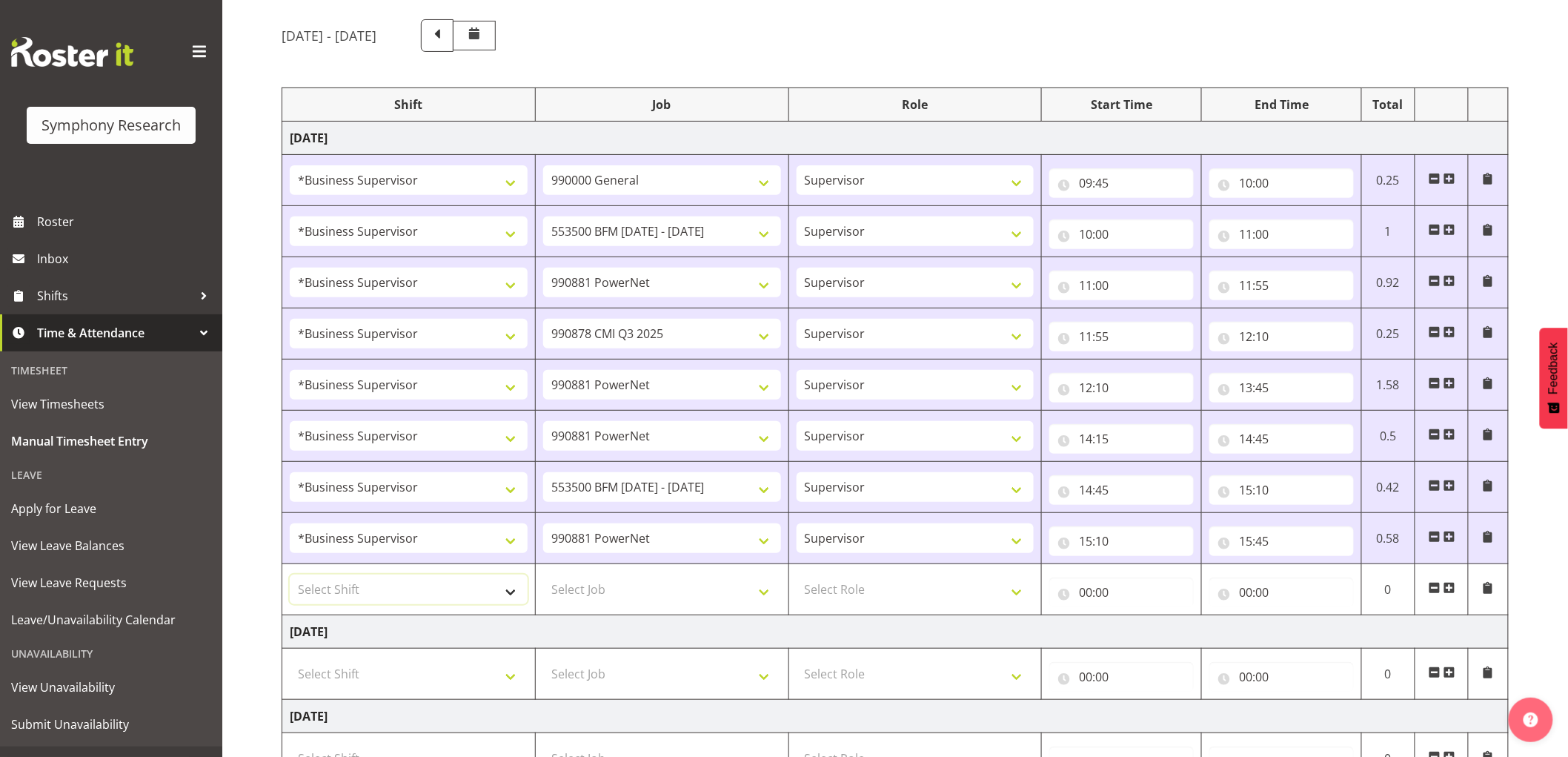 click on "Select Shift  !!Weekend Residential    (Roster IT Shift Label) *Business  9/10am ~ 4:30pm *Business Supervisor *Evening Residential Shift 5-9pm *RP Track  C *RP Track C Weekend *RP Weekly/Monthly Tracks *Supervisor Call Centre *Supervisor Evening *Supervisors & Call Centre Weekend Alarms Evenings Alarms Weekend PowerNet Evenings PowerNet Weekend Test WP Aust briefing/training World Poll Aust Late 9p~10:30p World Poll Aust Wkend World Poll NZ Pilot World Poll NZ Wave 2 Pilot World Poll Pilot Aust 9:00~10:30pm" at bounding box center (408, 589) 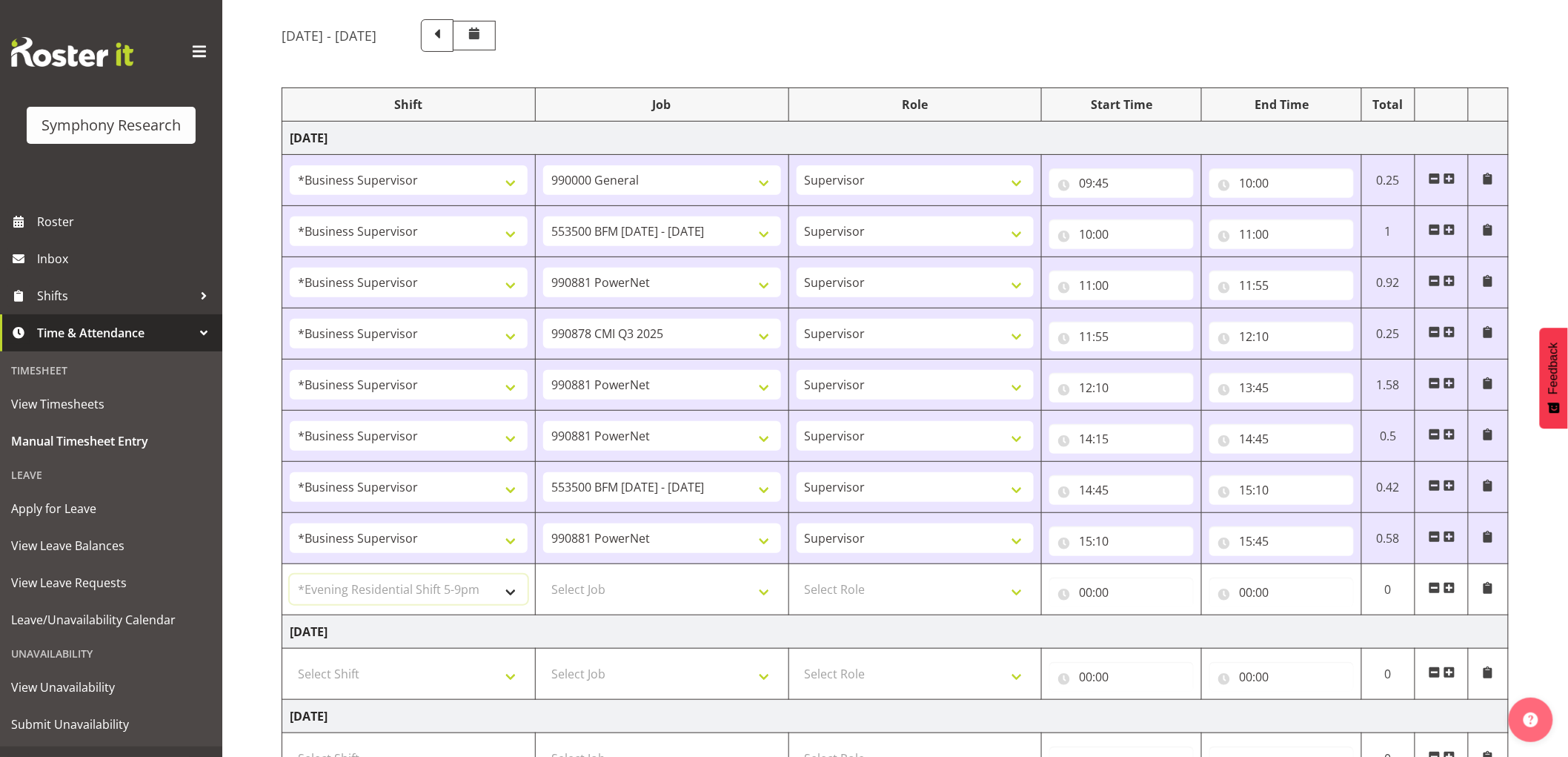 click on "Select Shift  !!Weekend Residential    (Roster IT Shift Label) *Business  9/10am ~ 4:30pm *Business Supervisor *Evening Residential Shift 5-9pm *RP Track  C *RP Track C Weekend *RP Weekly/Monthly Tracks *Supervisor Call Centre *Supervisor Evening *Supervisors & Call Centre Weekend Alarms Evenings Alarms Weekend PowerNet Evenings PowerNet Weekend Test WP Aust briefing/training World Poll Aust Late 9p~10:30p World Poll Aust Wkend World Poll NZ Pilot World Poll NZ Wave 2 Pilot World Poll Pilot Aust 9:00~10:30pm" at bounding box center [408, 589] 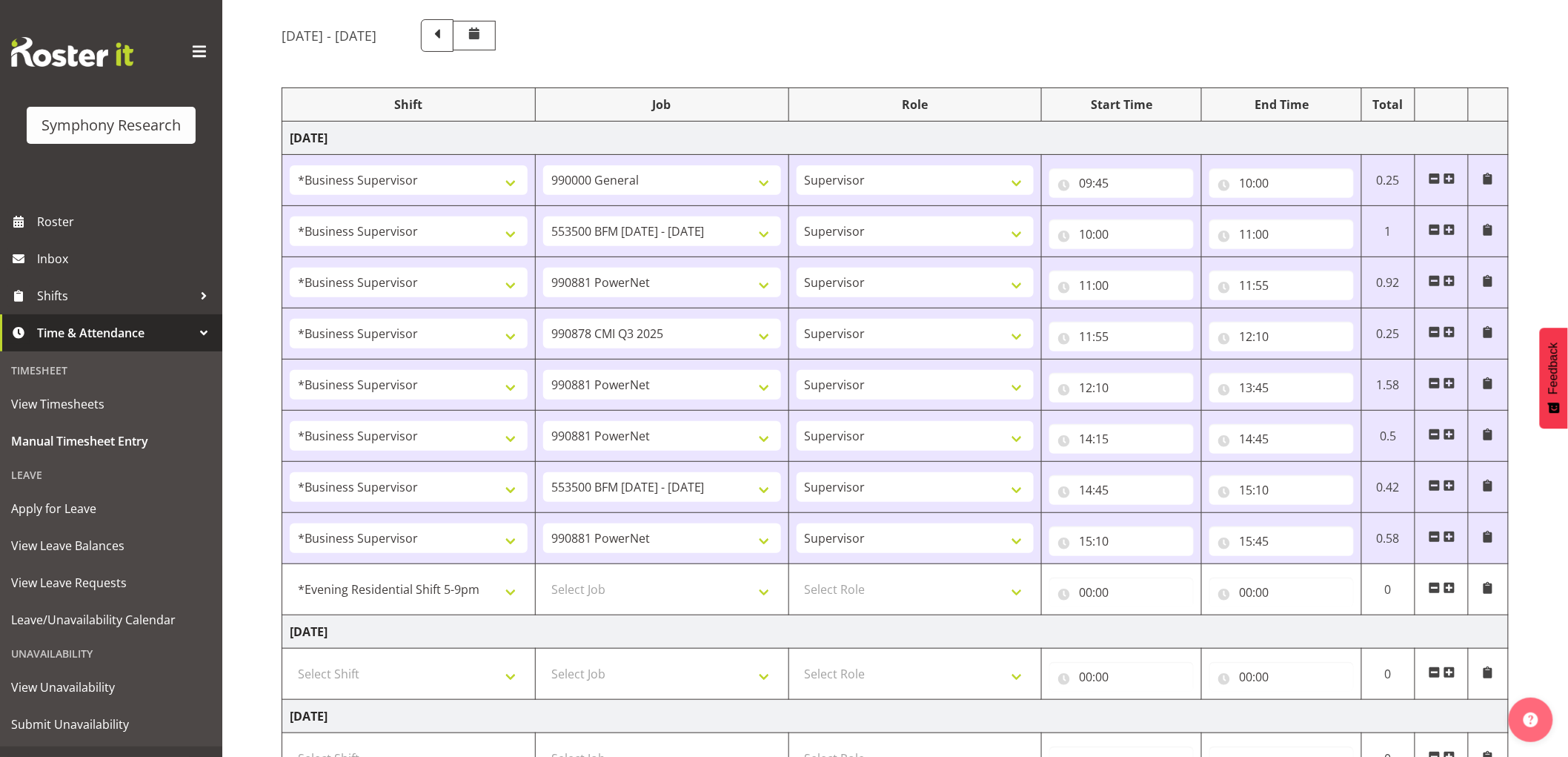 click on "[DATE]" at bounding box center (895, 632) 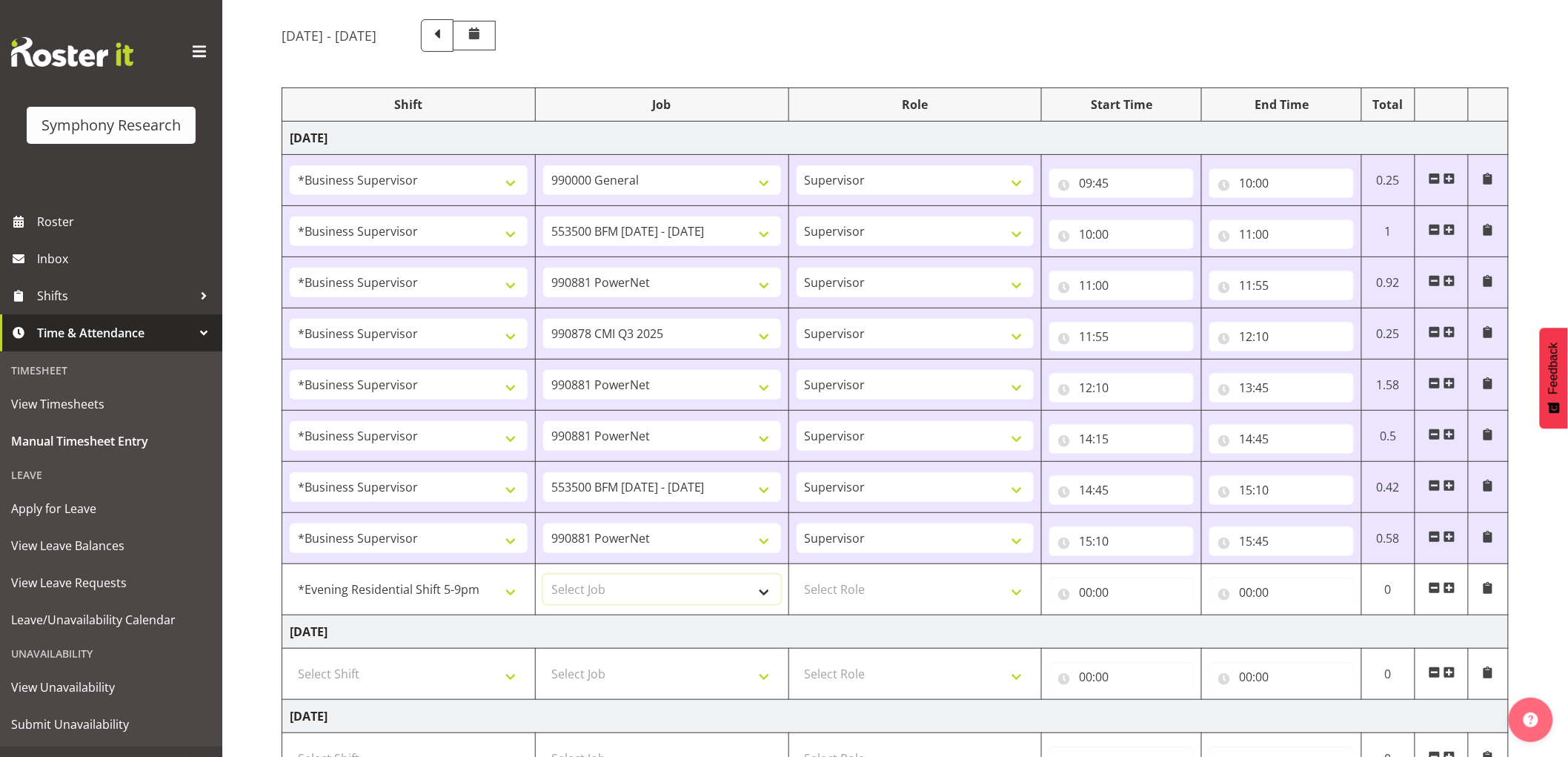 click on "Select Job  550060 IF Admin 553495 Rural Omnibus [DATE] - [DATE] 553500 BFM [DATE] - [DATE] 990000 General 990820 Mobtest 2024 990821 Goldrush 2024 990846 Toka Tu Ake 2025 990855 FENZ 990869 Richmond Home Heating 990873 Batteries 990877 PGG 2025 990878 CMI Q3 2025 990879 Selwyn DC 990881 PowerNet 999996 Training 999997 Recruitment & Training 999999 DT" at bounding box center (662, 589) 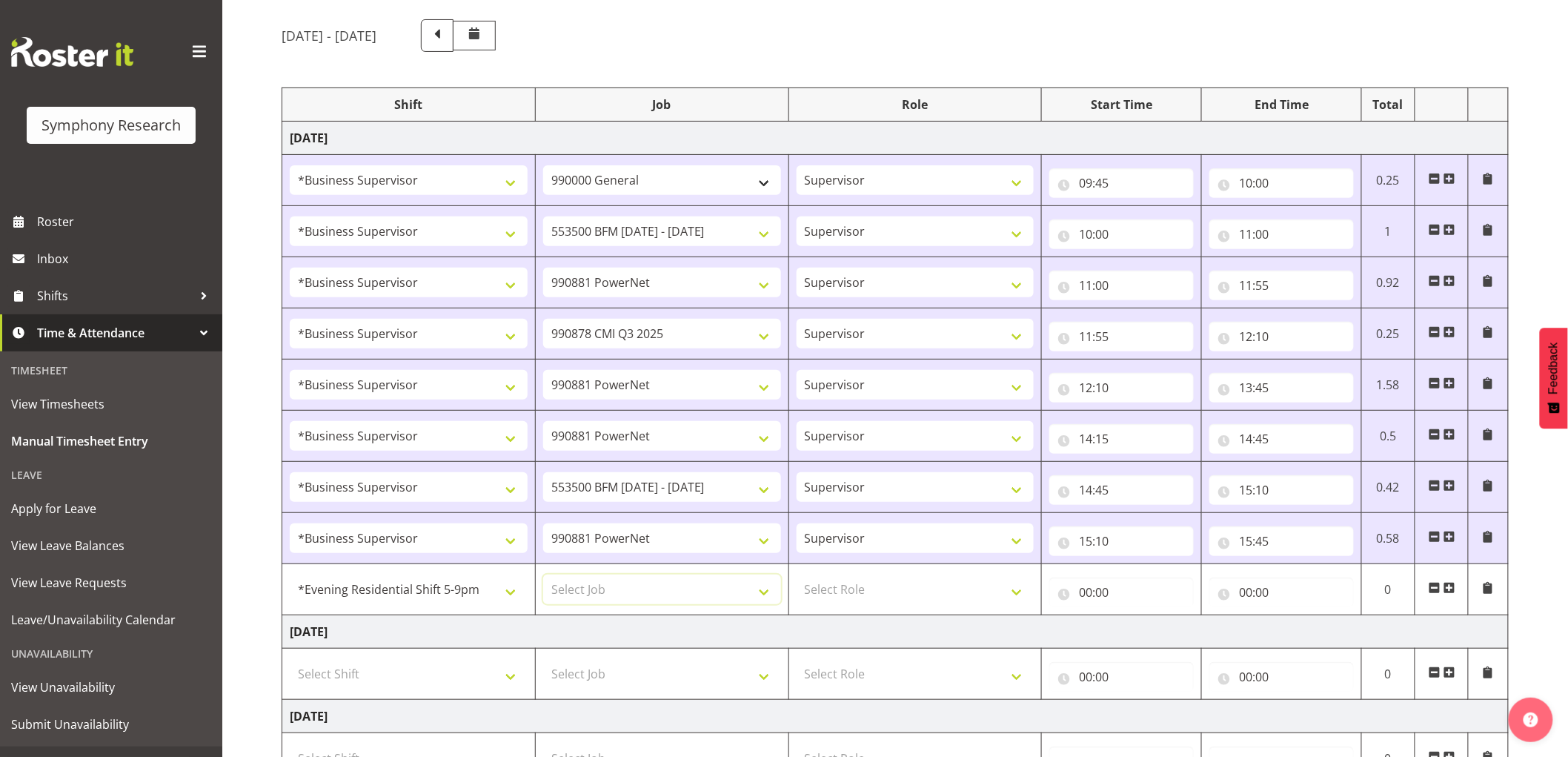select on "743" 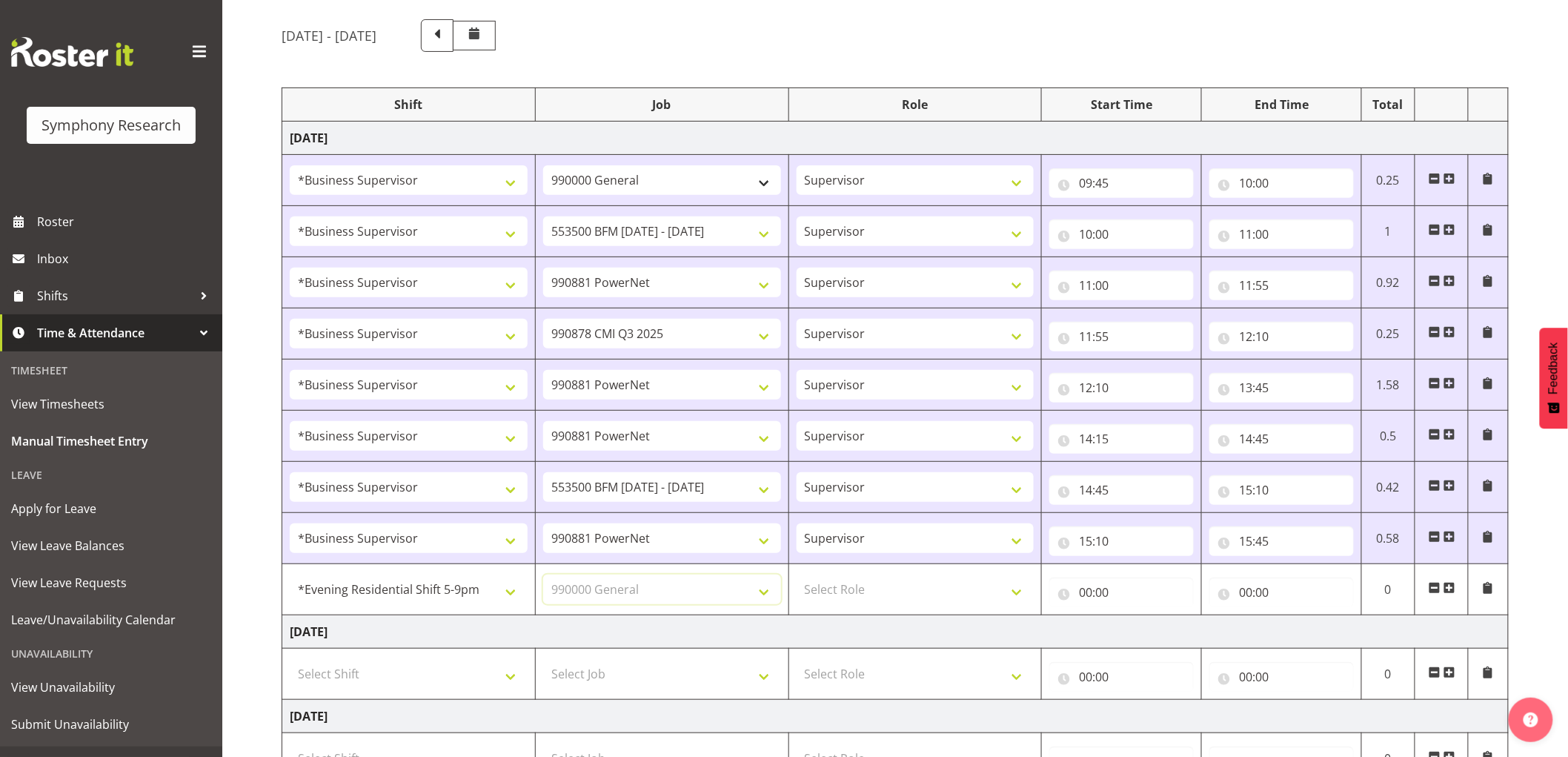 click on "Select Job  550060 IF Admin 553495 Rural Omnibus [DATE] - [DATE] 553500 BFM [DATE] - [DATE] 990000 General 990820 Mobtest 2024 990821 Goldrush 2024 990846 Toka Tu Ake 2025 990855 FENZ 990869 Richmond Home Heating 990873 Batteries 990877 PGG 2025 990878 CMI Q3 2025 990879 Selwyn DC 990881 PowerNet 999996 Training 999997 Recruitment & Training 999999 DT" at bounding box center [662, 589] 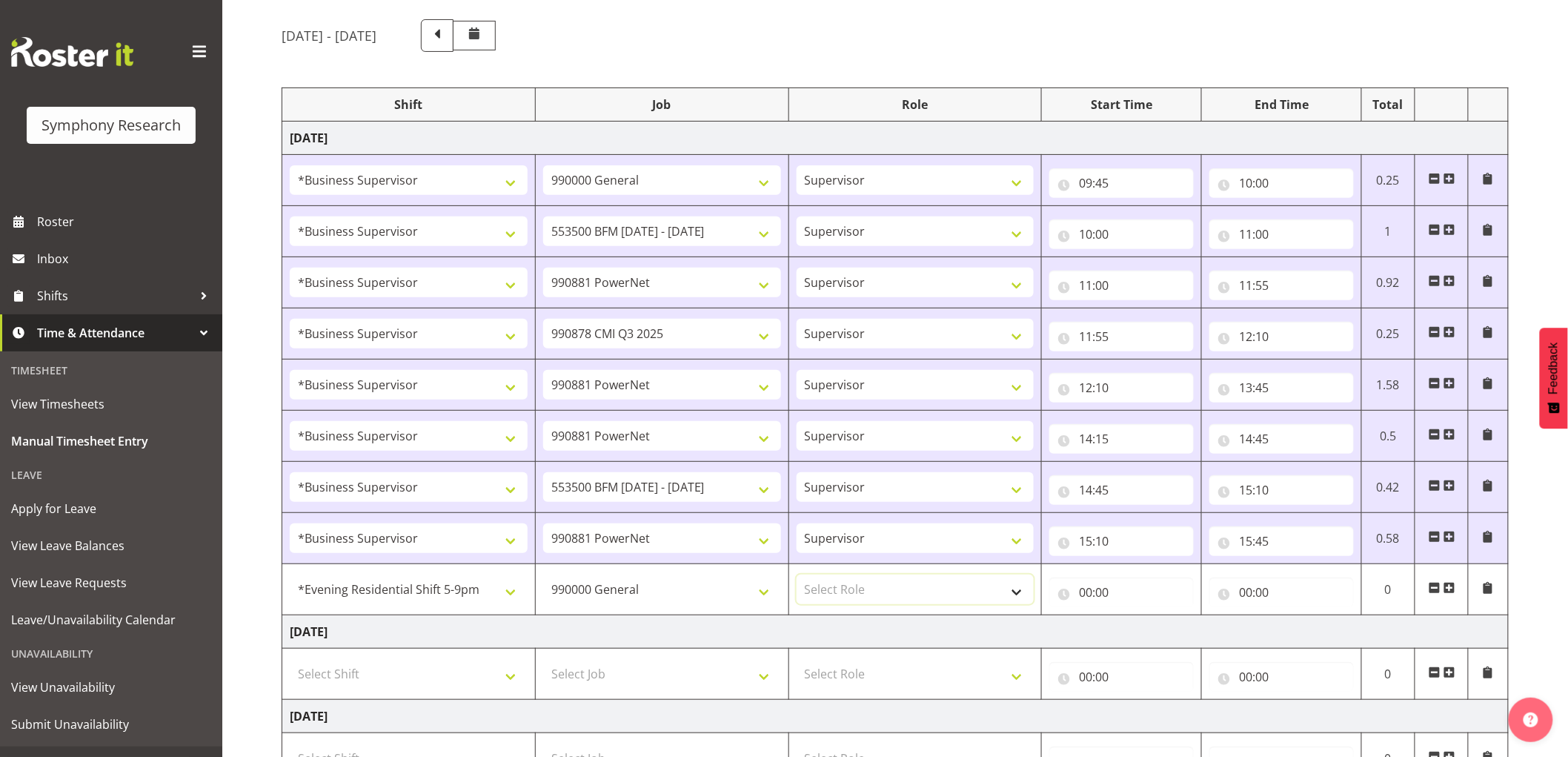 drag, startPoint x: 848, startPoint y: 595, endPoint x: 855, endPoint y: 604, distance: 11.401754 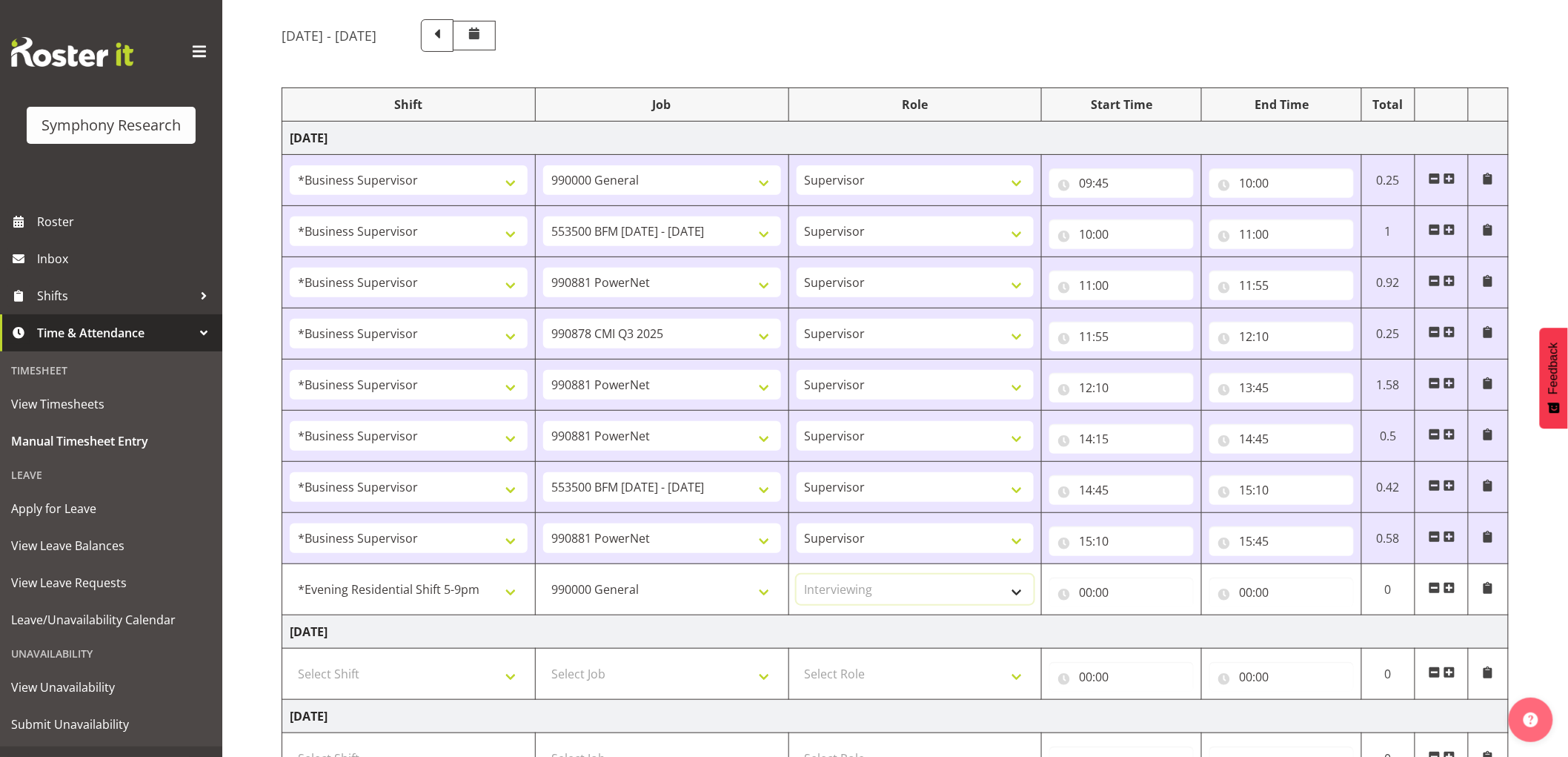 click on "Select Role  Supervisor Interviewing Briefing" at bounding box center [915, 589] 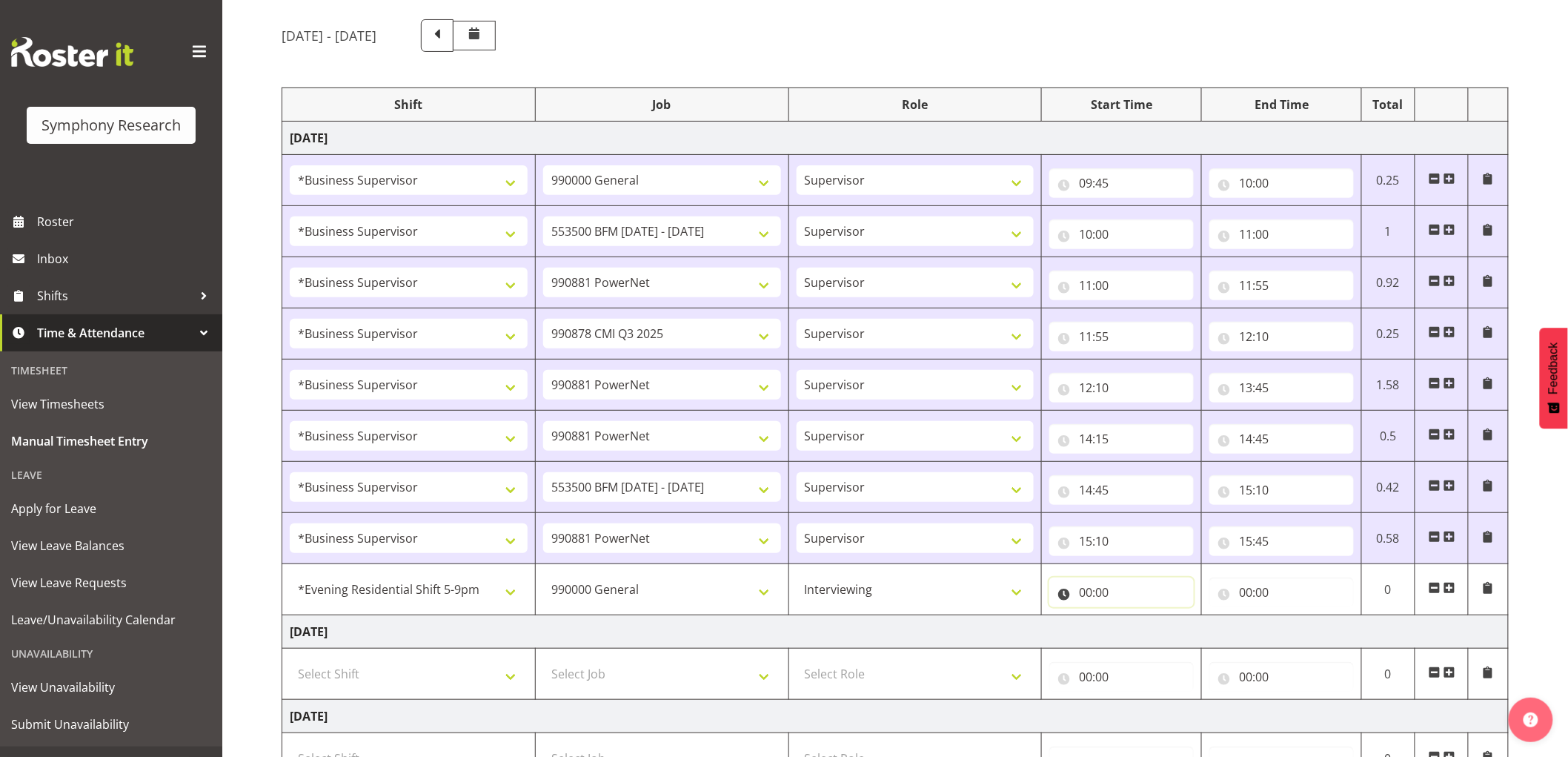 drag, startPoint x: 1076, startPoint y: 589, endPoint x: 1129, endPoint y: 612, distance: 57.77543 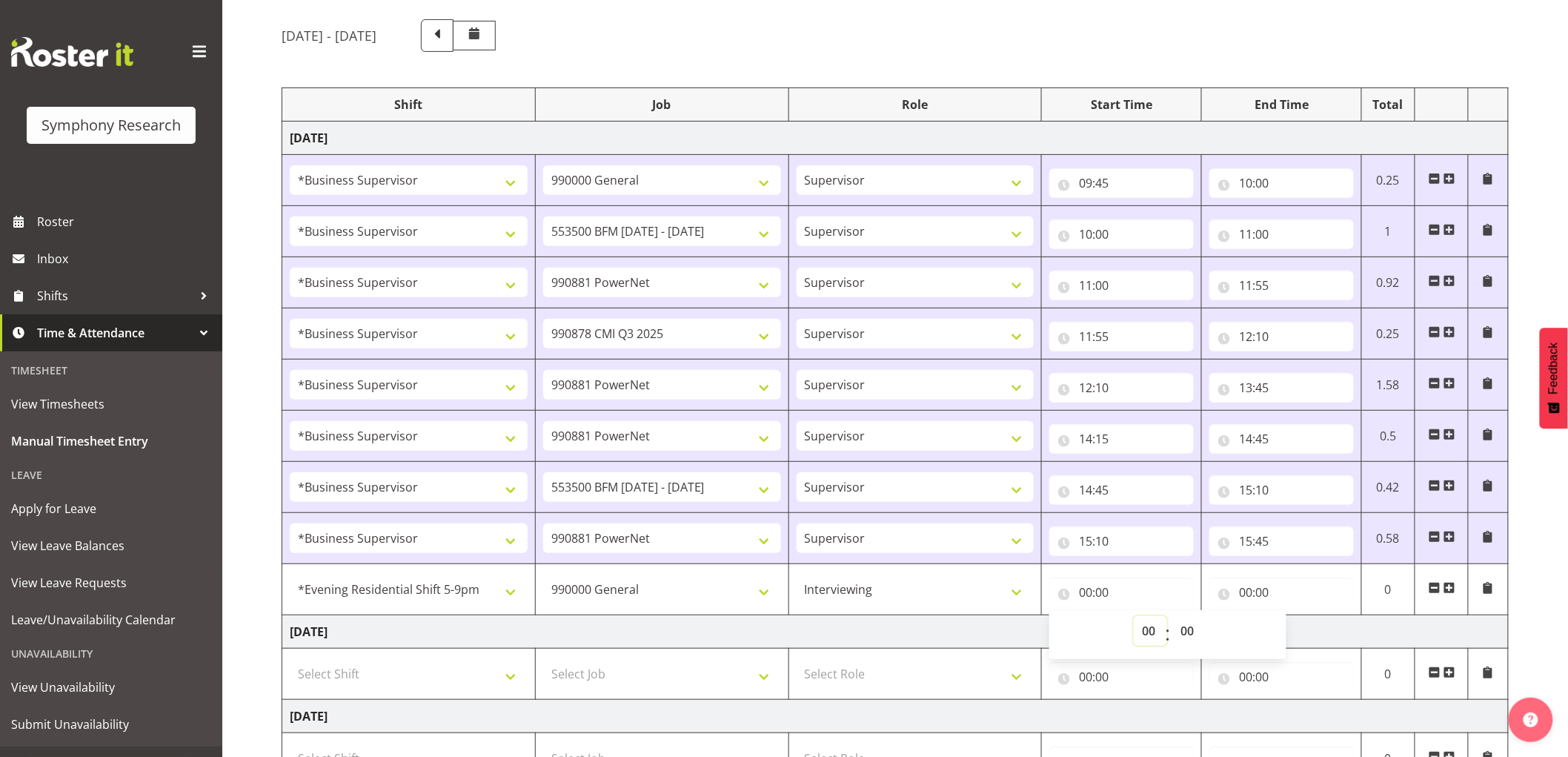 drag, startPoint x: 1149, startPoint y: 618, endPoint x: 1143, endPoint y: 626, distance: 10 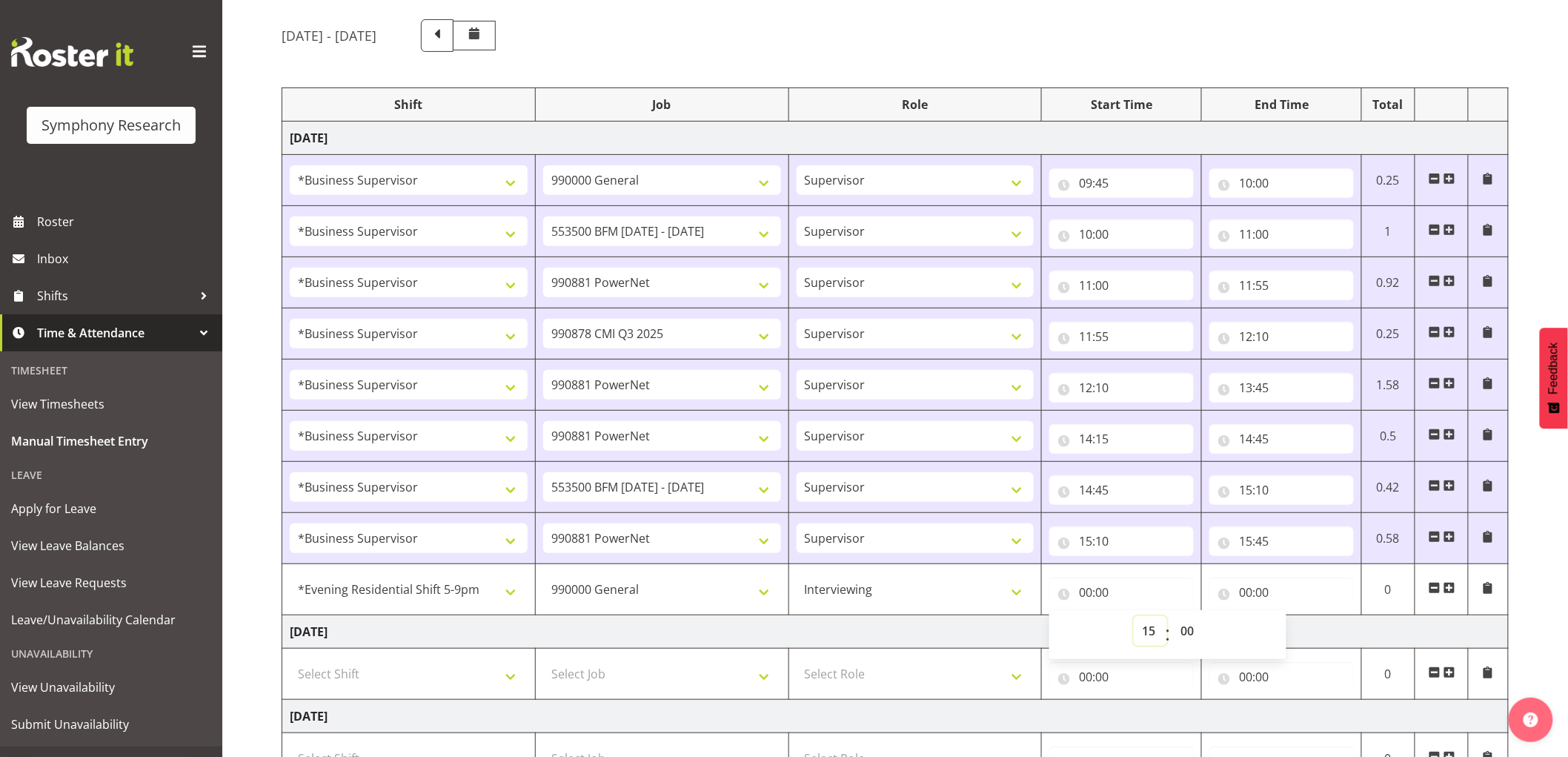 click on "00   01   02   03   04   05   06   07   08   09   10   11   12   13   14   15   16   17   18   19   20   21   22   23" at bounding box center (1150, 631) 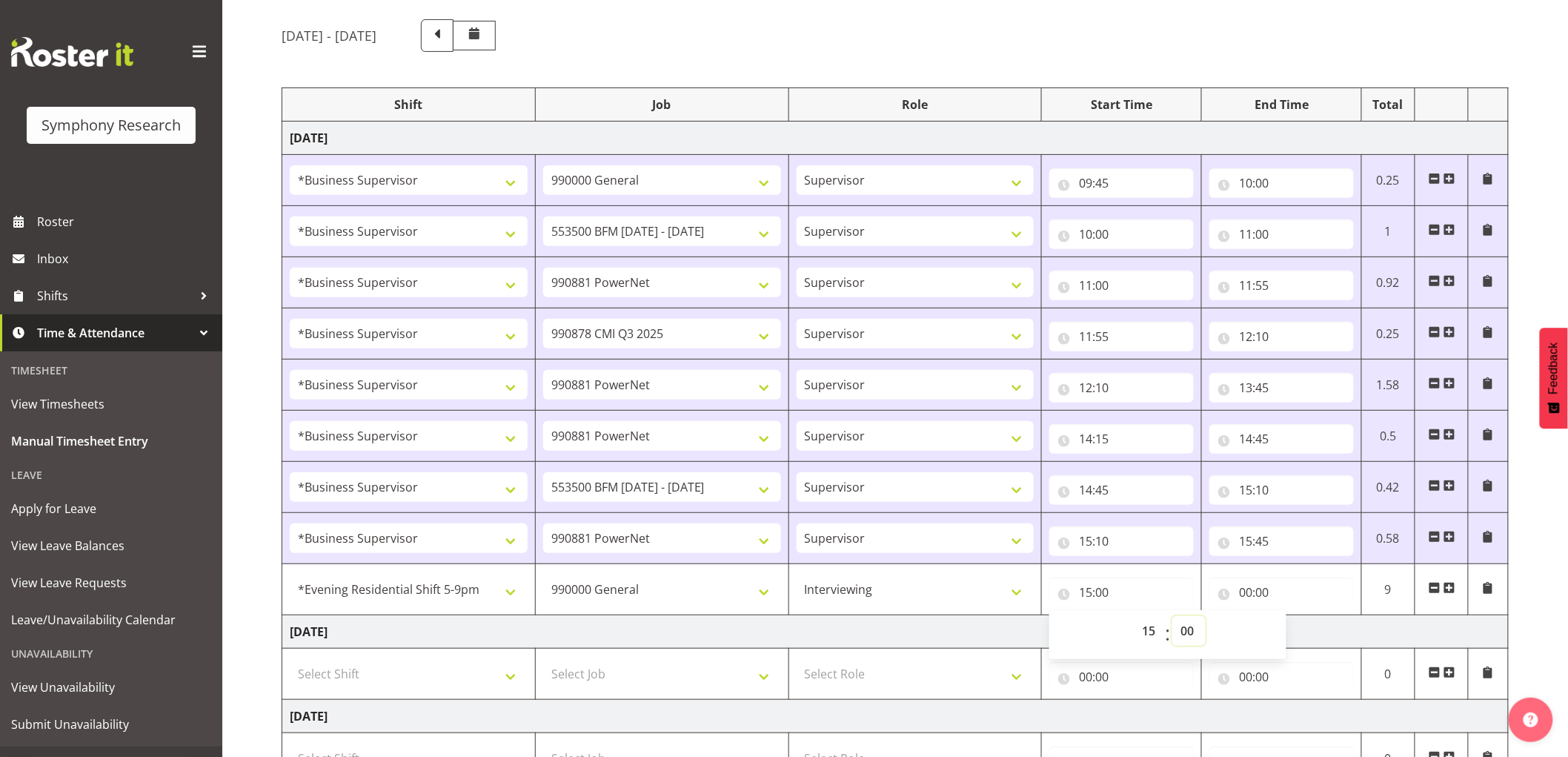 click on "00   01   02   03   04   05   06   07   08   09   10   11   12   13   14   15   16   17   18   19   20   21   22   23   24   25   26   27   28   29   30   31   32   33   34   35   36   37   38   39   40   41   42   43   44   45   46   47   48   49   50   51   52   53   54   55   56   57   58   59" at bounding box center (1189, 631) 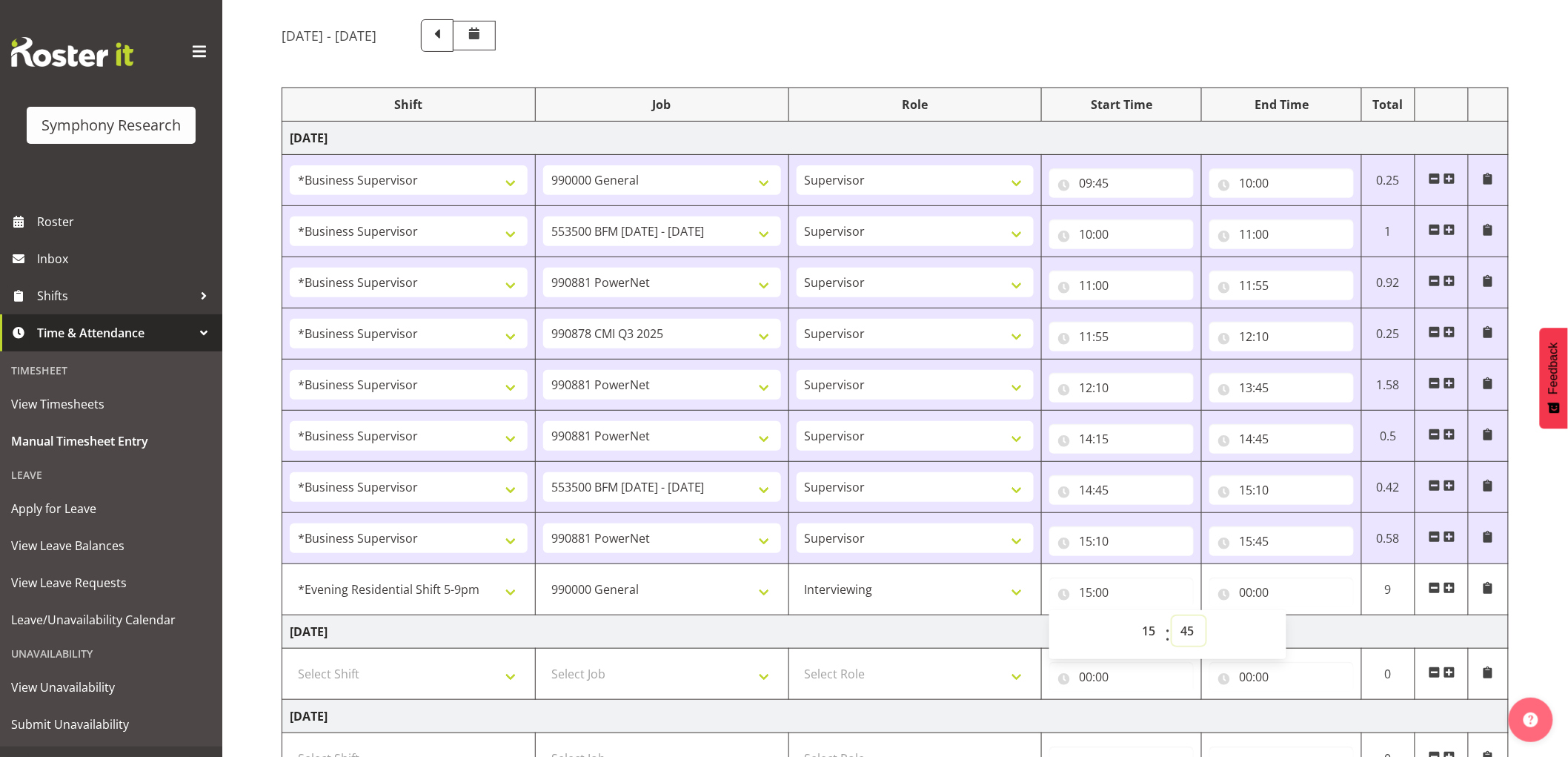 click on "00   01   02   03   04   05   06   07   08   09   10   11   12   13   14   15   16   17   18   19   20   21   22   23   24   25   26   27   28   29   30   31   32   33   34   35   36   37   38   39   40   41   42   43   44   45   46   47   48   49   50   51   52   53   54   55   56   57   58   59" at bounding box center (1189, 631) 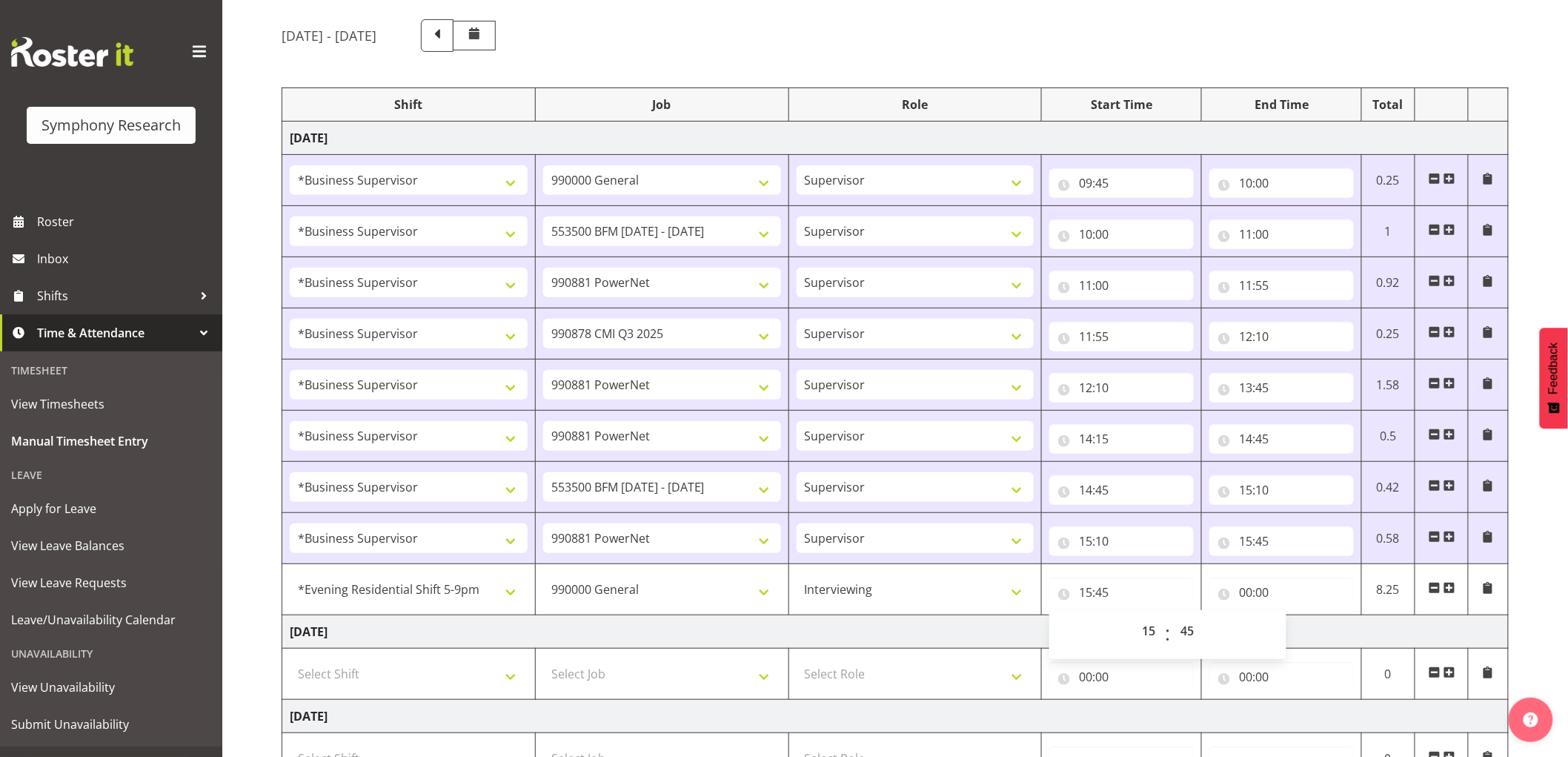 click on "[DATE] - [DATE]" at bounding box center (895, 36) 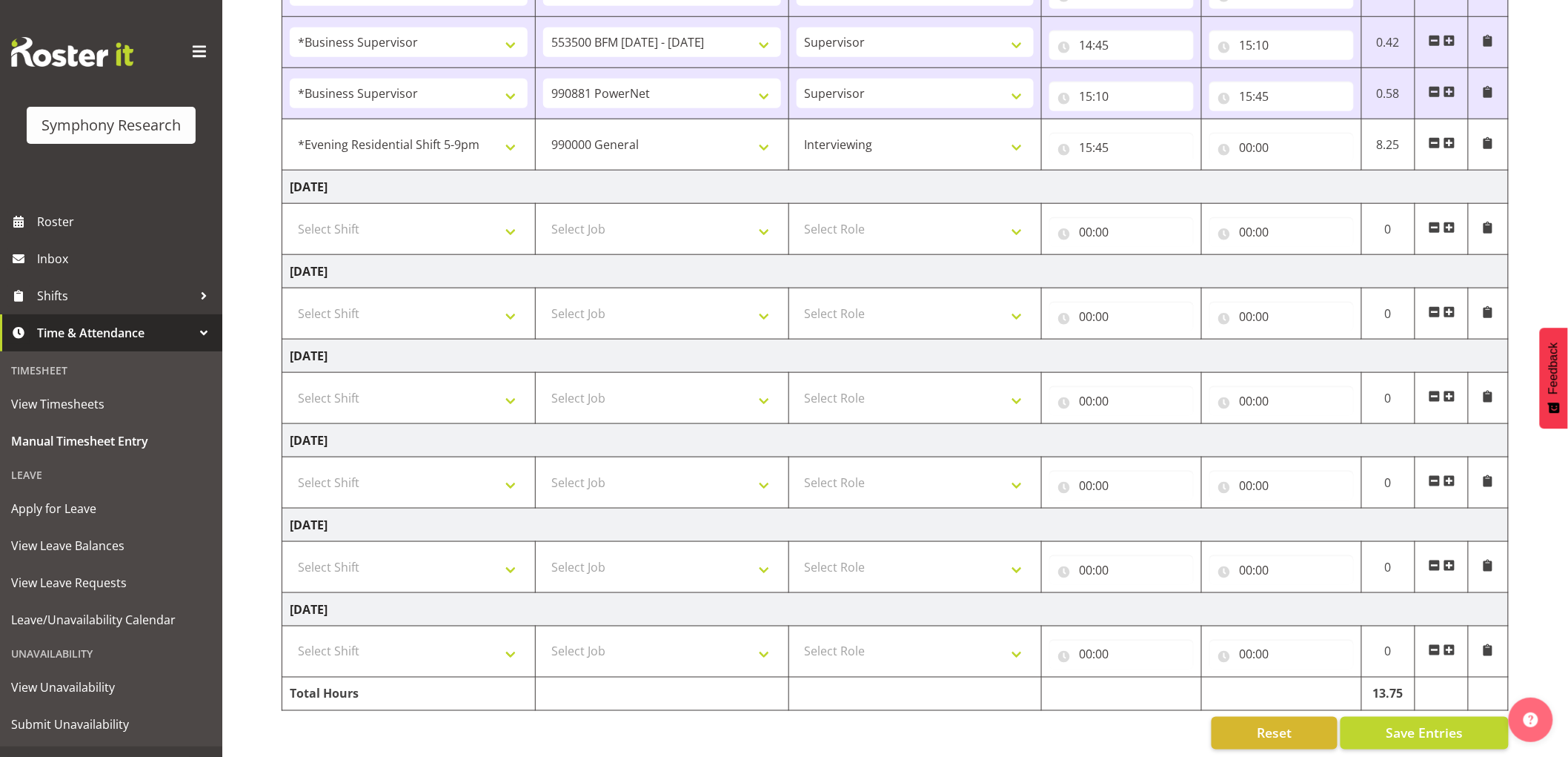 scroll, scrollTop: 575, scrollLeft: 0, axis: vertical 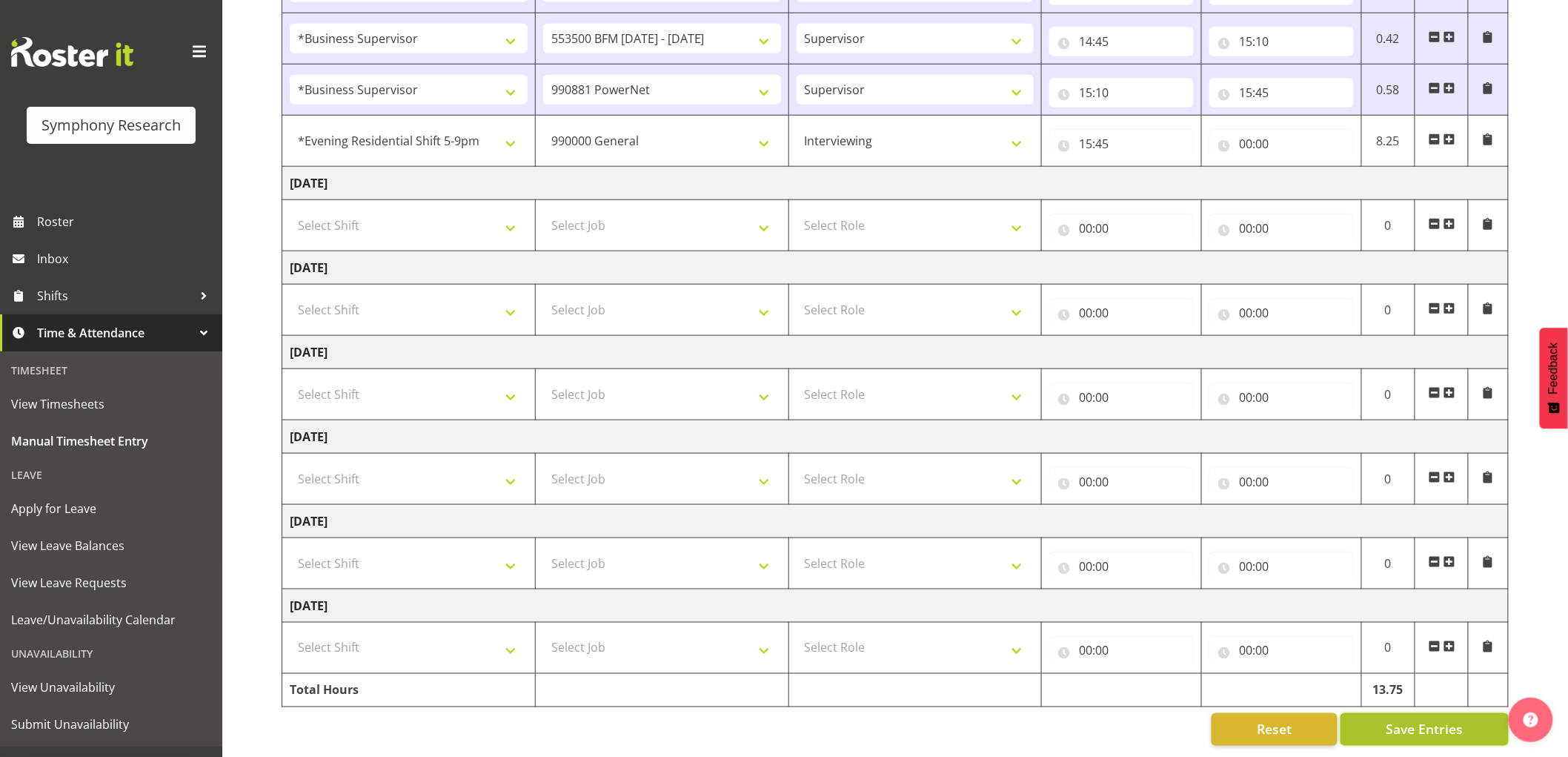 click on "Save
Entries" at bounding box center (1424, 730) 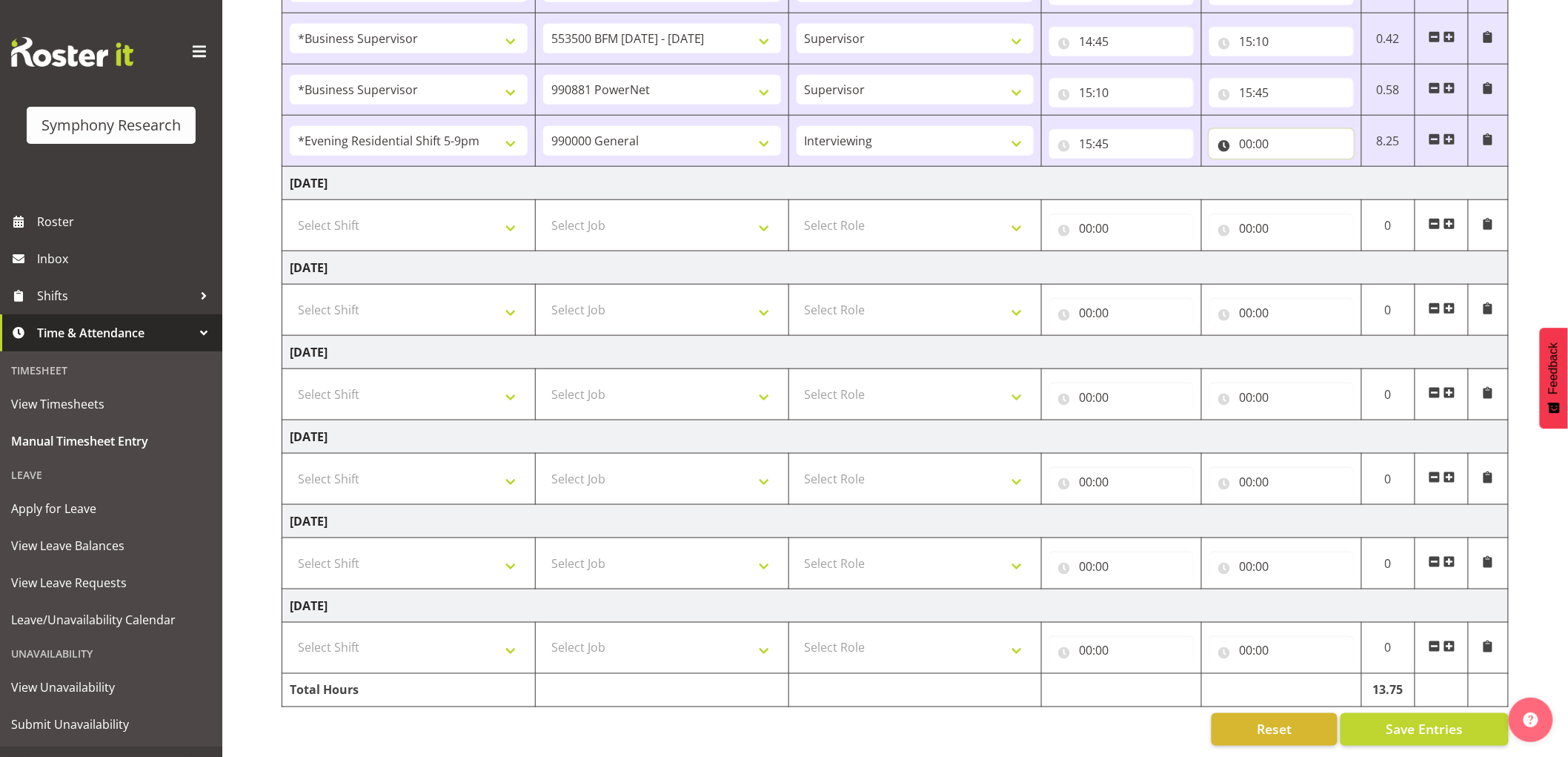 click on "00:00" at bounding box center [1281, 144] 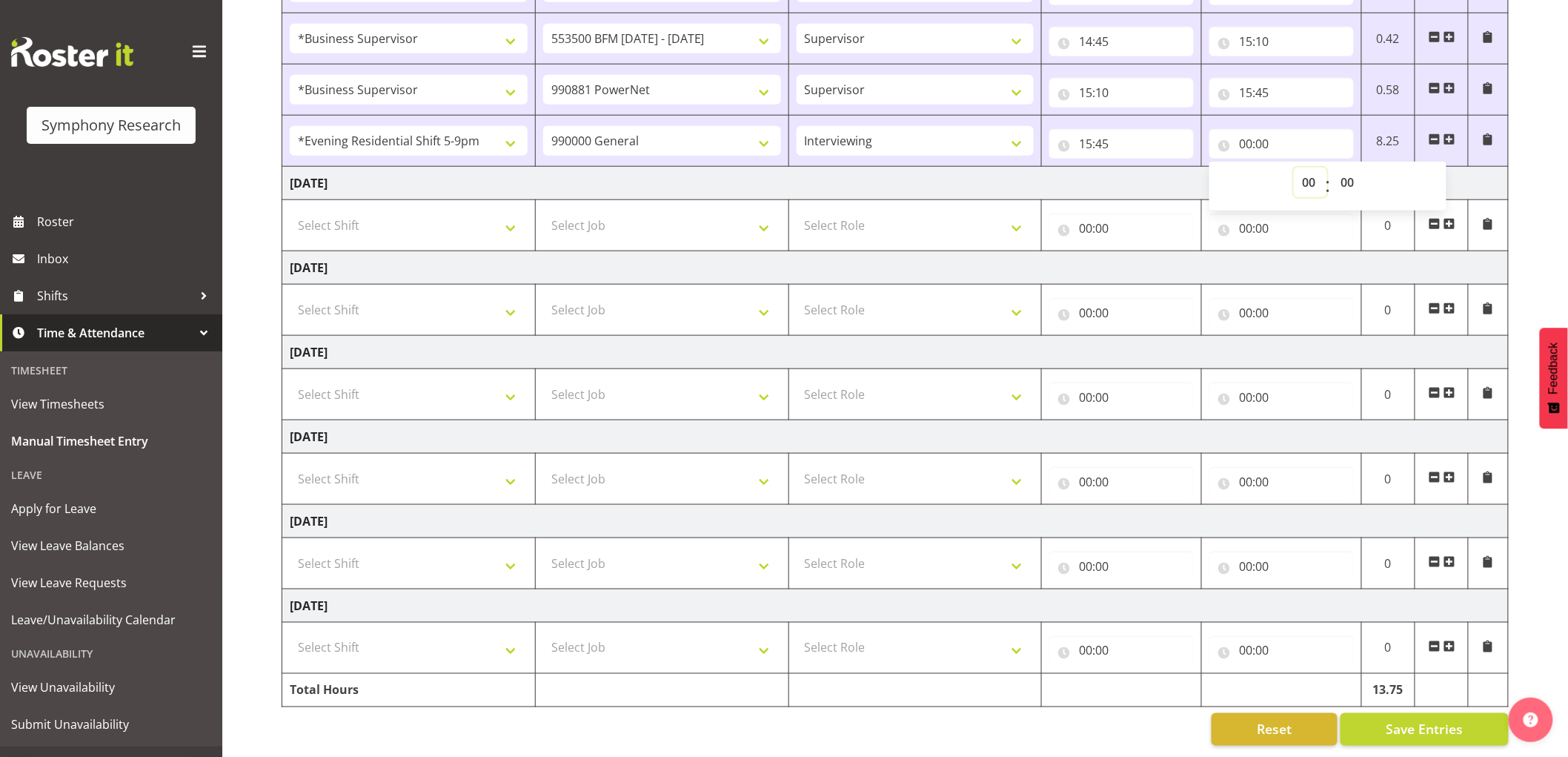 click on "00   01   02   03   04   05   06   07   08   09   10   11   12   13   14   15   16   17   18   19   20   21   22   23" at bounding box center [1310, 182] 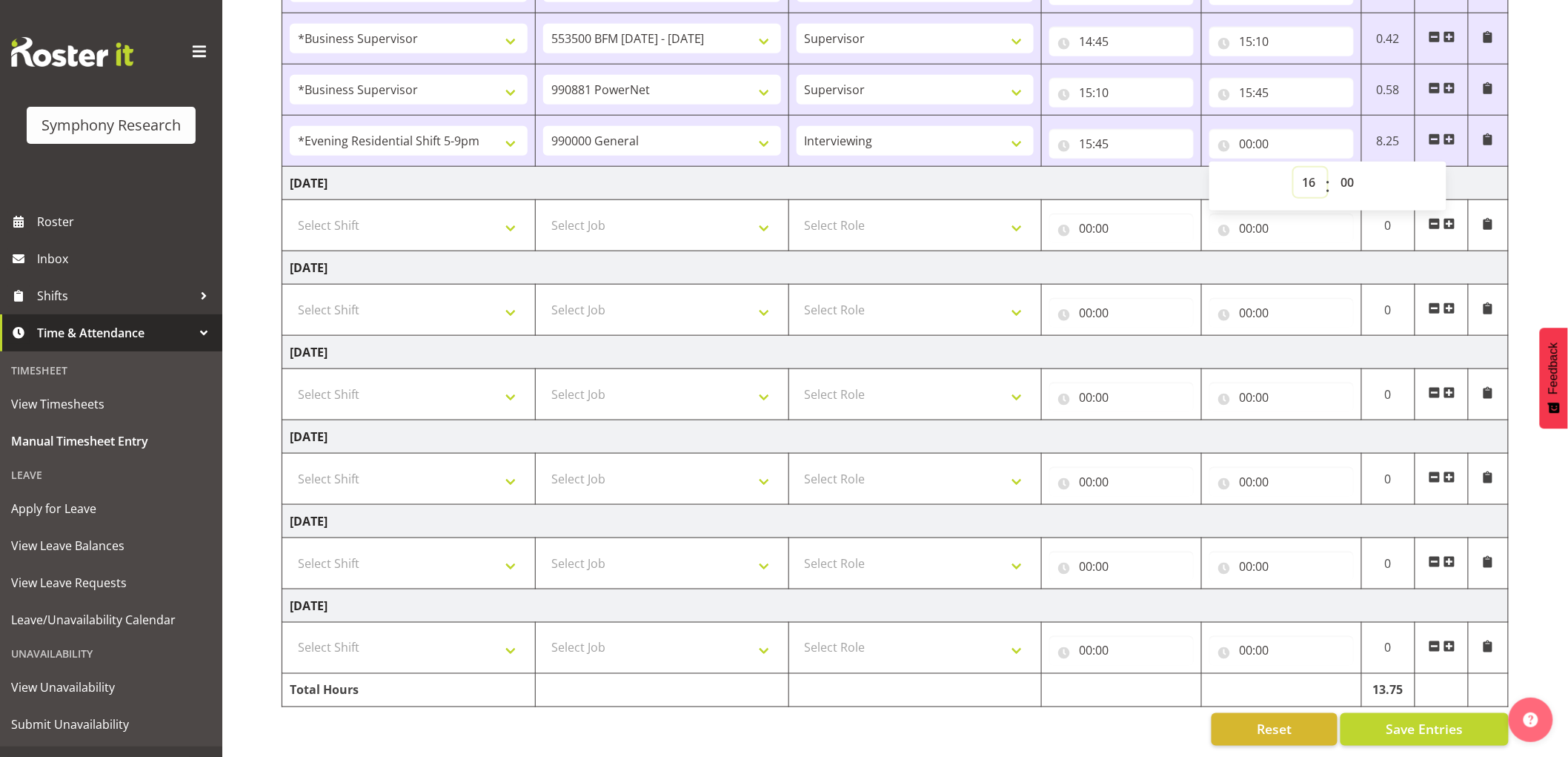 click on "00   01   02   03   04   05   06   07   08   09   10   11   12   13   14   15   16   17   18   19   20   21   22   23" at bounding box center [1310, 182] 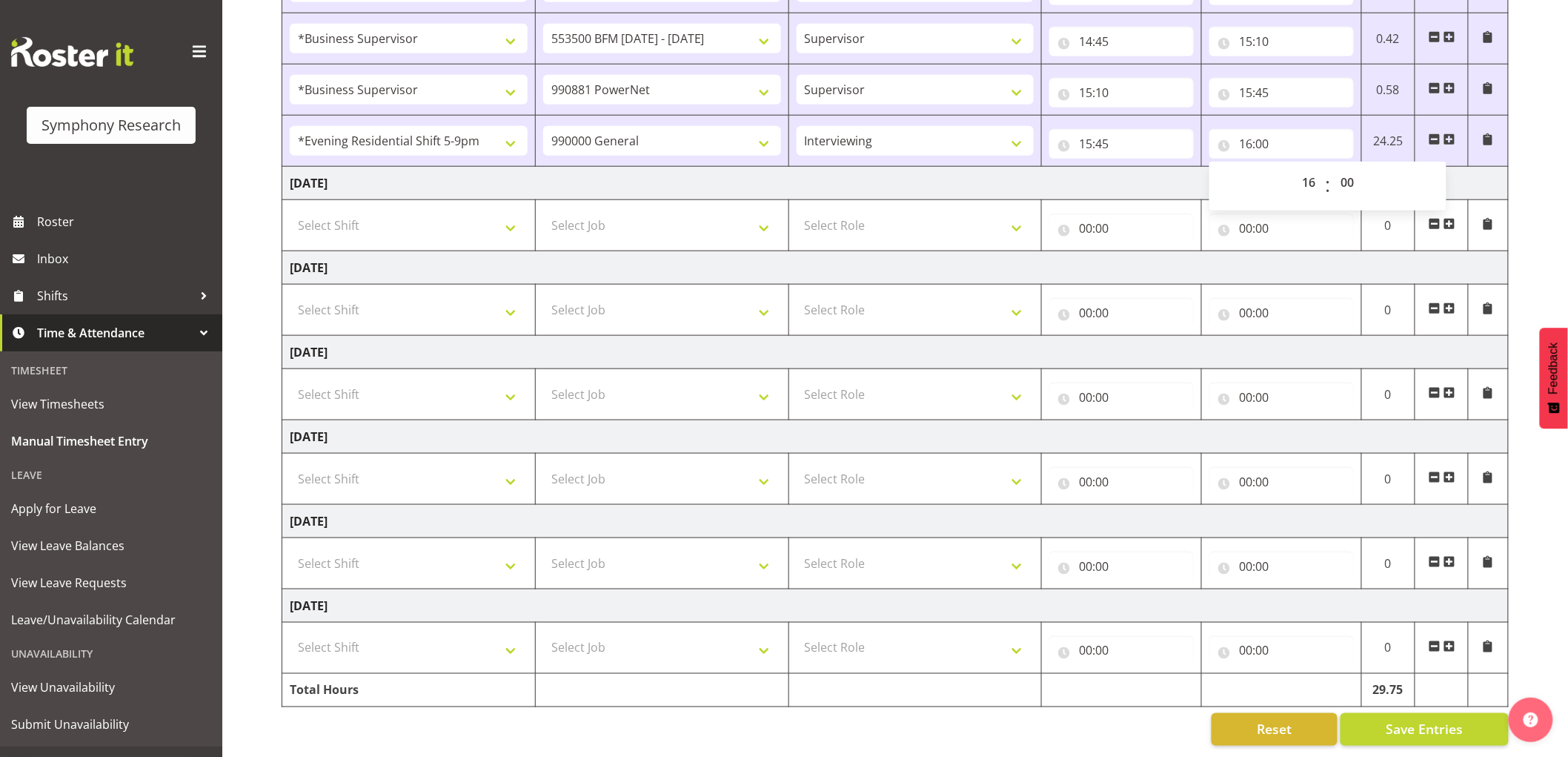 click on "[DATE]" at bounding box center [895, 183] 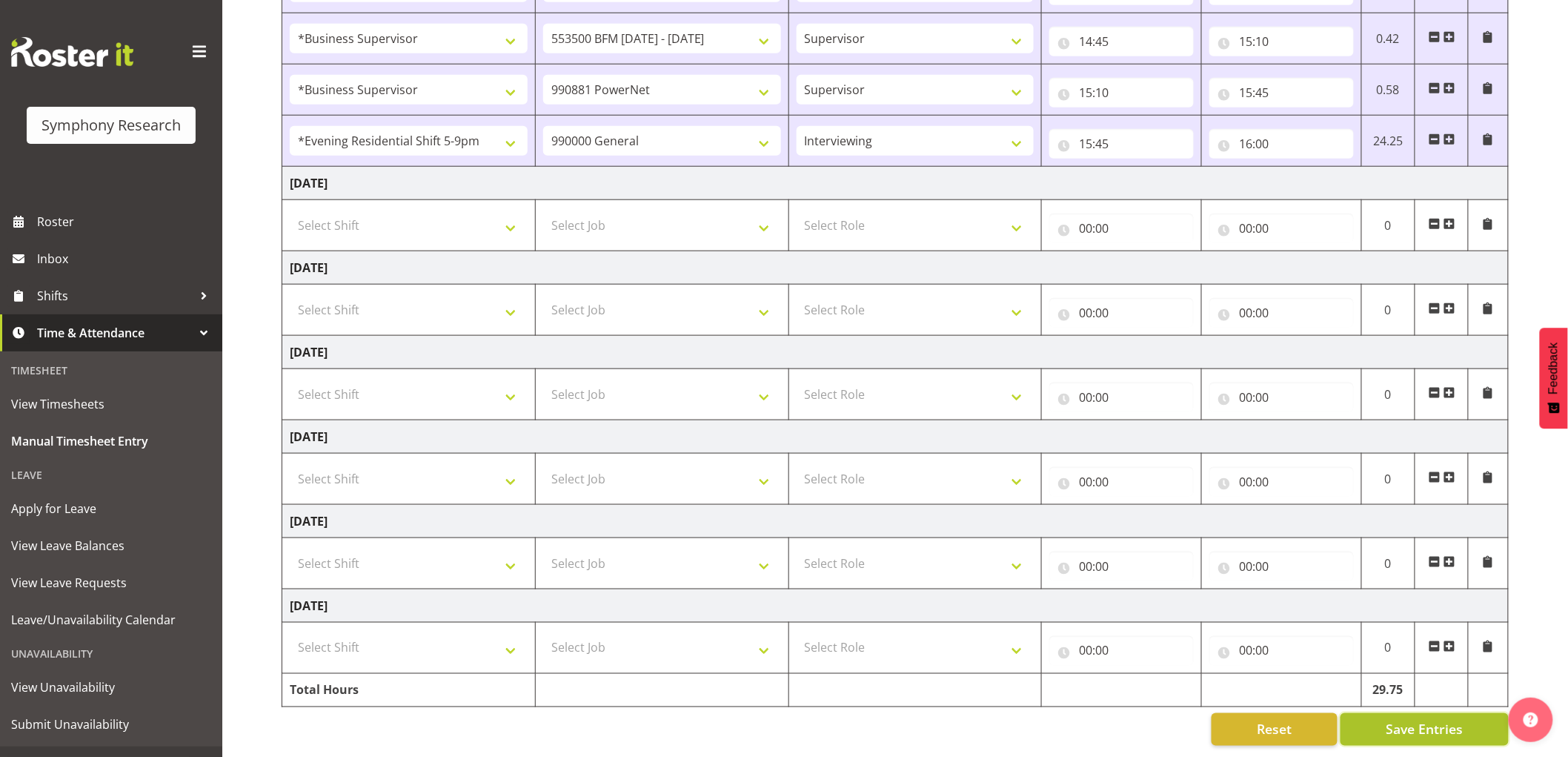 click on "Save
Entries" at bounding box center (1424, 730) 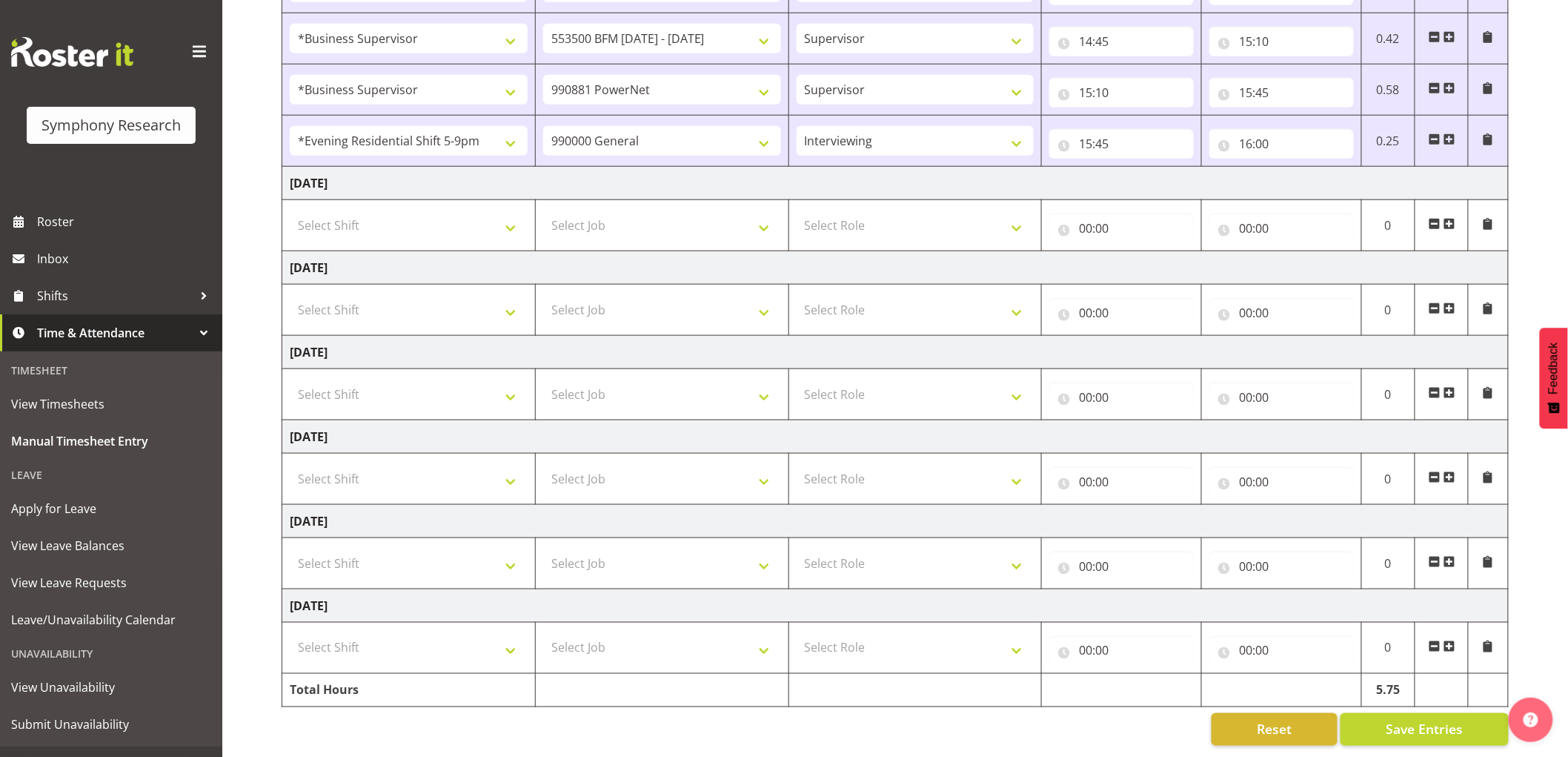 click at bounding box center (1449, 139) 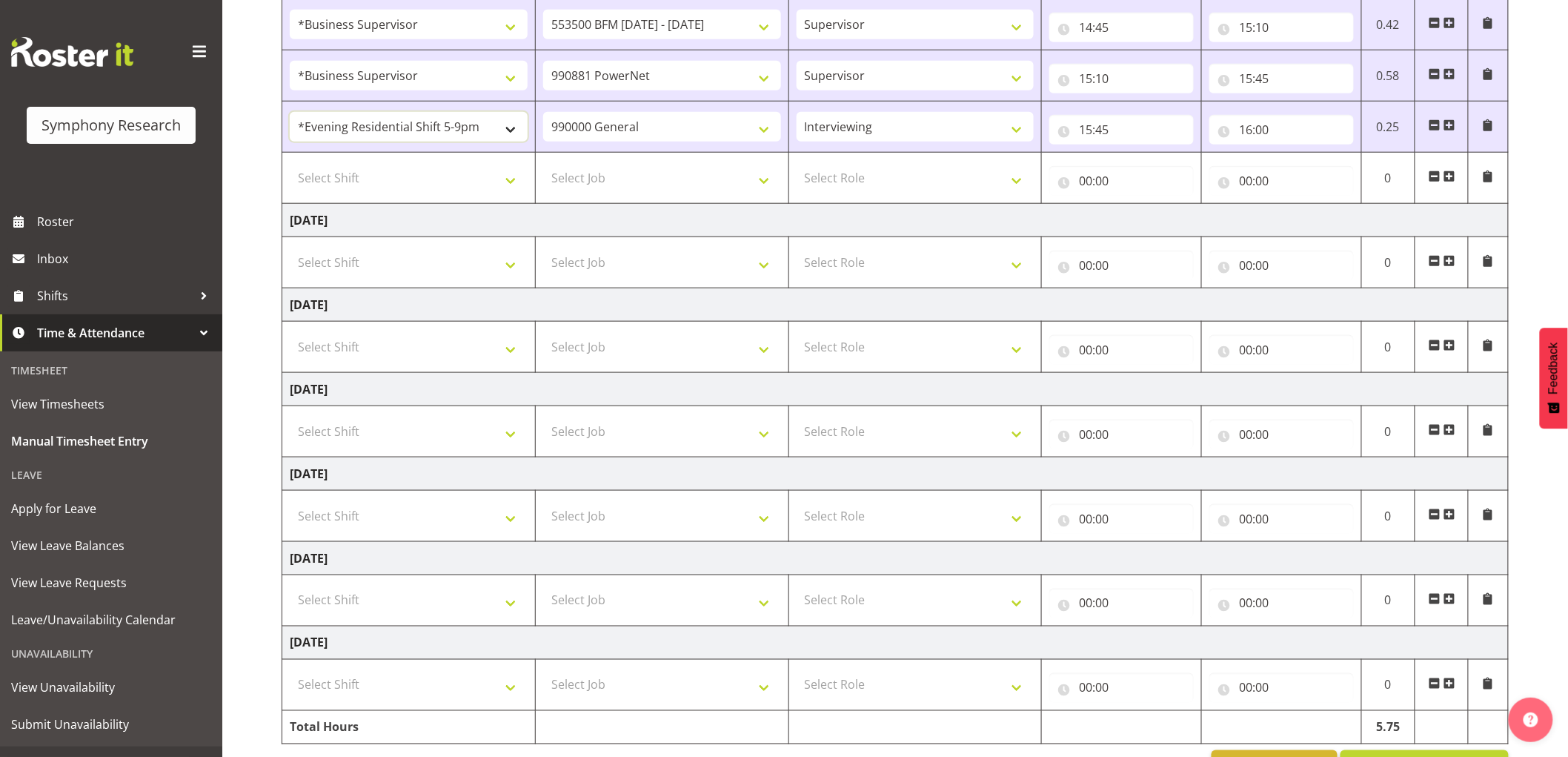 click on "!!Weekend Residential    (Roster IT Shift Label) *Business  9/10am ~ 4:30pm *Business Supervisor *Evening Residential Shift 5-9pm *RP Track  C *RP Track C Weekend *RP Weekly/Monthly Tracks *Supervisor Call Centre *Supervisor Evening *Supervisors & Call Centre Weekend Alarms Evenings Alarms Weekend PowerNet Evenings PowerNet Weekend Test WP Aust briefing/training World Poll Aust Late 9p~10:30p World Poll Aust Wkend World Poll NZ Pilot World Poll NZ Wave 2 Pilot World Poll Pilot Aust 9:00~10:30pm" at bounding box center [408, 127] 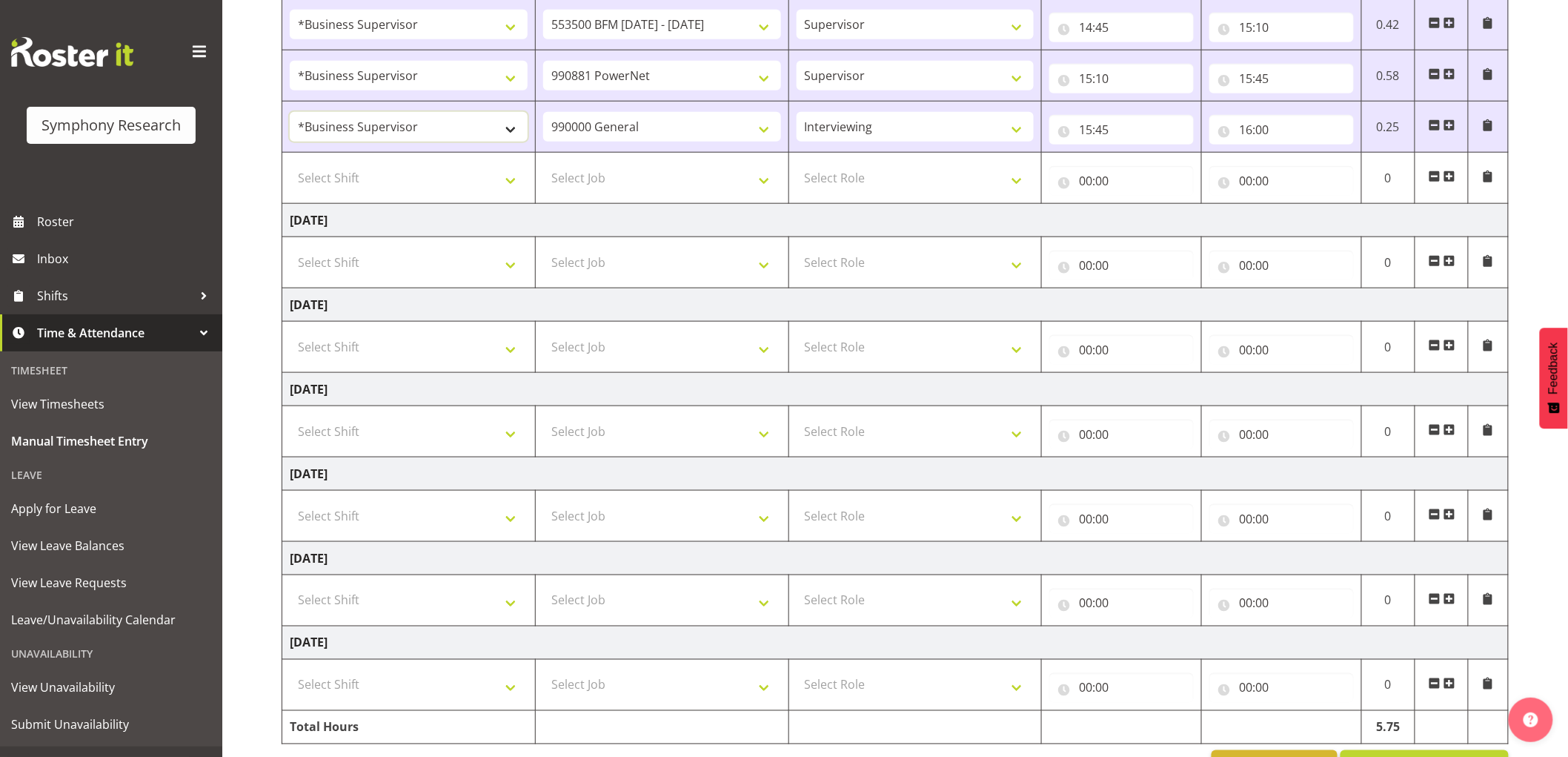 click on "!!Weekend Residential    (Roster IT Shift Label) *Business  9/10am ~ 4:30pm *Business Supervisor *Evening Residential Shift 5-9pm *RP Track  C *RP Track C Weekend *RP Weekly/Monthly Tracks *Supervisor Call Centre *Supervisor Evening *Supervisors & Call Centre Weekend Alarms Evenings Alarms Weekend PowerNet Evenings PowerNet Weekend Test WP Aust briefing/training World Poll Aust Late 9p~10:30p World Poll Aust Wkend World Poll NZ Pilot World Poll NZ Wave 2 Pilot World Poll Pilot Aust 9:00~10:30pm" at bounding box center (408, 127) 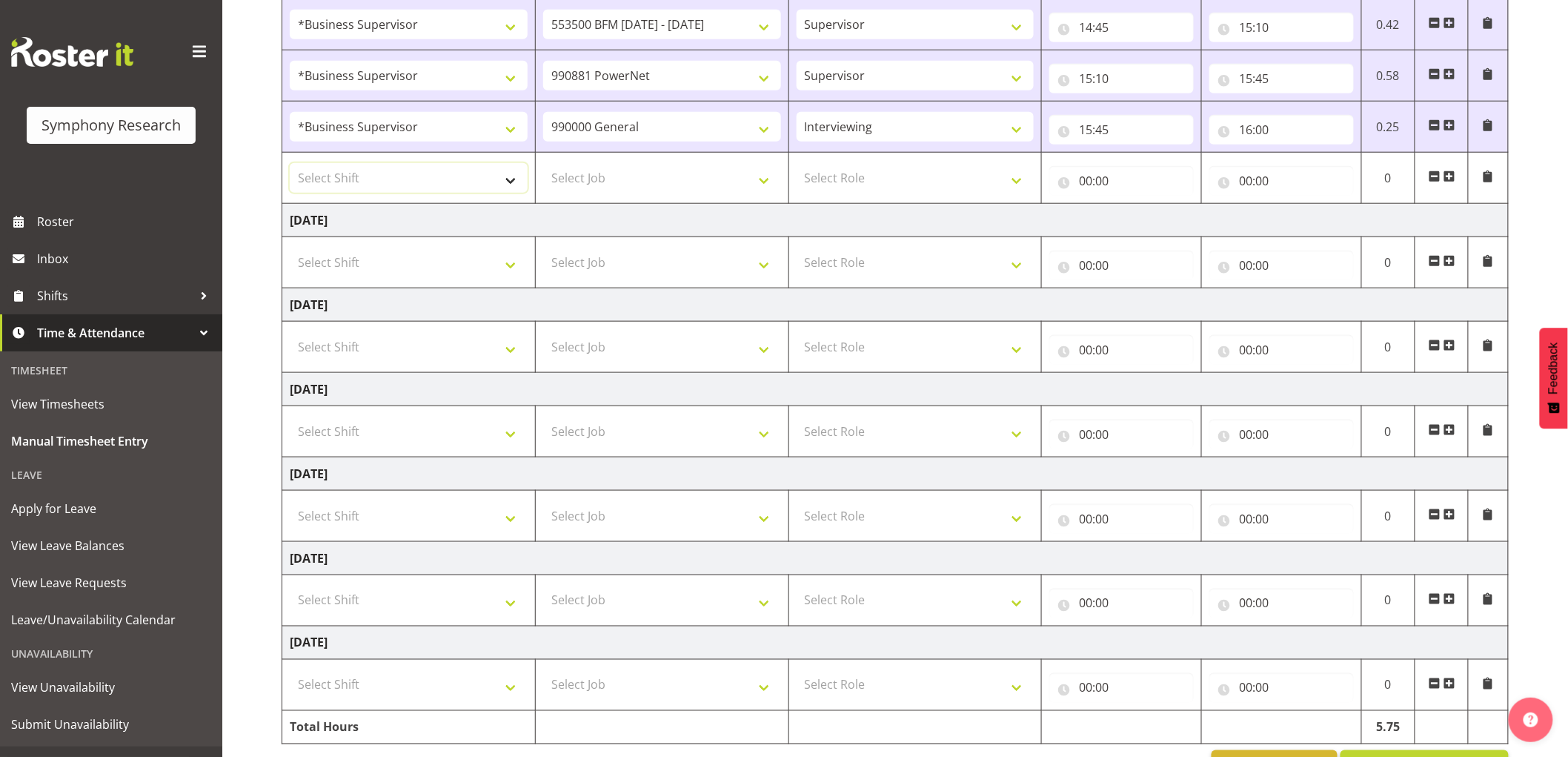 click on "Select Shift  !!Weekend Residential    (Roster IT Shift Label) *Business  9/10am ~ 4:30pm *Business Supervisor *Evening Residential Shift 5-9pm *RP Track  C *RP Track C Weekend *RP Weekly/Monthly Tracks *Supervisor Call Centre *Supervisor Evening *Supervisors & Call Centre Weekend Alarms Evenings Alarms Weekend PowerNet Evenings PowerNet Weekend Test WP Aust briefing/training World Poll Aust Late 9p~10:30p World Poll Aust Wkend World Poll NZ Pilot World Poll NZ Wave 2 Pilot World Poll Pilot Aust 9:00~10:30pm" at bounding box center [408, 178] 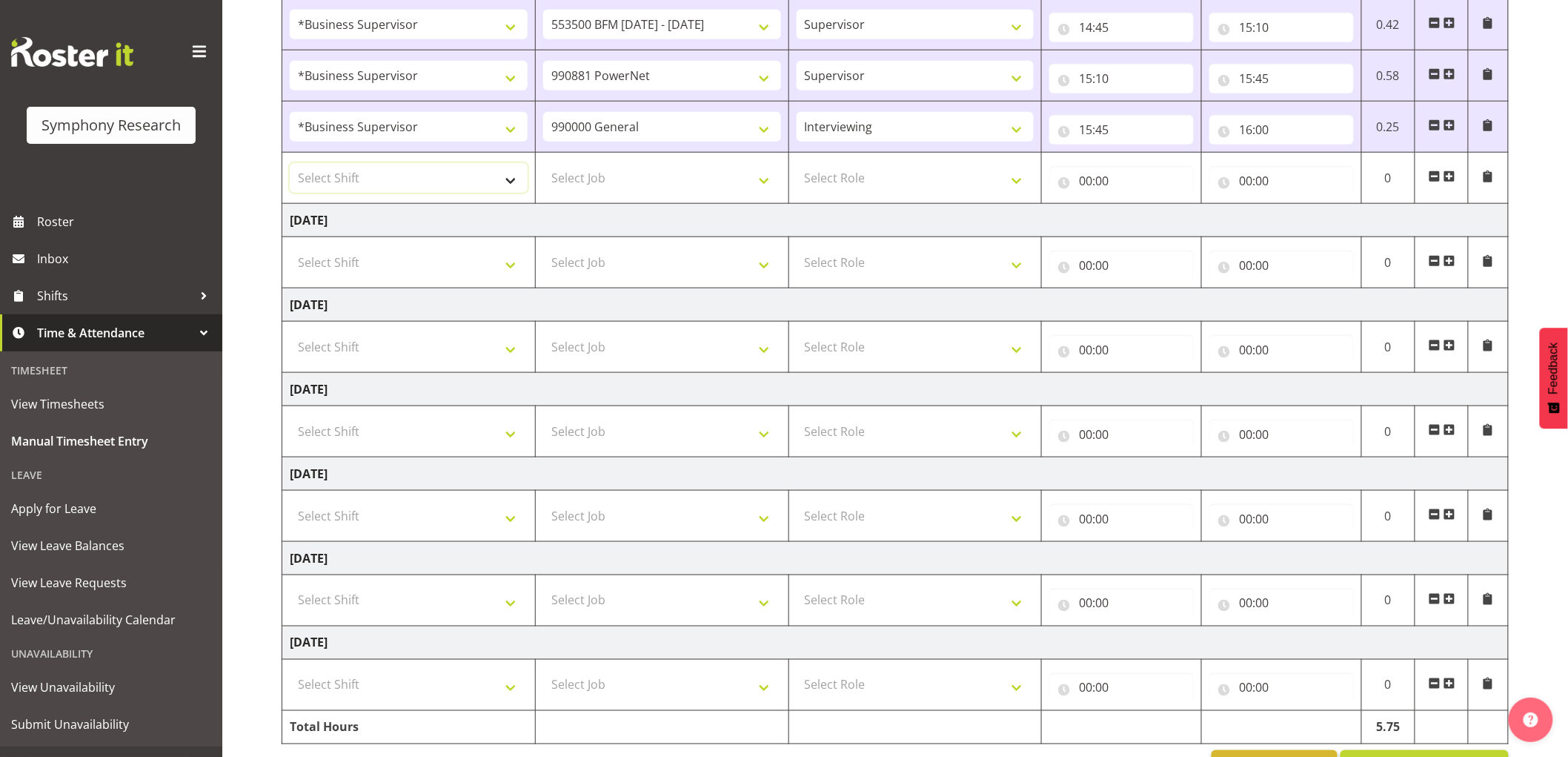 select on "1607" 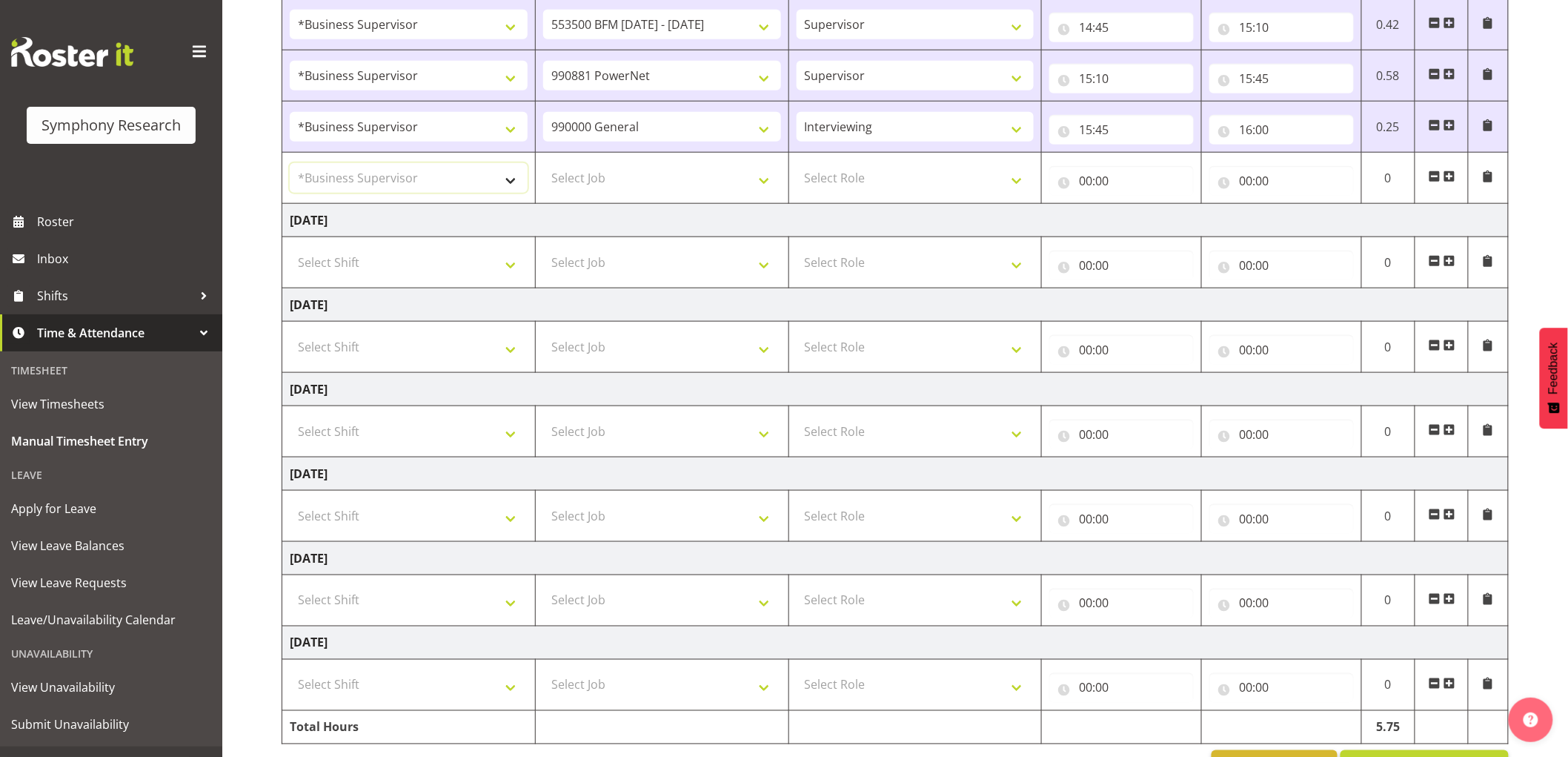 click on "Select Shift  !!Weekend Residential    (Roster IT Shift Label) *Business  9/10am ~ 4:30pm *Business Supervisor *Evening Residential Shift 5-9pm *RP Track  C *RP Track C Weekend *RP Weekly/Monthly Tracks *Supervisor Call Centre *Supervisor Evening *Supervisors & Call Centre Weekend Alarms Evenings Alarms Weekend PowerNet Evenings PowerNet Weekend Test WP Aust briefing/training World Poll Aust Late 9p~10:30p World Poll Aust Wkend World Poll NZ Pilot World Poll NZ Wave 2 Pilot World Poll Pilot Aust 9:00~10:30pm" at bounding box center (408, 178) 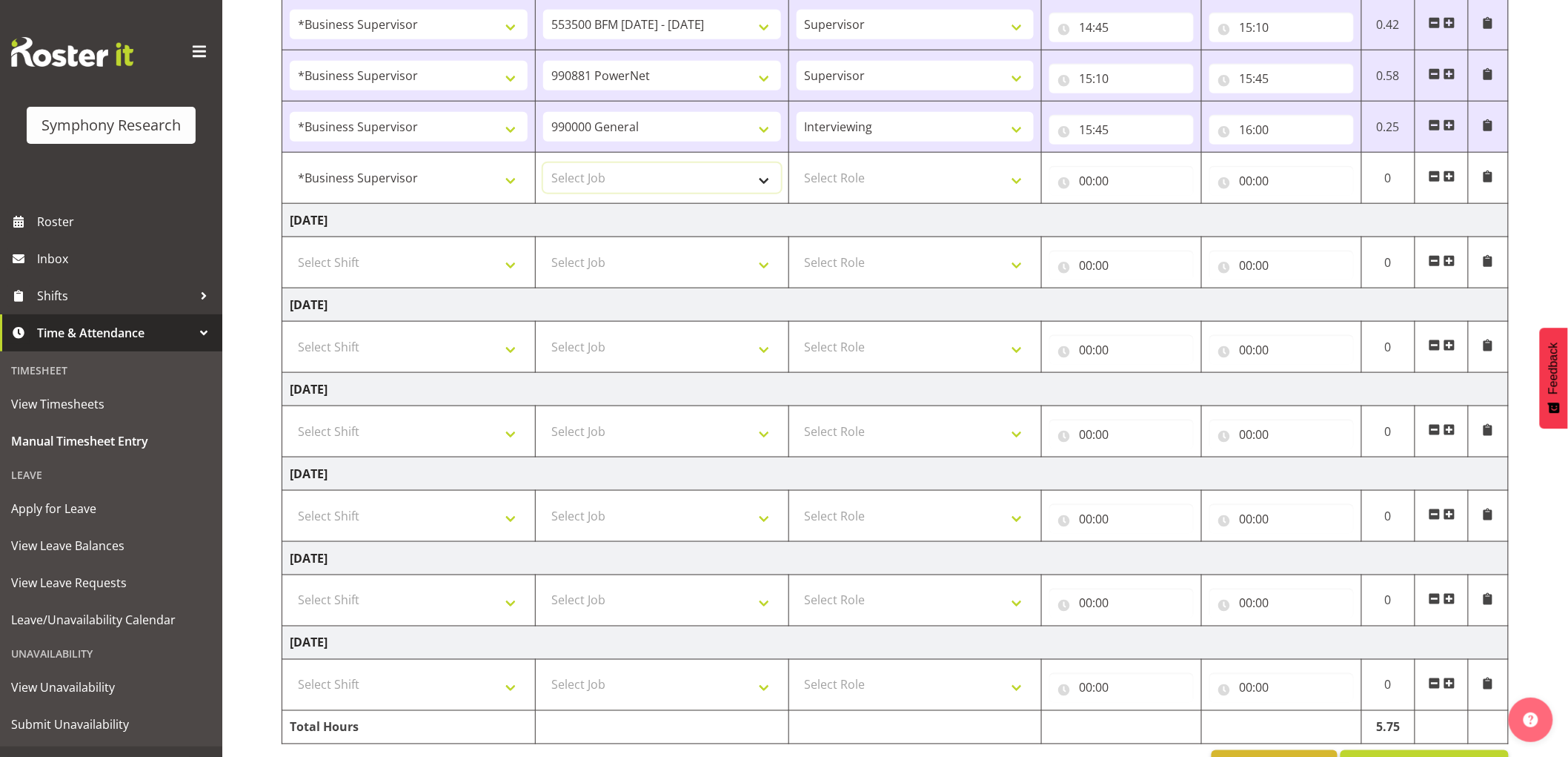 click on "Select Job  550060 IF Admin 553495 Rural Omnibus [DATE] - [DATE] 553500 BFM [DATE] - [DATE] 990000 General 990820 Mobtest 2024 990821 Goldrush 2024 990846 Toka Tu Ake 2025 990855 FENZ 990869 Richmond Home Heating 990873 Batteries 990877 PGG 2025 990878 CMI Q3 2025 990879 Selwyn DC 990881 PowerNet 999996 Training 999997 Recruitment & Training 999999 DT" at bounding box center [662, 178] 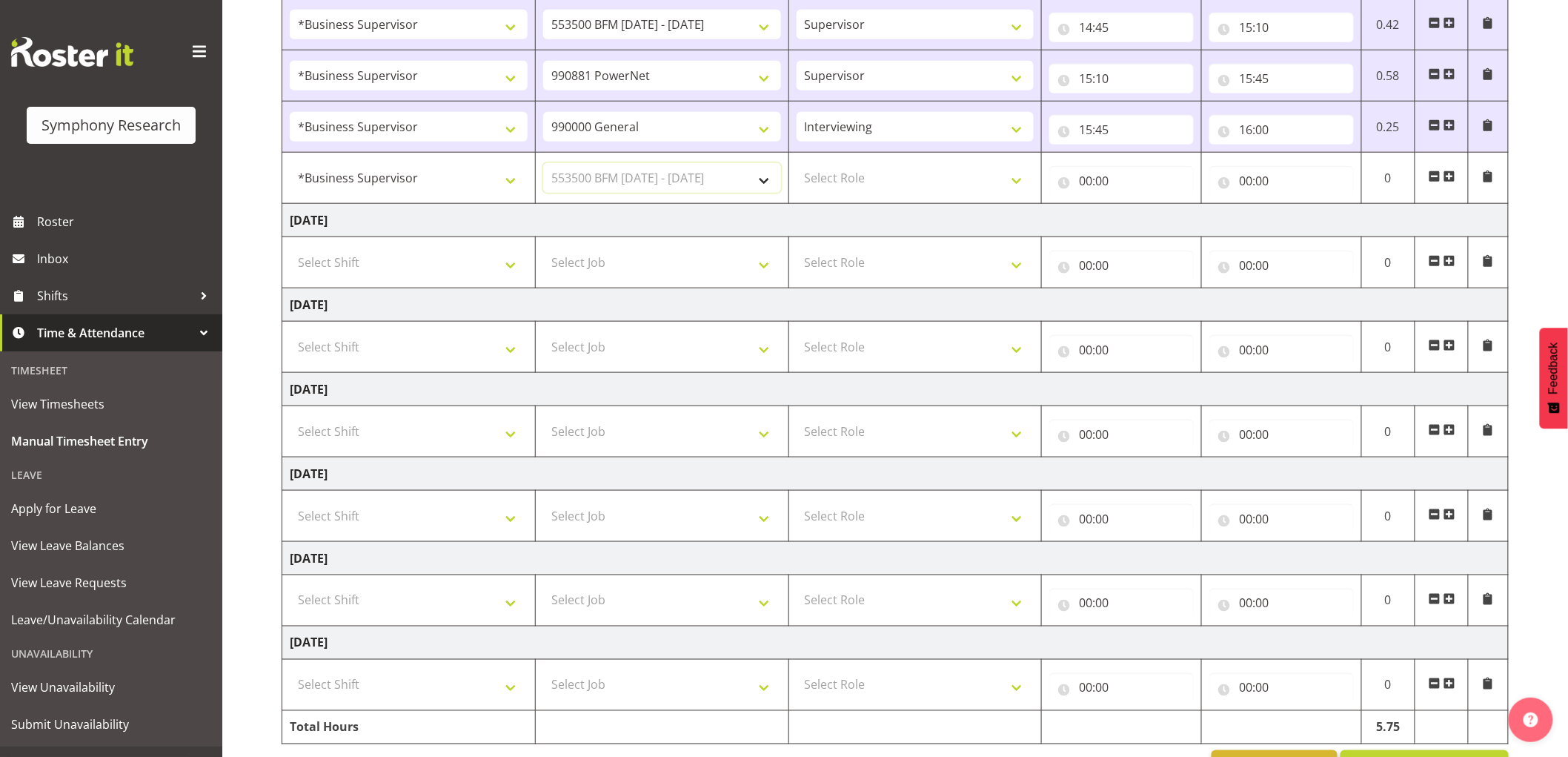 click on "Select Job  550060 IF Admin 553495 Rural Omnibus [DATE] - [DATE] 553500 BFM [DATE] - [DATE] 990000 General 990820 Mobtest 2024 990821 Goldrush 2024 990846 Toka Tu Ake 2025 990855 FENZ 990869 Richmond Home Heating 990873 Batteries 990877 PGG 2025 990878 CMI Q3 2025 990879 Selwyn DC 990881 PowerNet 999996 Training 999997 Recruitment & Training 999999 DT" at bounding box center [662, 178] 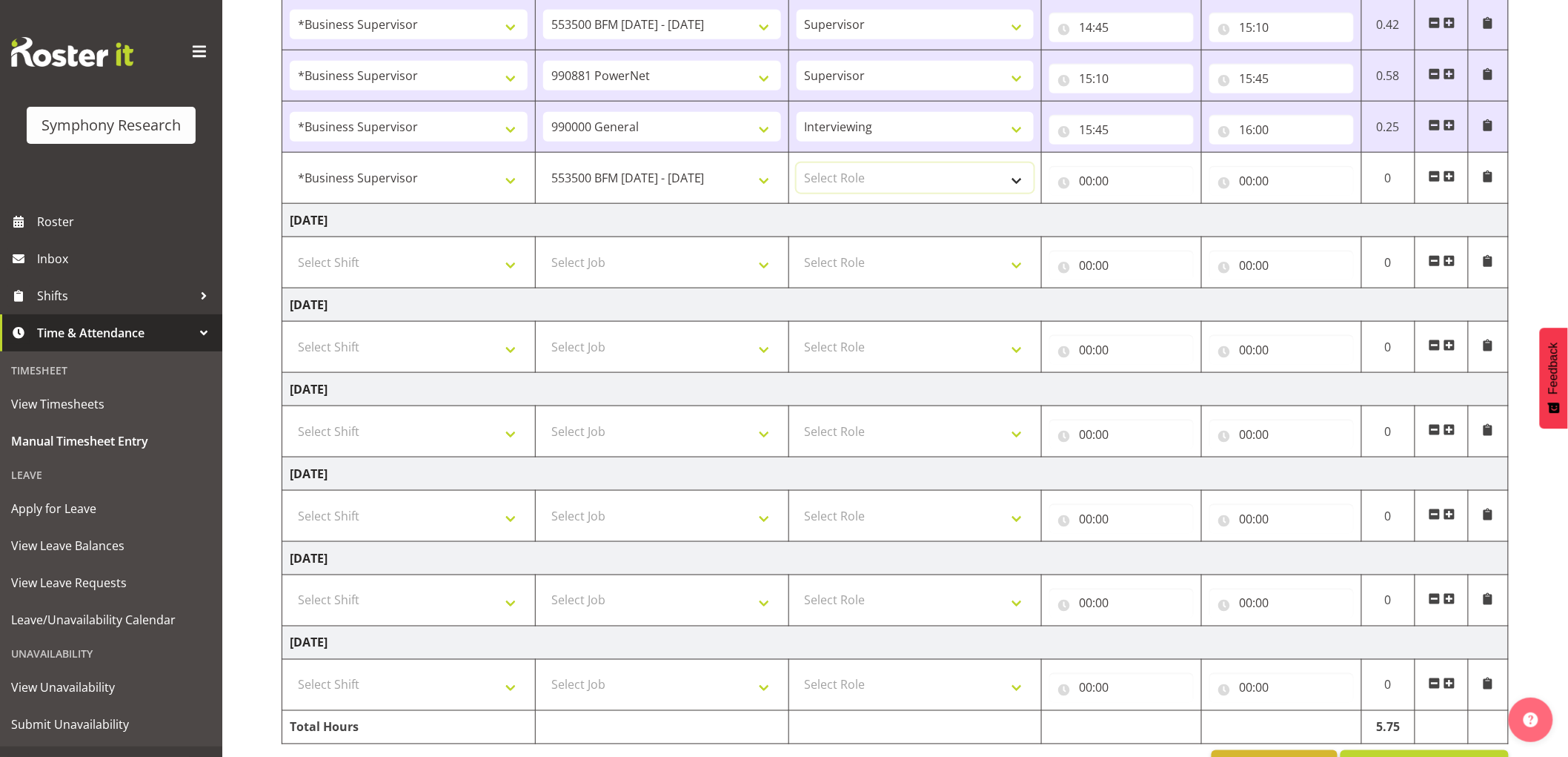 click on "Select Role  Supervisor Interviewing Briefing" at bounding box center (915, 178) 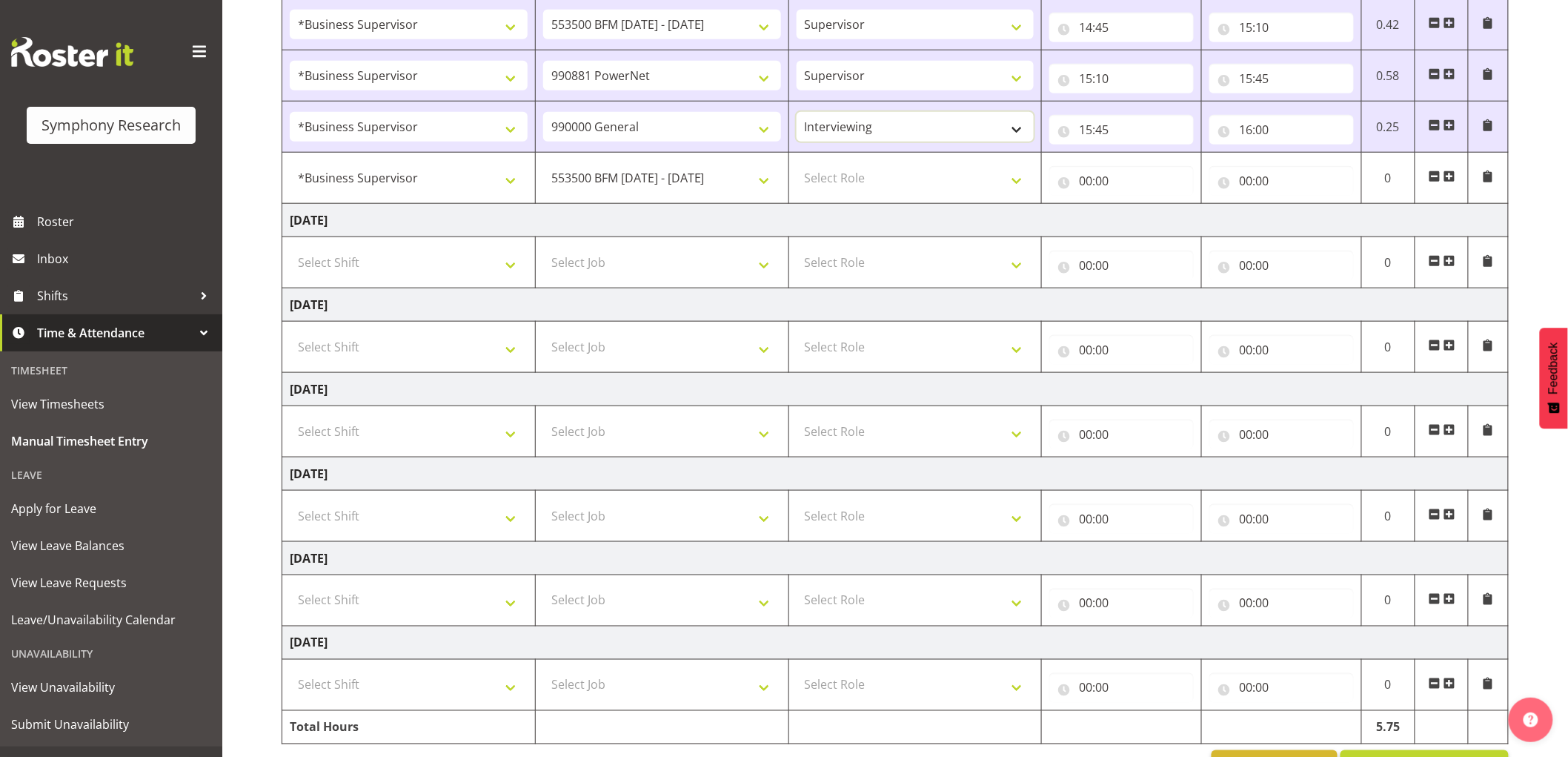 click on "Supervisor Interviewing Briefing" at bounding box center [915, 127] 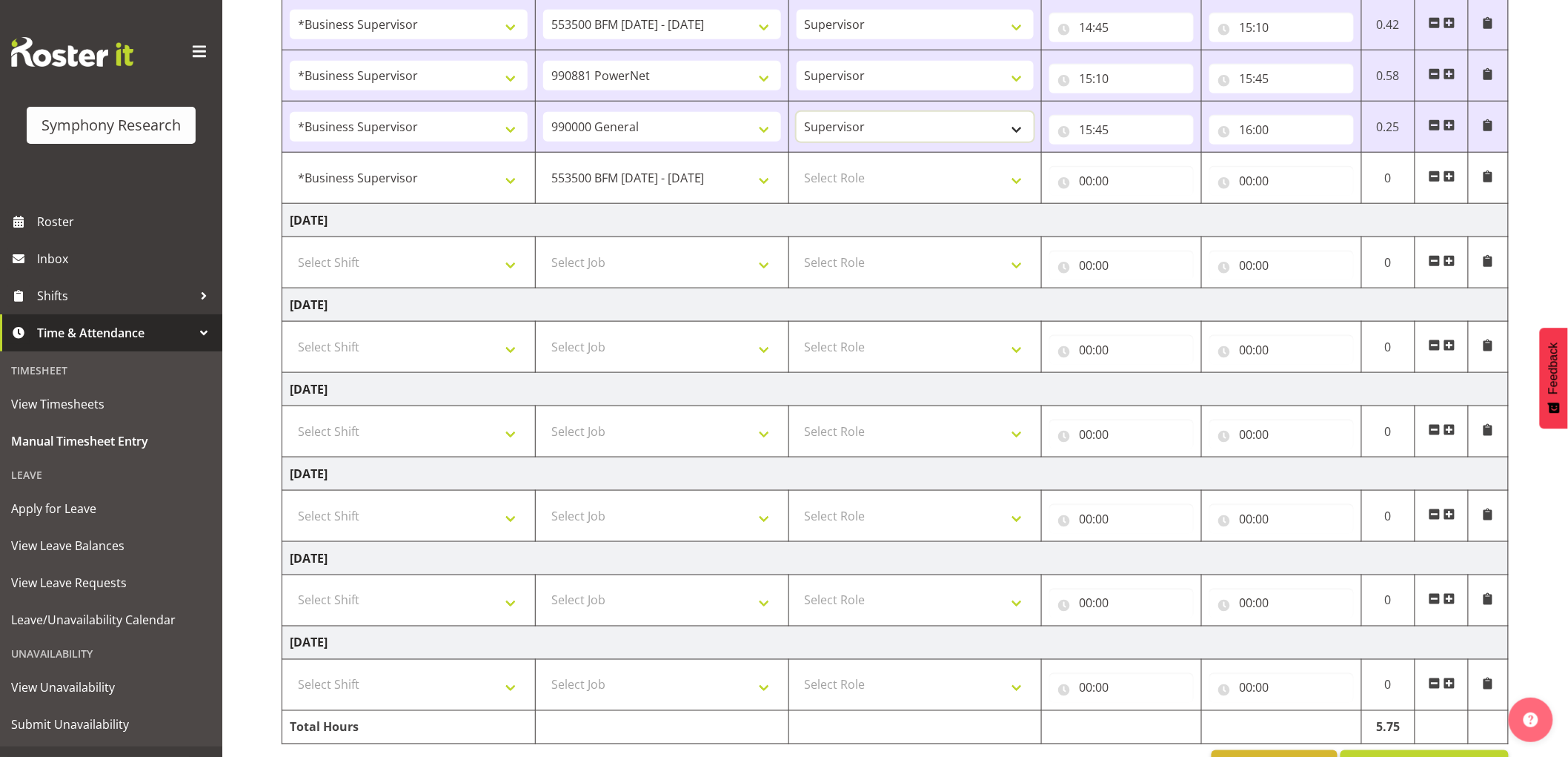 click on "Supervisor Interviewing Briefing" at bounding box center (915, 127) 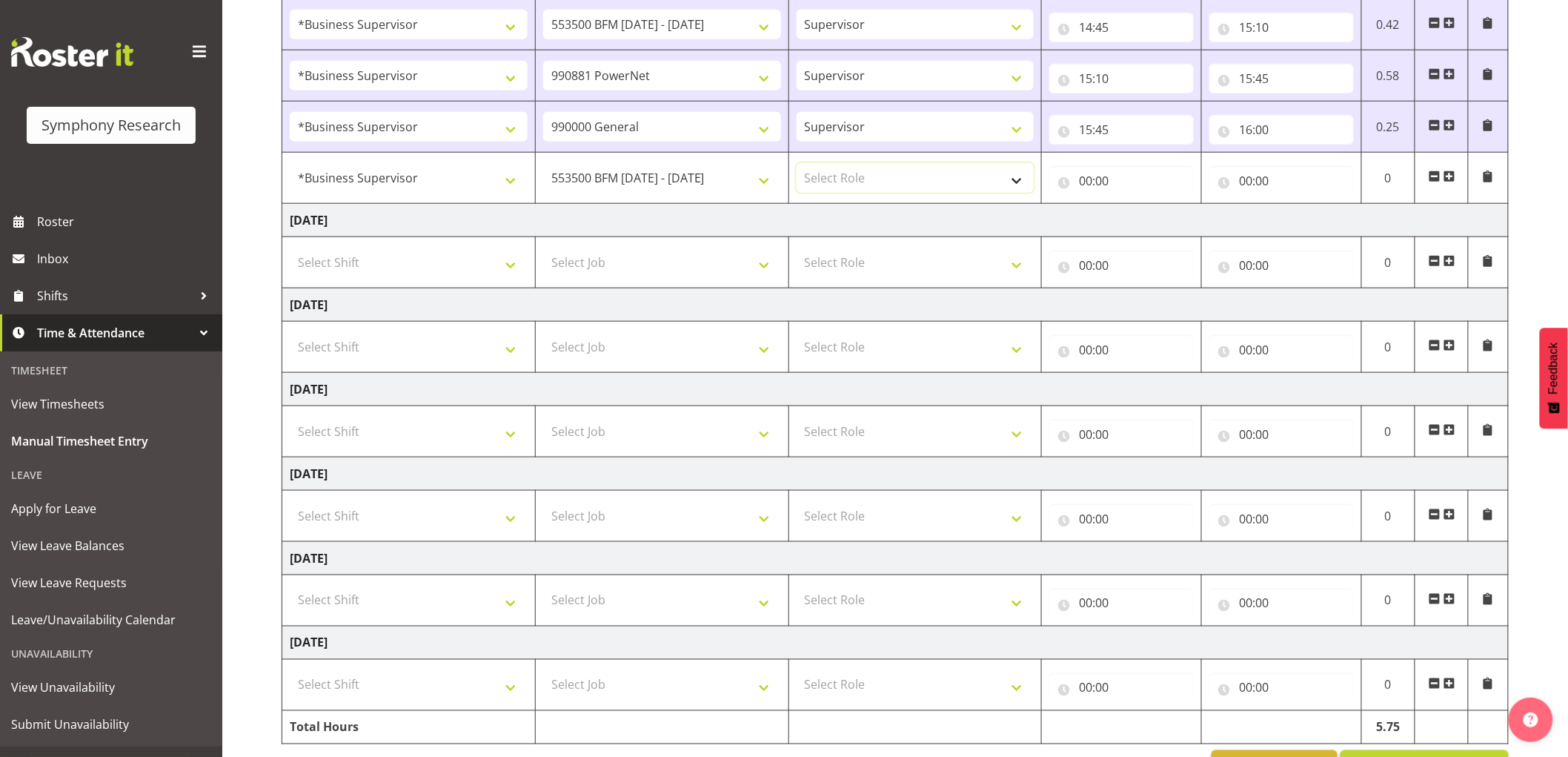 click on "Select Role  Supervisor Interviewing Briefing" at bounding box center [915, 178] 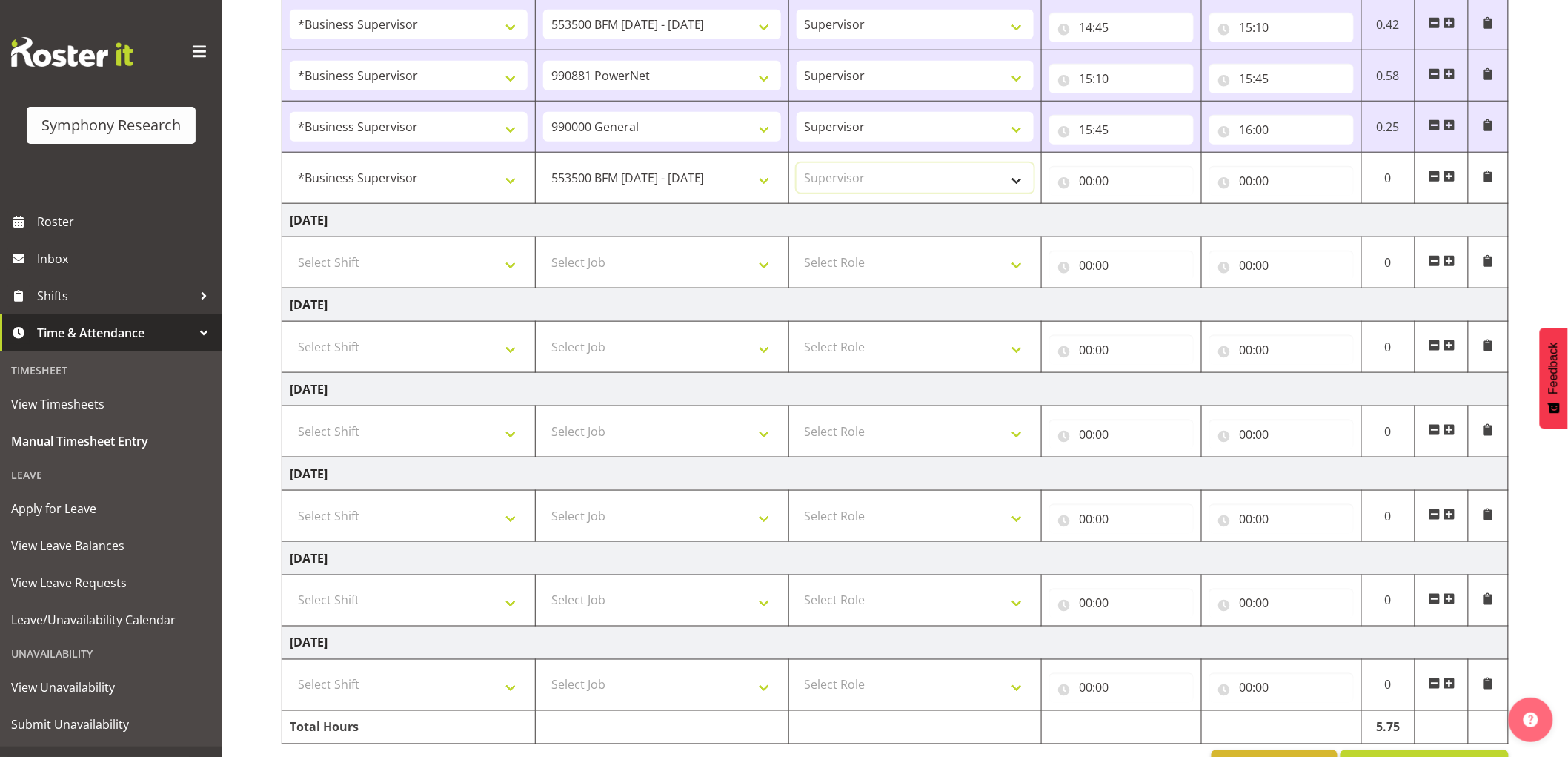 click on "Select Role  Supervisor Interviewing Briefing" at bounding box center [915, 178] 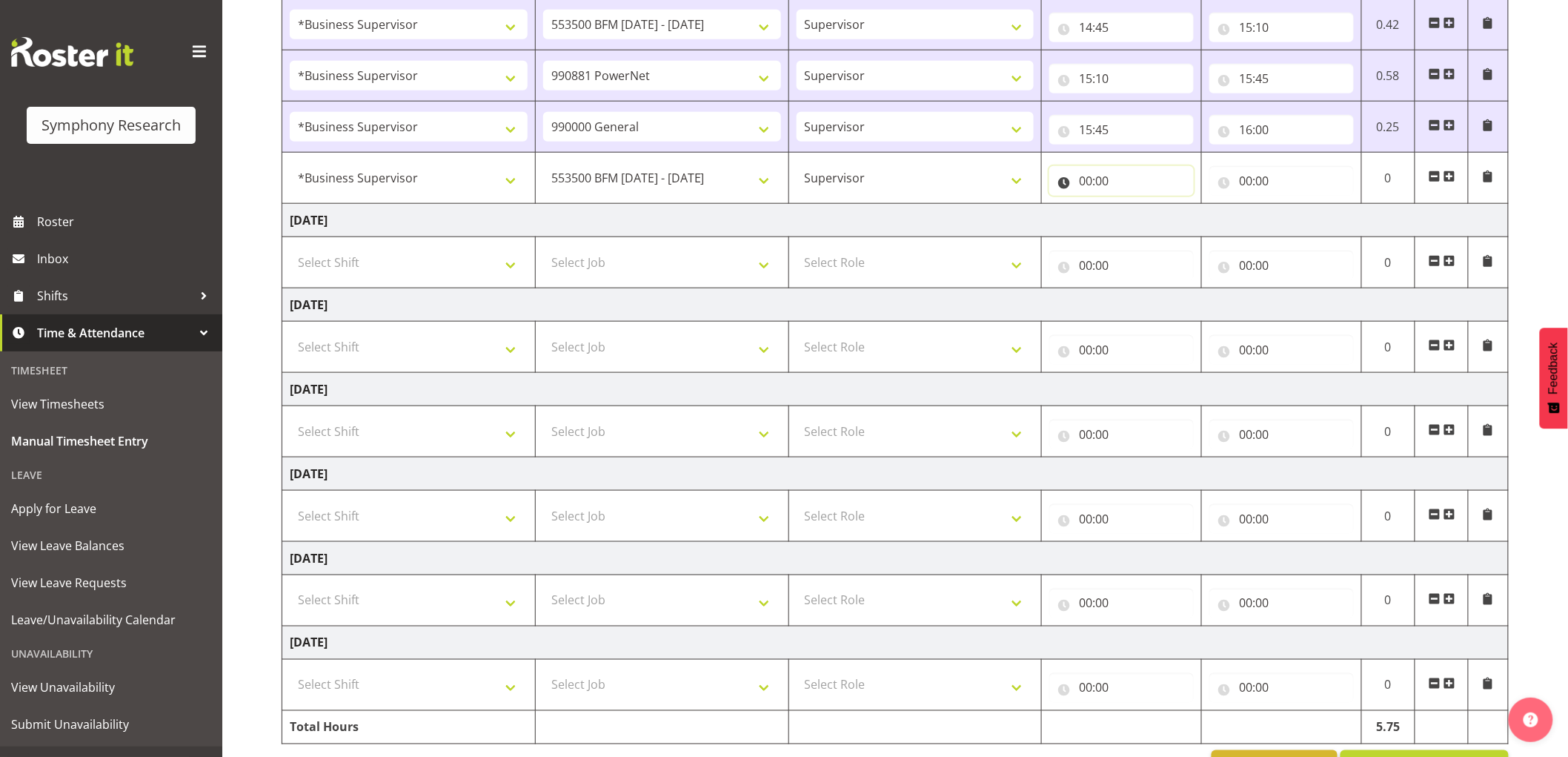 drag, startPoint x: 1069, startPoint y: 188, endPoint x: 1100, endPoint y: 208, distance: 36.89173 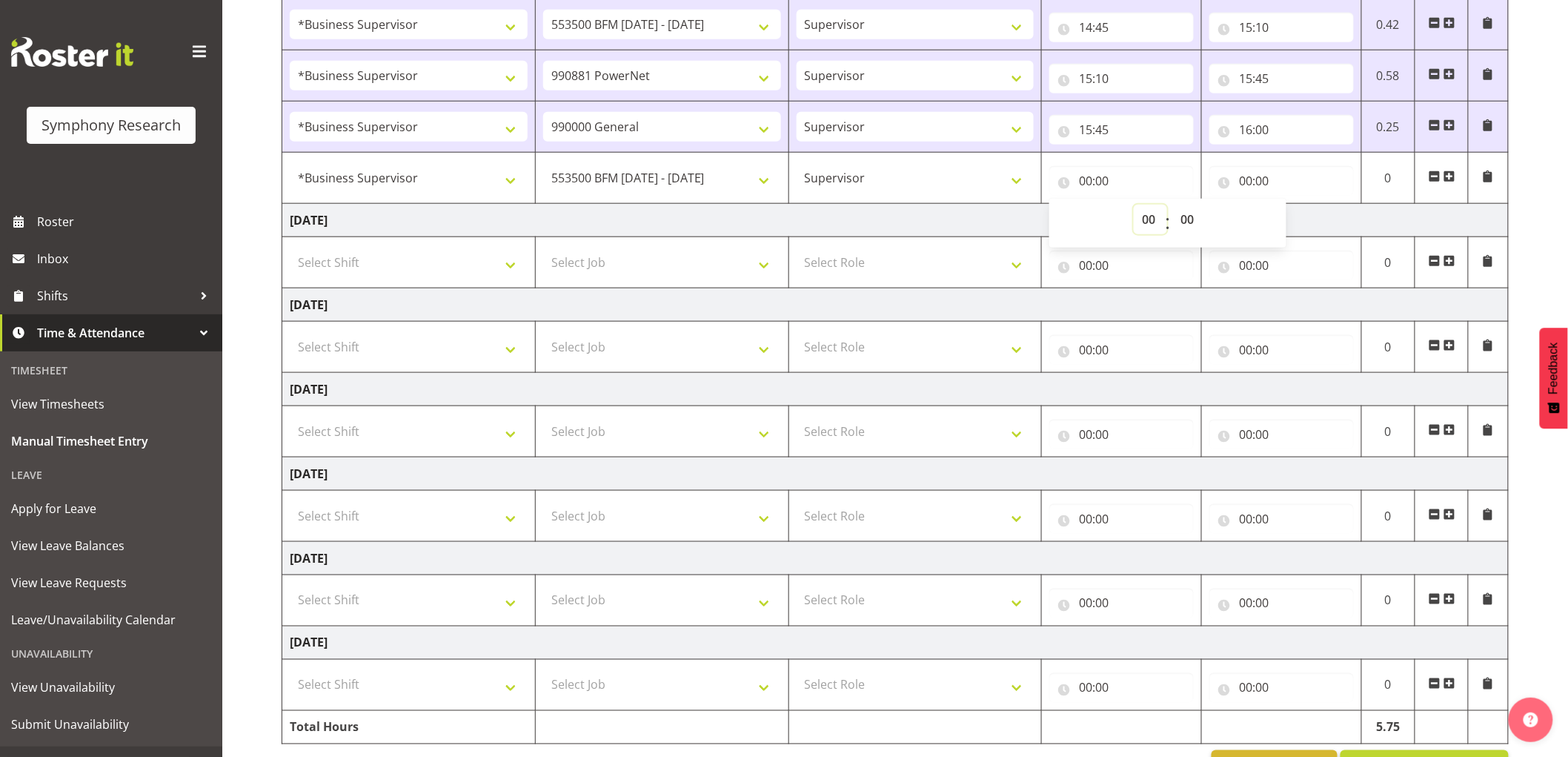 click on "00   01   02   03   04   05   06   07   08   09   10   11   12   13   14   15   16   17   18   19   20   21   22   23" at bounding box center [1150, 219] 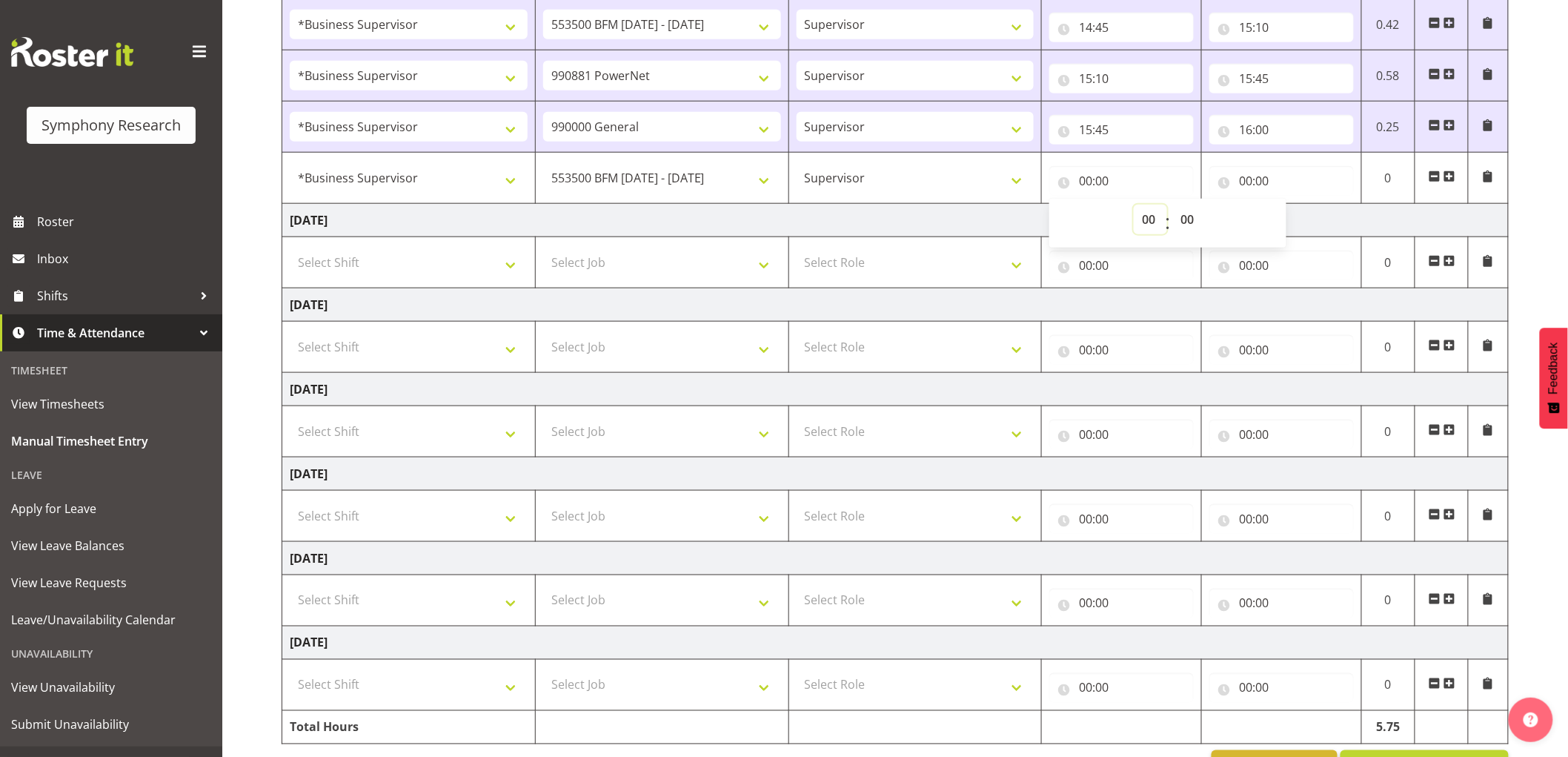 select on "16" 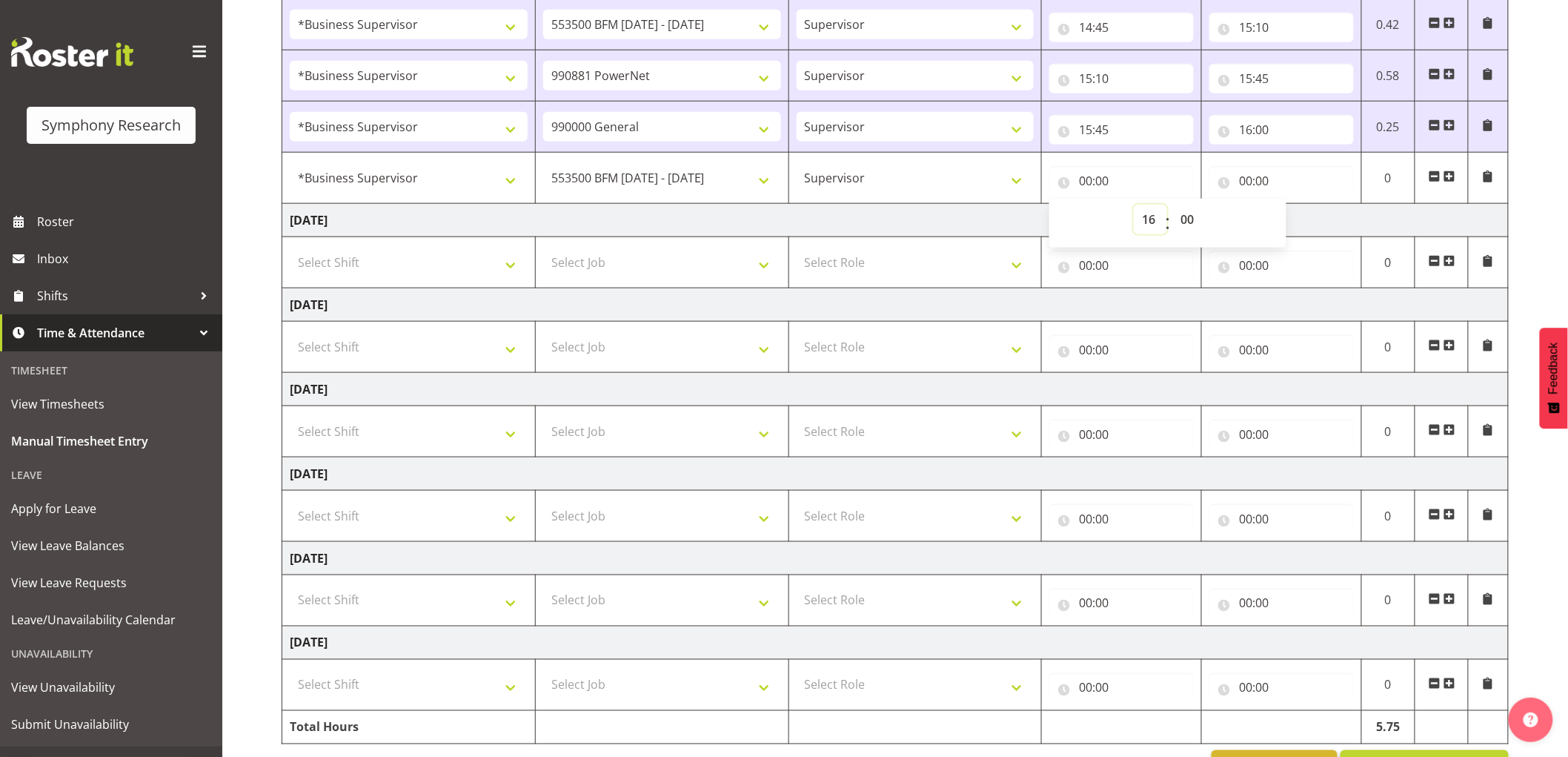 click on "00   01   02   03   04   05   06   07   08   09   10   11   12   13   14   15   16   17   18   19   20   21   22   23" at bounding box center [1150, 219] 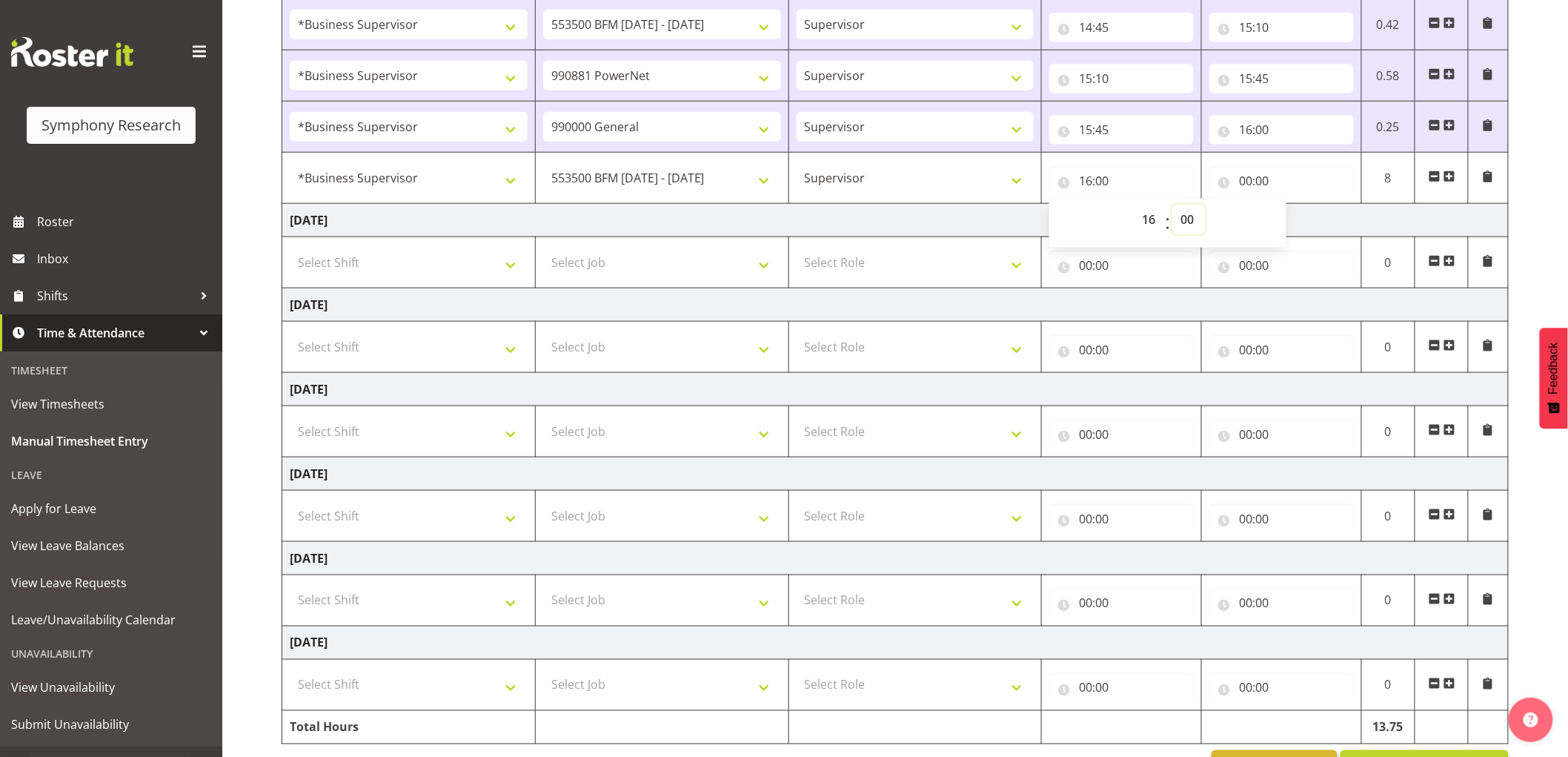click on "00   01   02   03   04   05   06   07   08   09   10   11   12   13   14   15   16   17   18   19   20   21   22   23   24   25   26   27   28   29   30   31   32   33   34   35   36   37   38   39   40   41   42   43   44   45   46   47   48   49   50   51   52   53   54   55   56   57   58   59" at bounding box center [1189, 219] 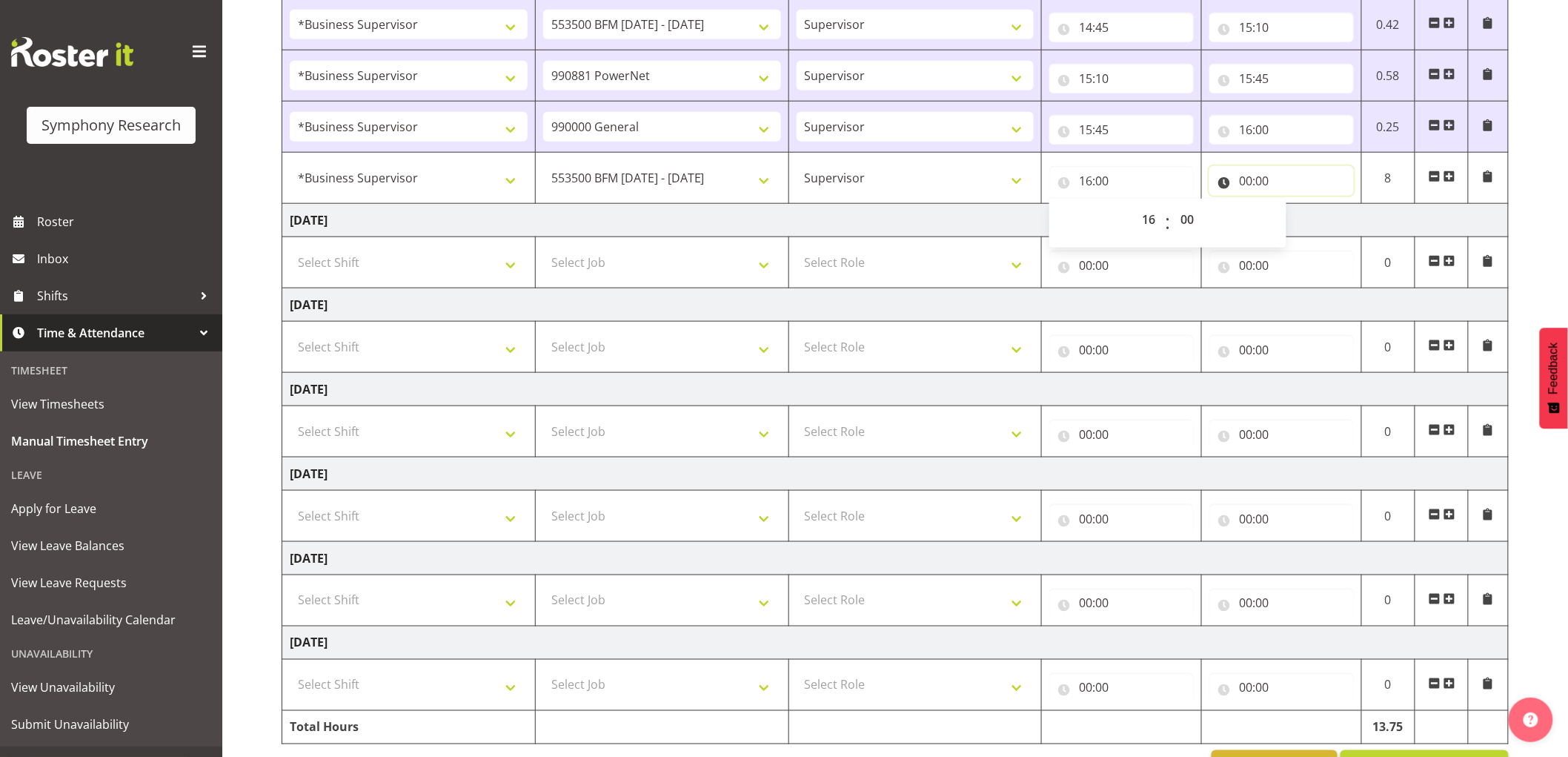 click on "00:00" at bounding box center [1281, 181] 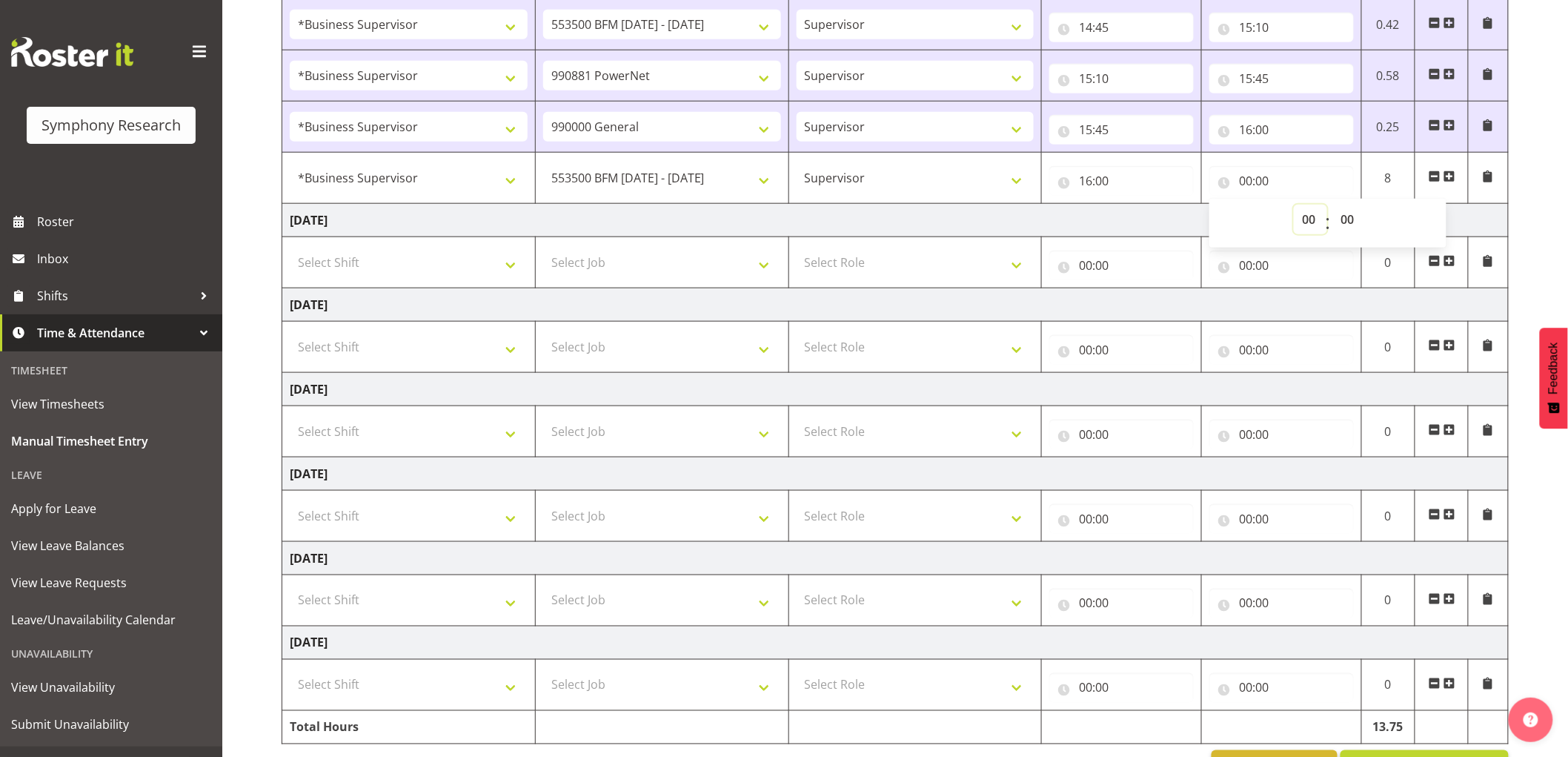 drag, startPoint x: 1305, startPoint y: 225, endPoint x: 1323, endPoint y: 225, distance: 18 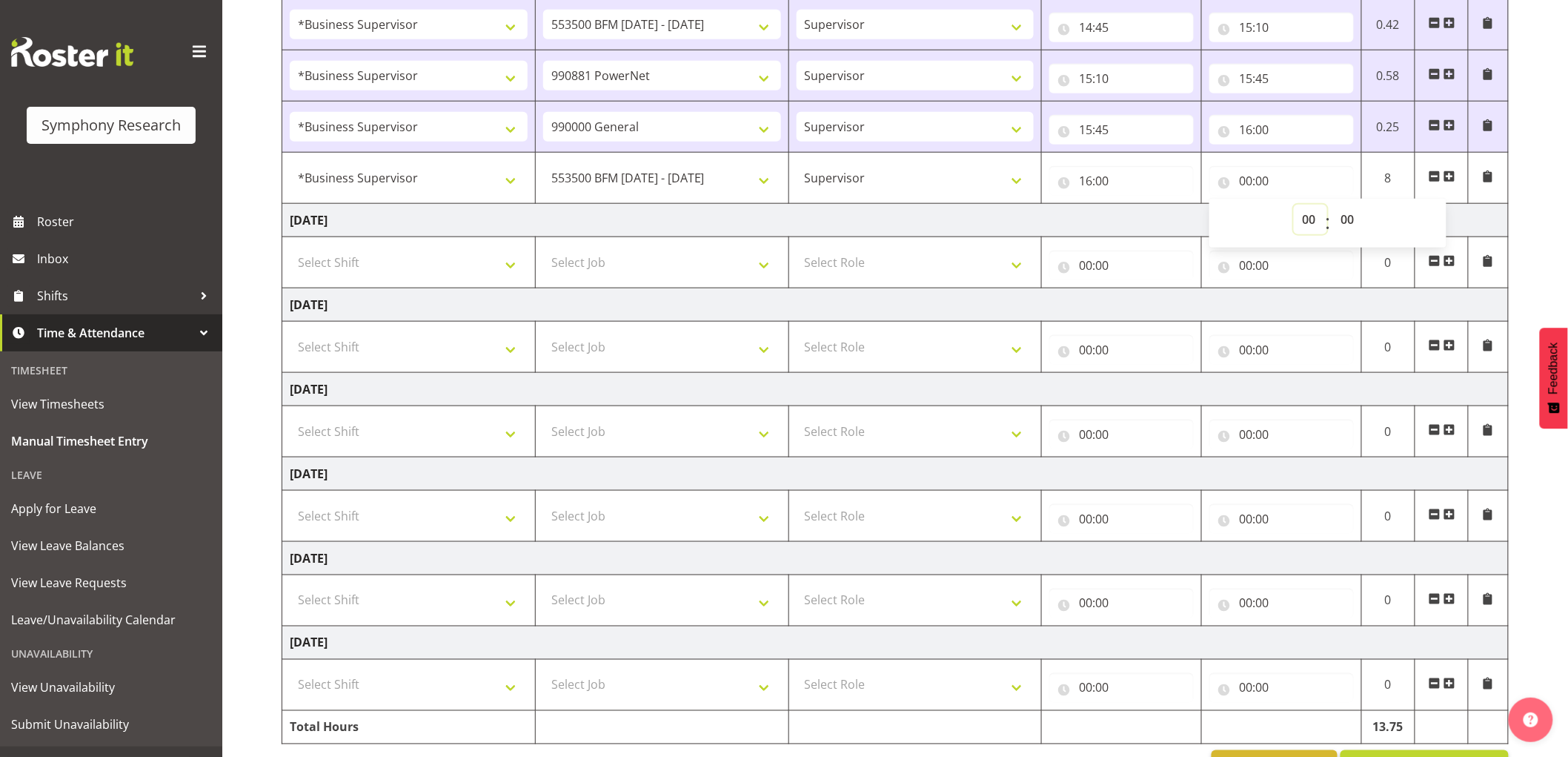 select on "16" 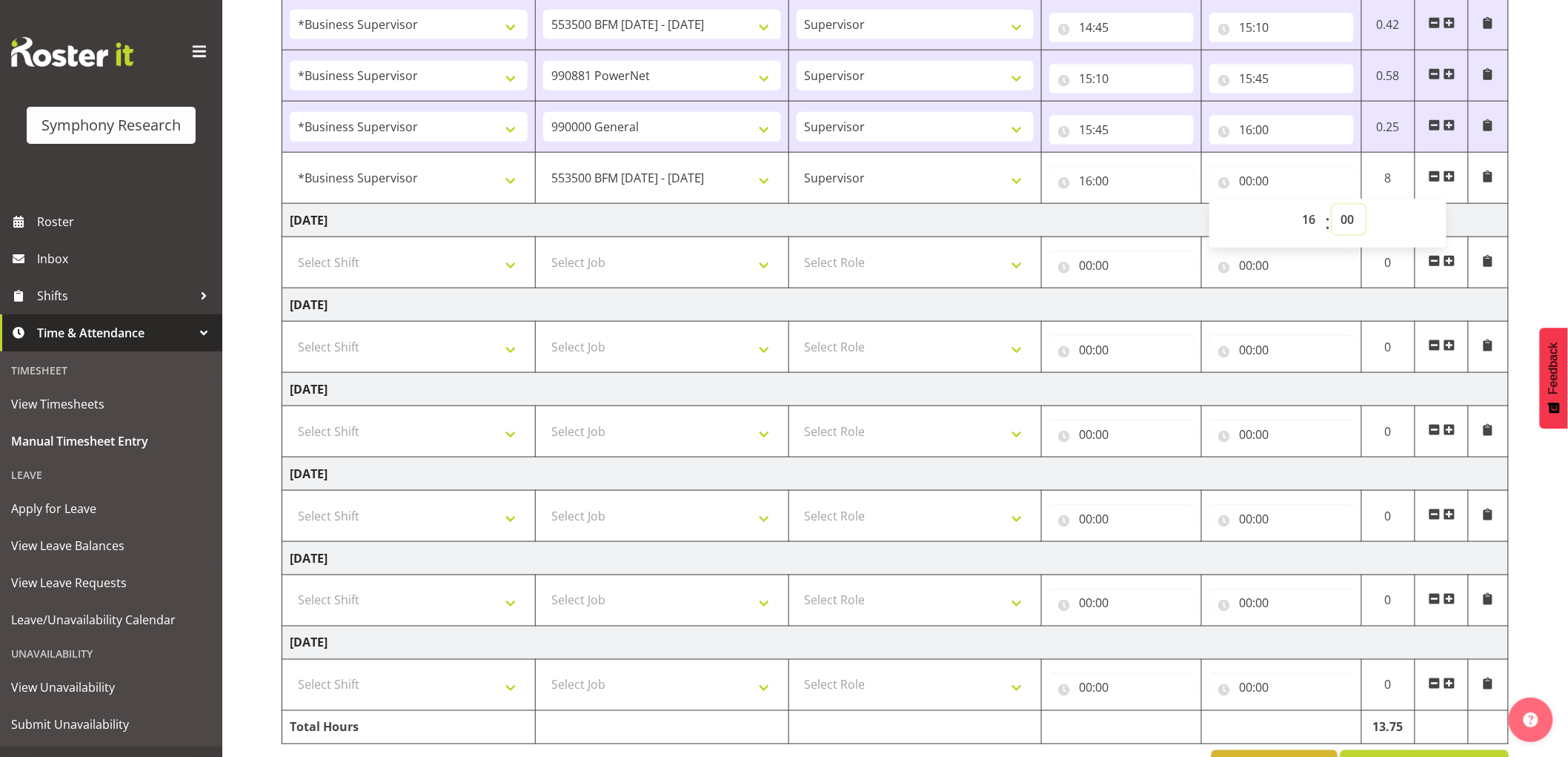 type on "16:00" 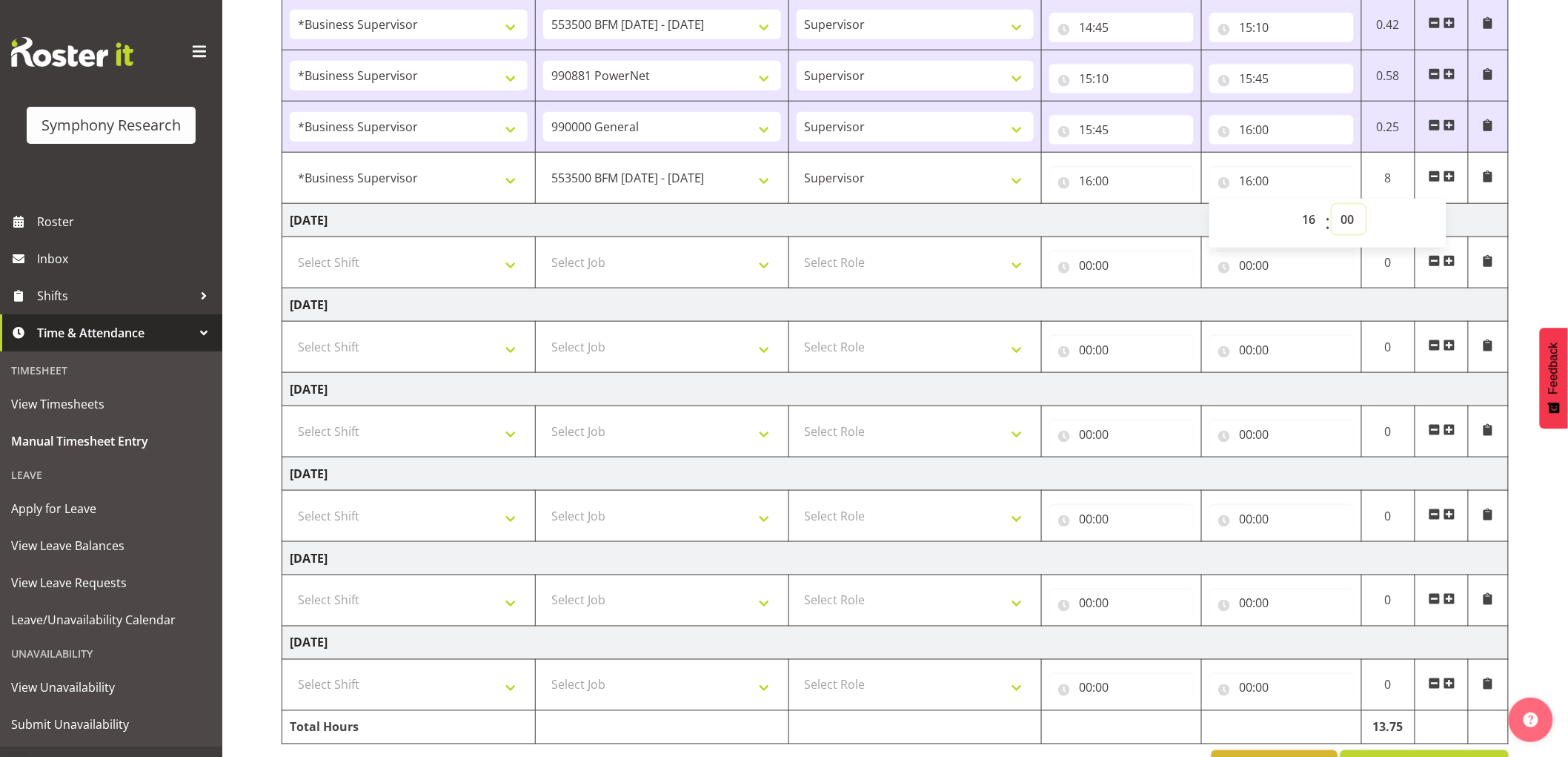 drag, startPoint x: 1358, startPoint y: 225, endPoint x: 1351, endPoint y: 232, distance: 9.899495 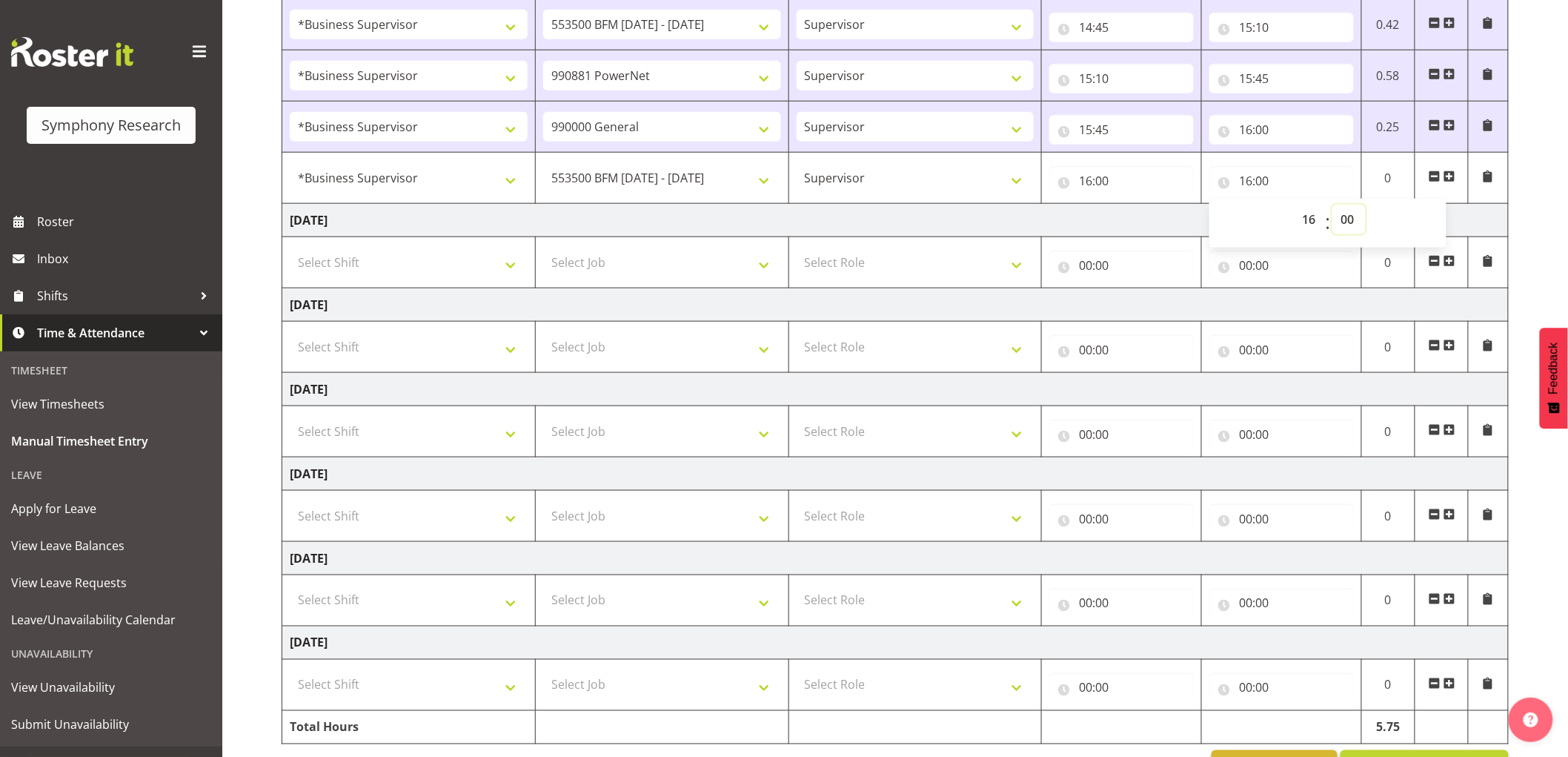 select on "30" 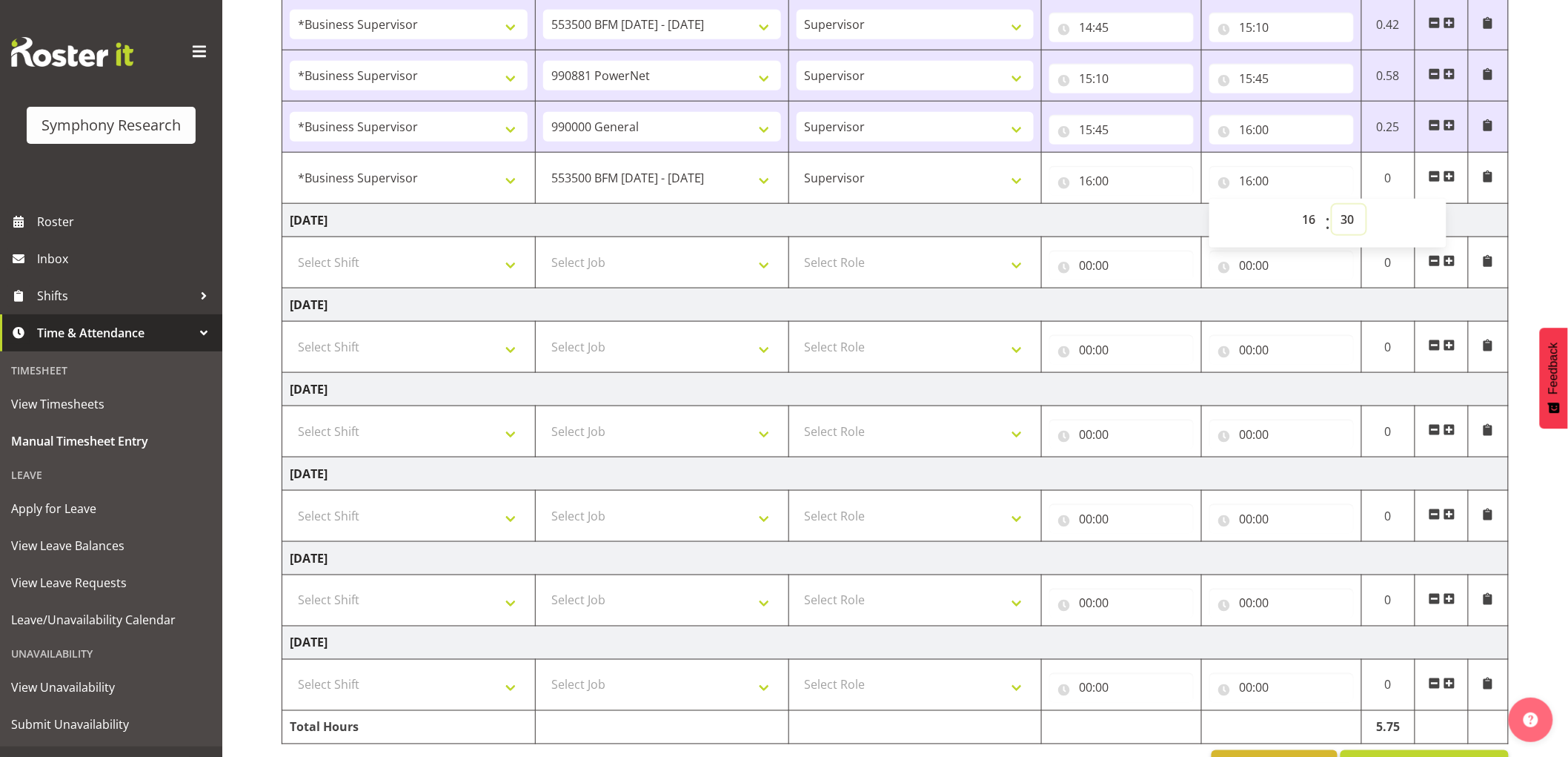 click on "00   01   02   03   04   05   06   07   08   09   10   11   12   13   14   15   16   17   18   19   20   21   22   23   24   25   26   27   28   29   30   31   32   33   34   35   36   37   38   39   40   41   42   43   44   45   46   47   48   49   50   51   52   53   54   55   56   57   58   59" at bounding box center (1349, 219) 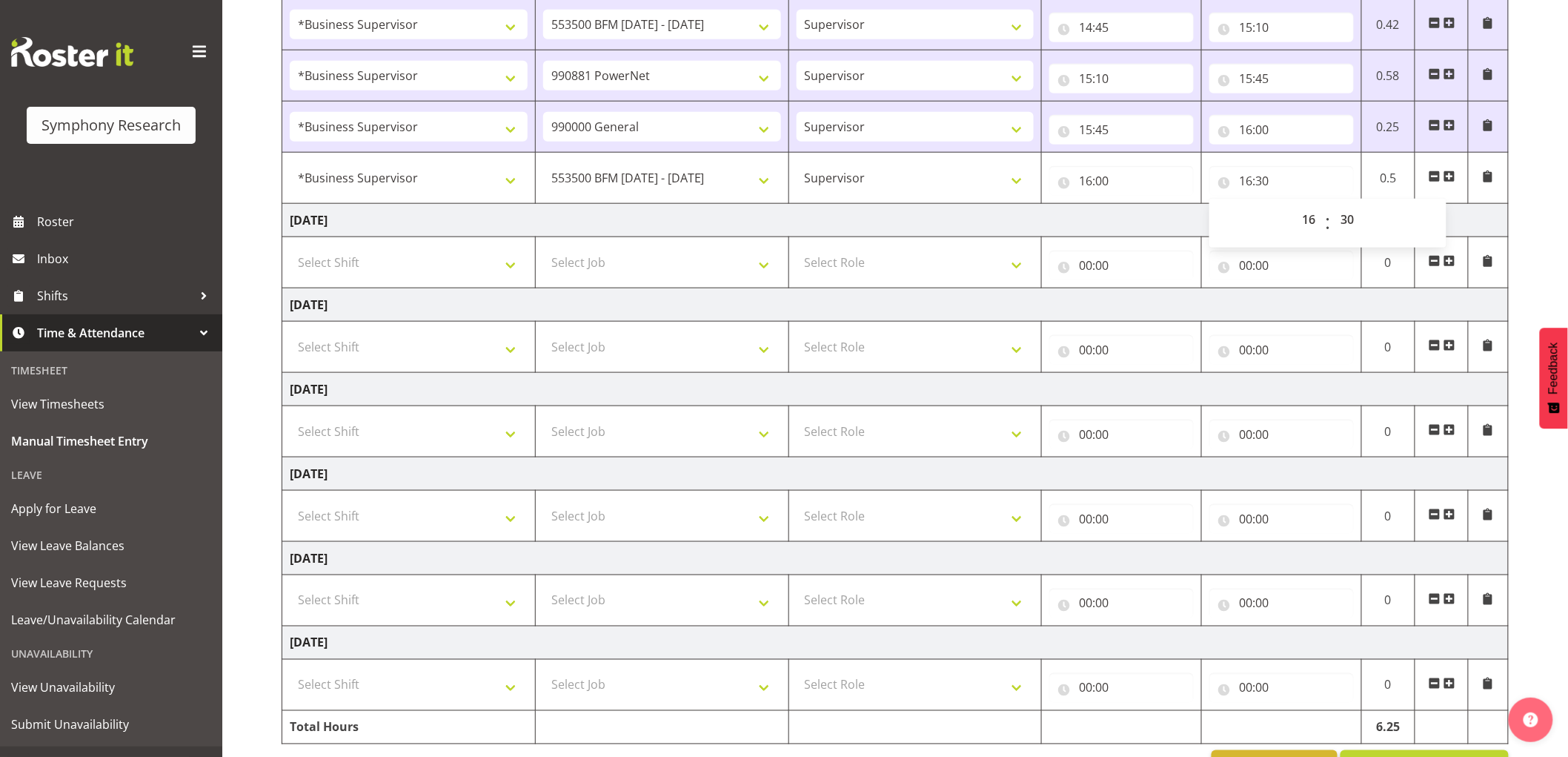 click on "[DATE]" at bounding box center (895, 220) 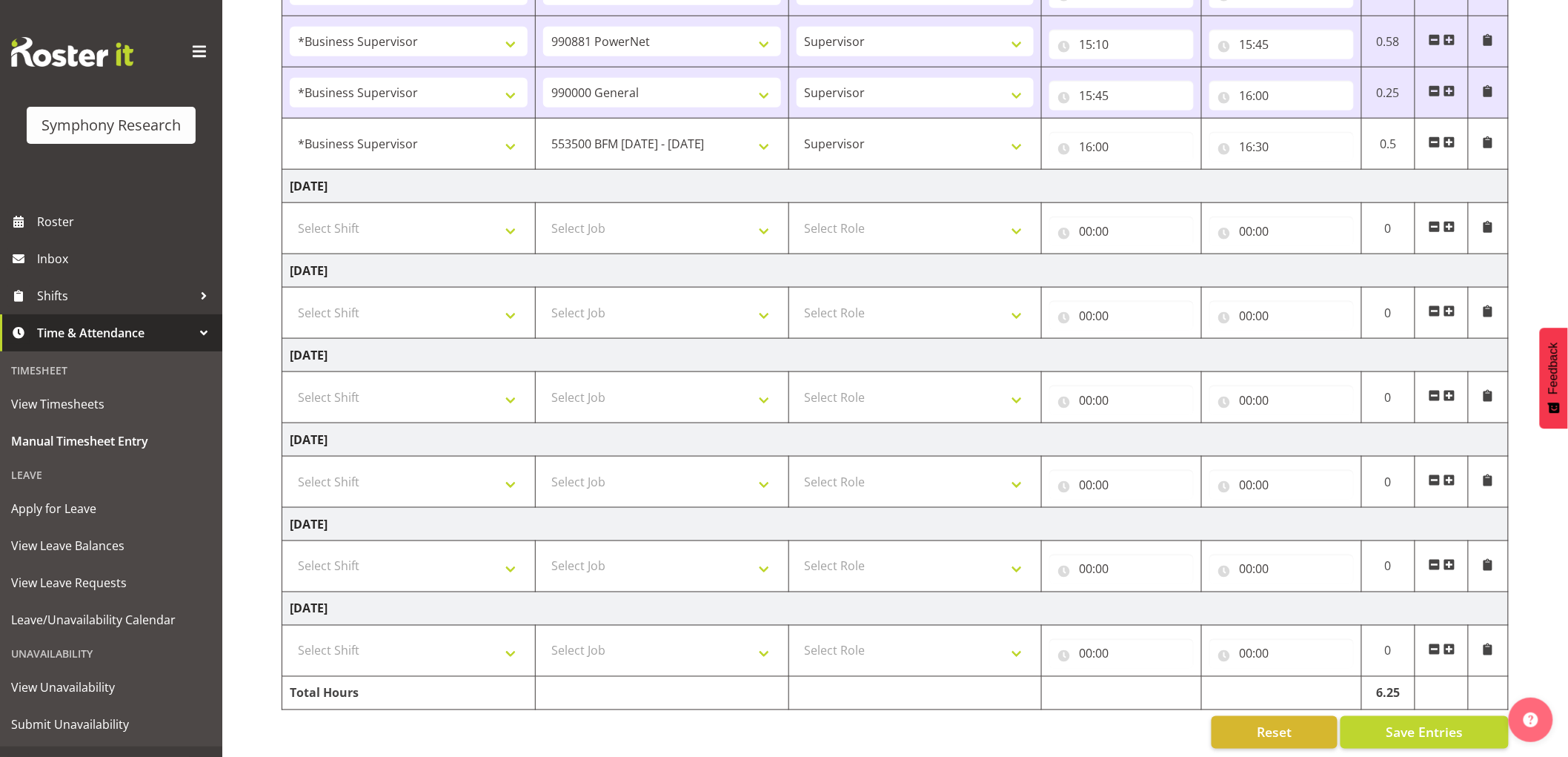 scroll, scrollTop: 627, scrollLeft: 0, axis: vertical 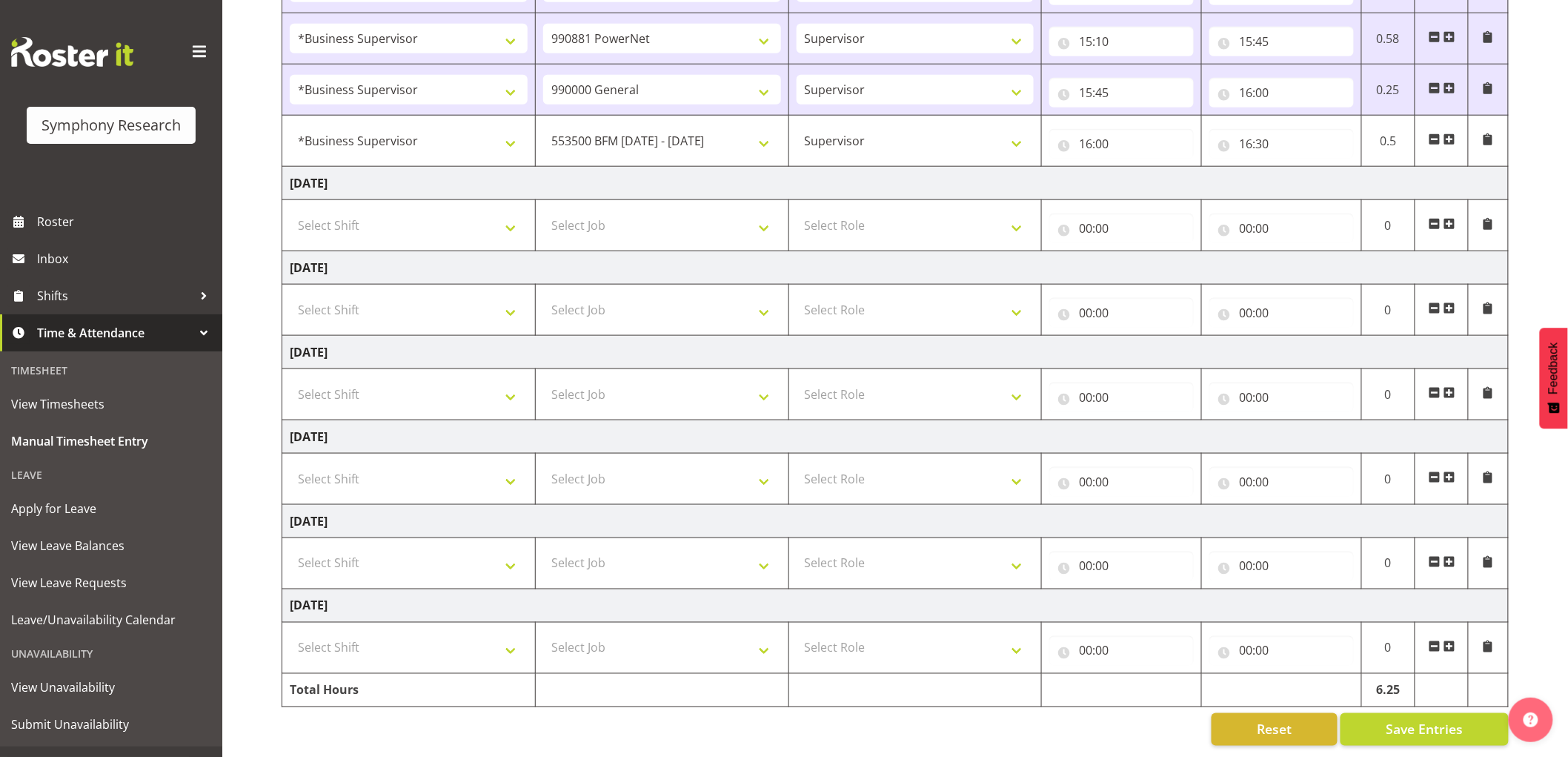 click on "[DATE] - [DATE]                             Shift   Job   Role   Start Time   End Time     Total
[DATE]
!!Weekend Residential    (Roster IT Shift Label) *Business  9/10am ~ 4:30pm *Business Supervisor *Evening Residential Shift 5-9pm *RP Track  C *RP Track C Weekend *RP Weekly/Monthly Tracks *Supervisor Call Centre *Supervisor Evening *Supervisors & Call Centre Weekend Alarms Evenings Alarms Weekend PowerNet Evenings PowerNet Weekend Test WP Aust briefing/training World Poll Aust Late 9p~10:30p World Poll Aust Wkend World Poll NZ Pilot World Poll NZ Wave 2 Pilot World Poll Pilot Aust 9:00~10:30pm   550060 IF Admin 553495 Rural Omnibus [DATE] - [DATE] 553500 BFM [DATE] - [DATE] 990000 General 990820 Mobtest 2024 990821 Goldrush 2024 990846 Toka Tu Ake 2025 990855 FENZ 990869 [GEOGRAPHIC_DATA] Home Heating 990873 Batteries 990877 PGG 2025 990878 CMI Q3 2025 990879 Selwyn DC 990881 PowerNet 999996 Training 999997 Recruitment & Training" at bounding box center [925, 133] 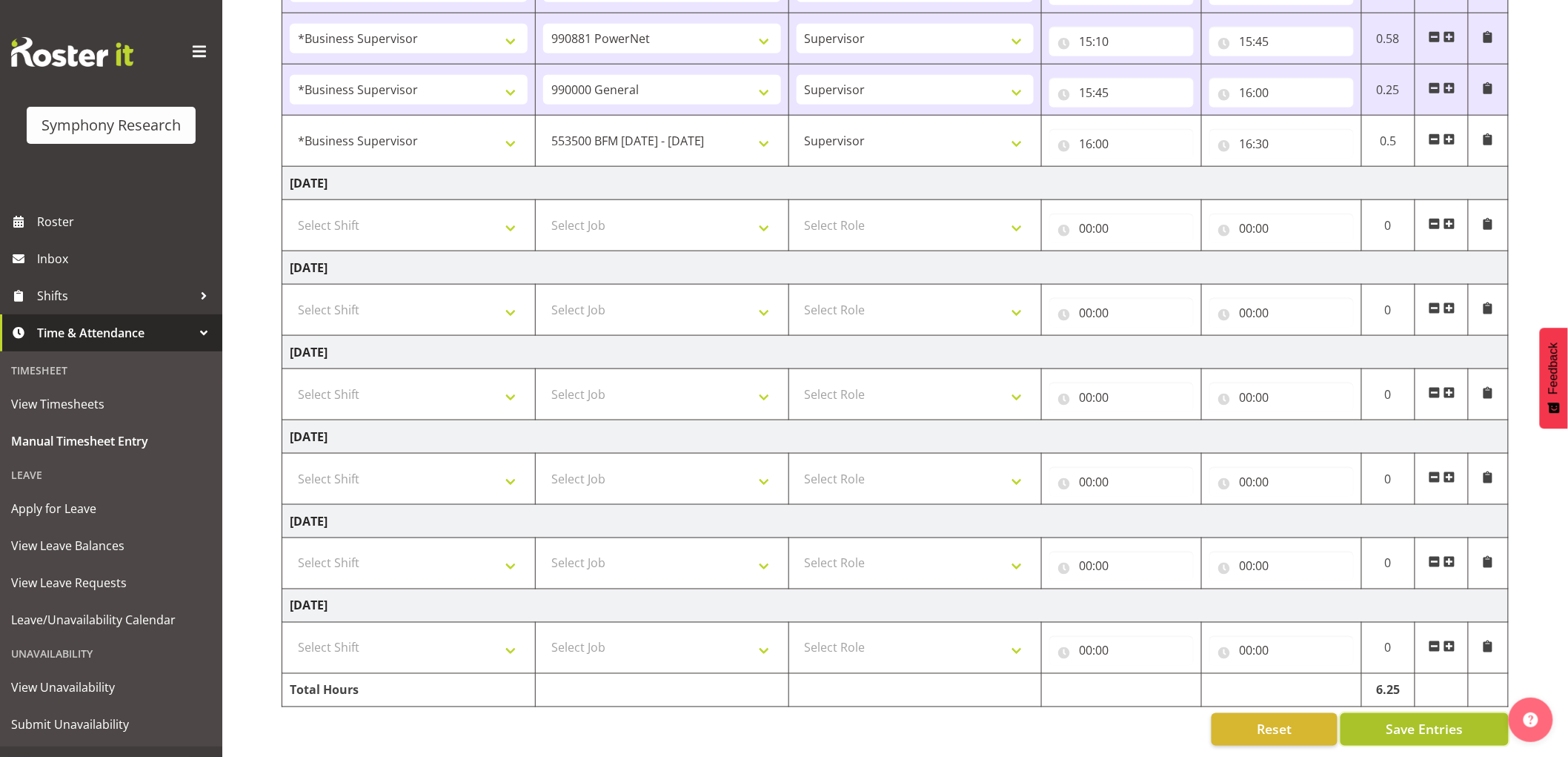click on "Save
Entries" at bounding box center (1424, 730) 